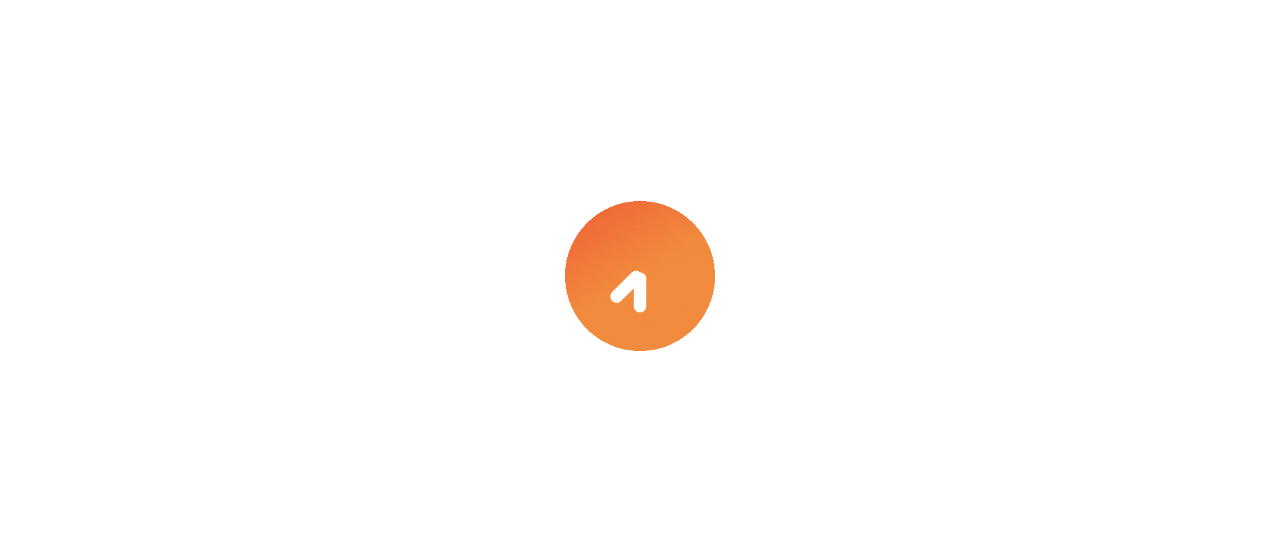 select on "****" 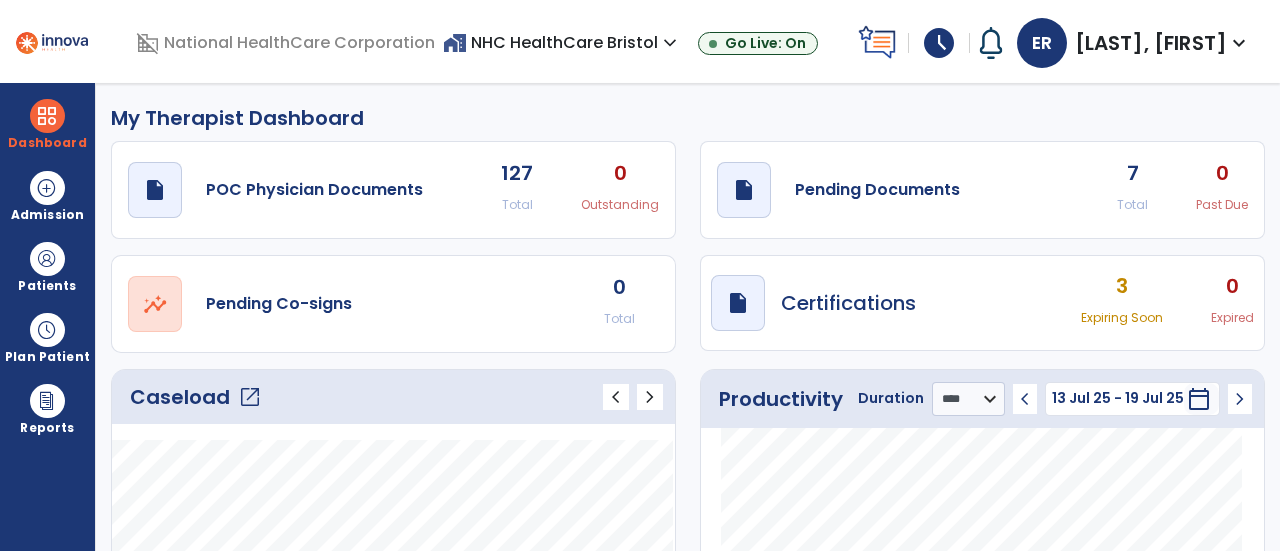 scroll, scrollTop: 0, scrollLeft: 0, axis: both 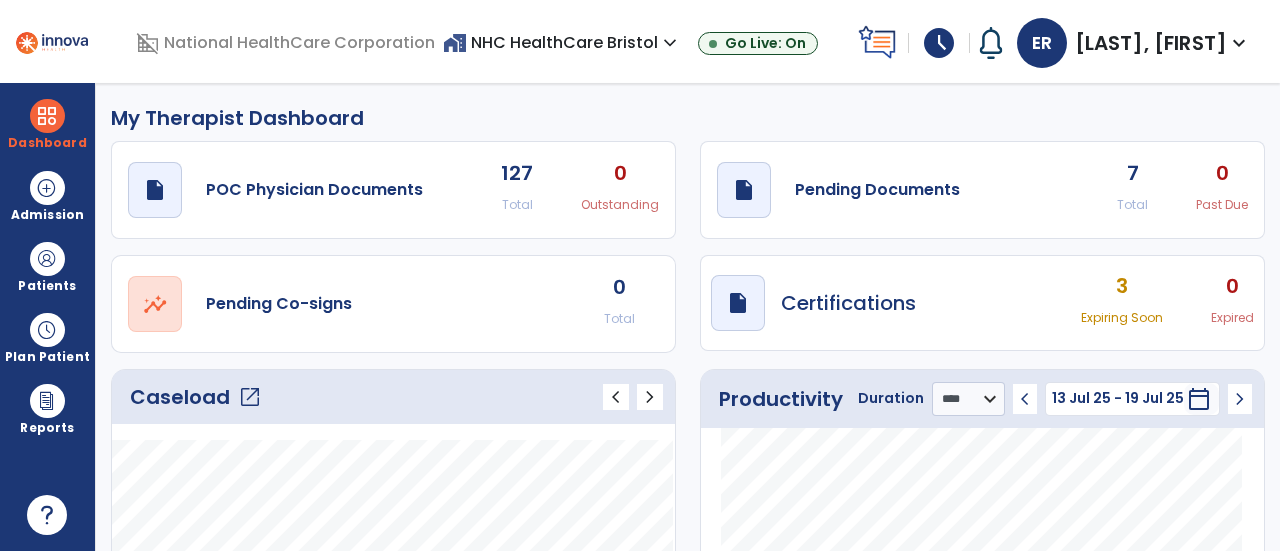 click on "schedule" at bounding box center (939, 43) 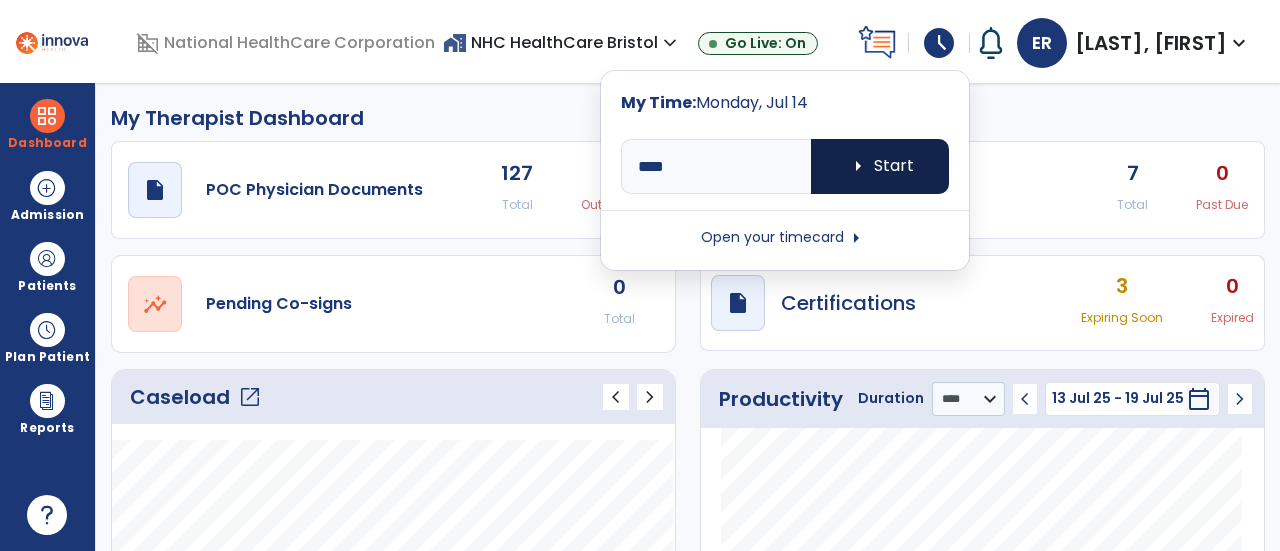 click on "arrow_right  Start" at bounding box center [880, 166] 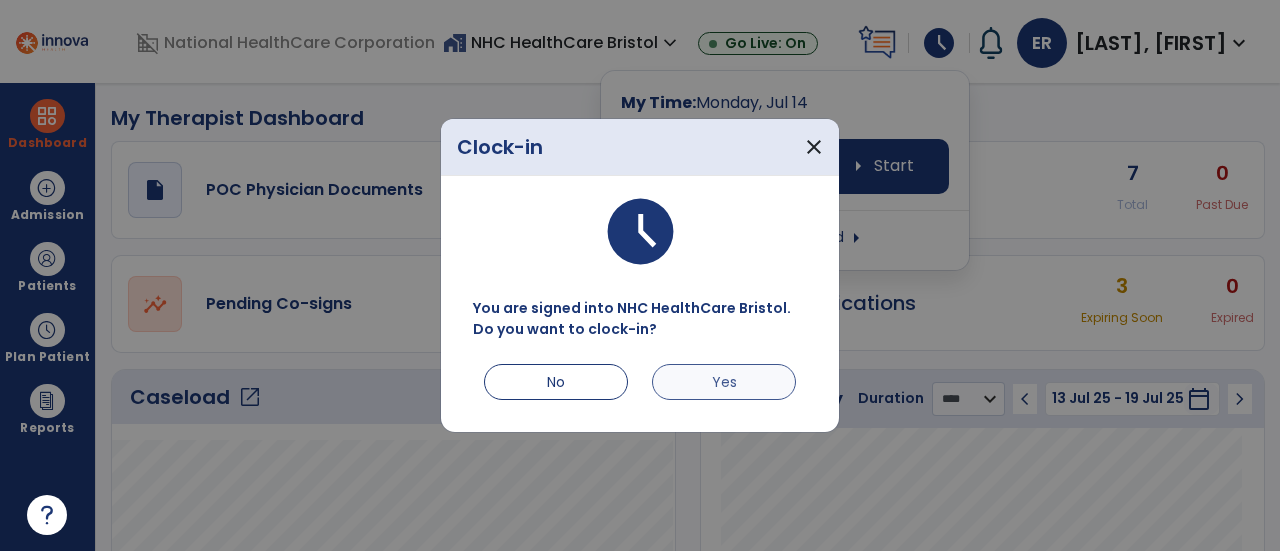 click on "Yes" at bounding box center (724, 382) 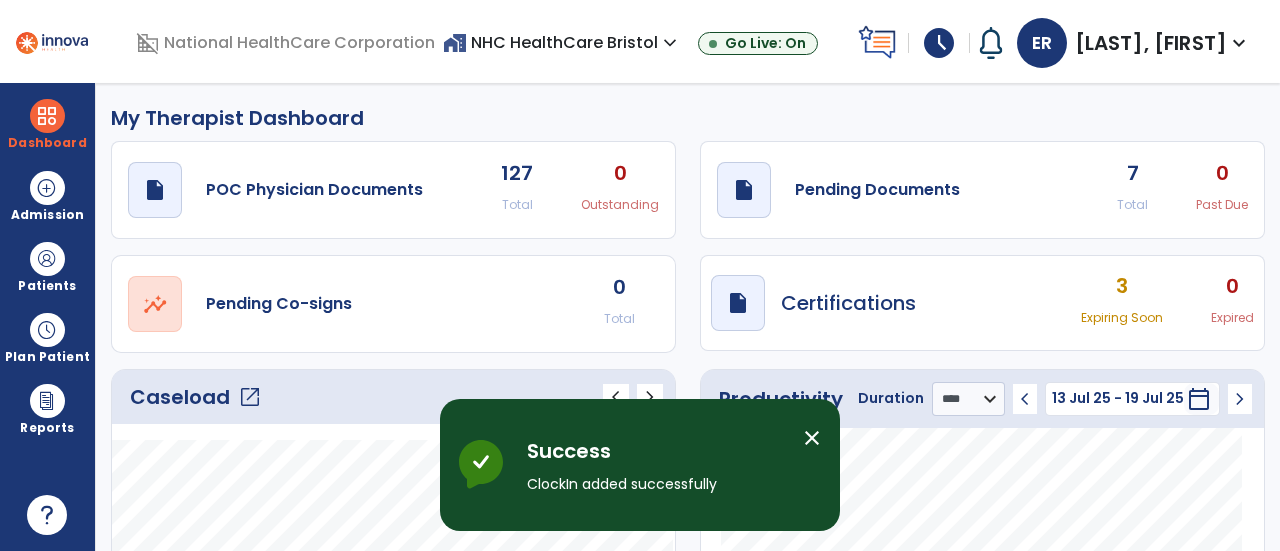 click on "open_in_new" 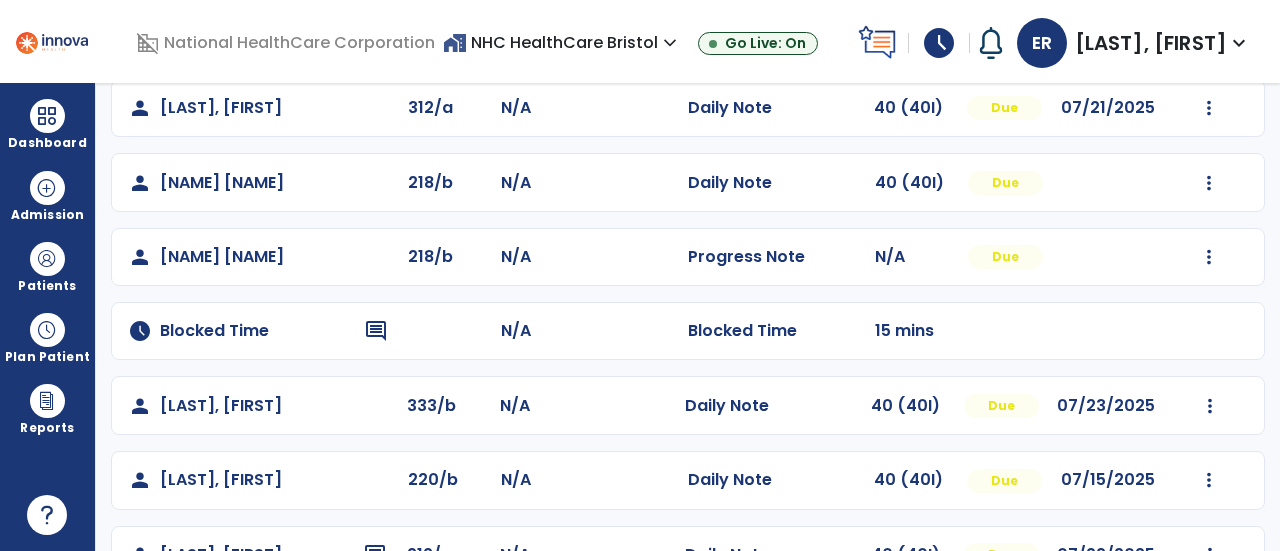 scroll, scrollTop: 0, scrollLeft: 0, axis: both 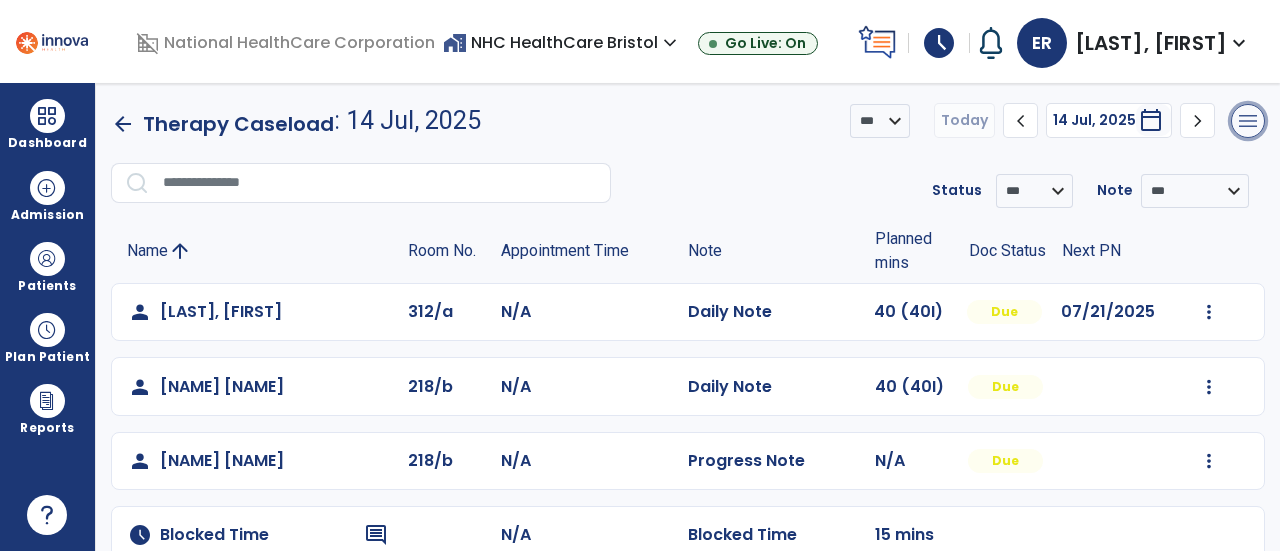 click on "menu" at bounding box center [1248, 121] 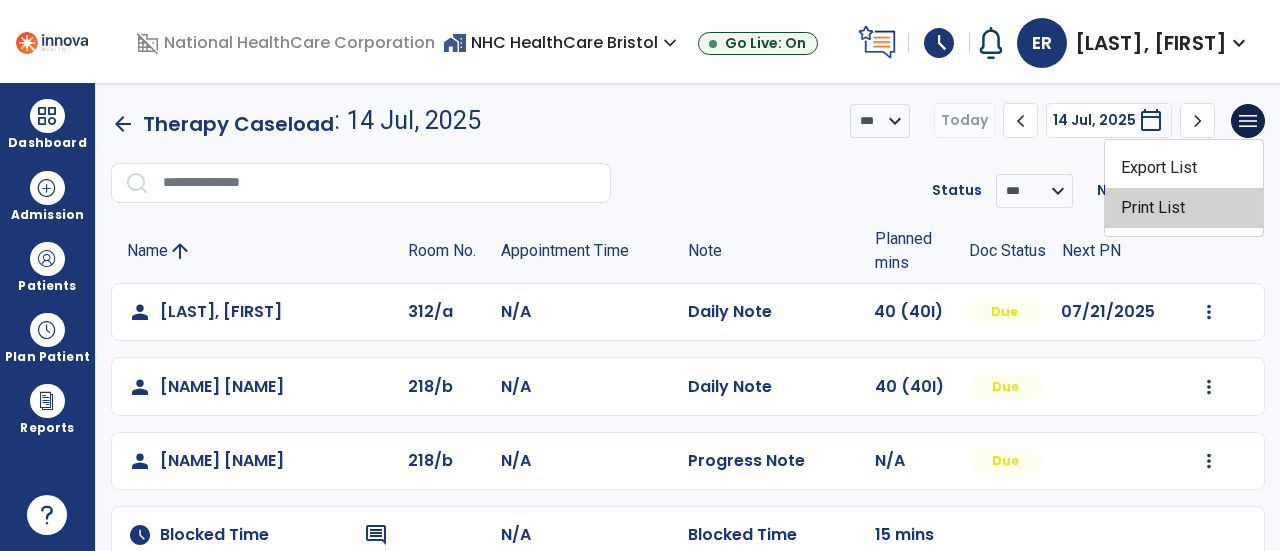 click on "Print List" 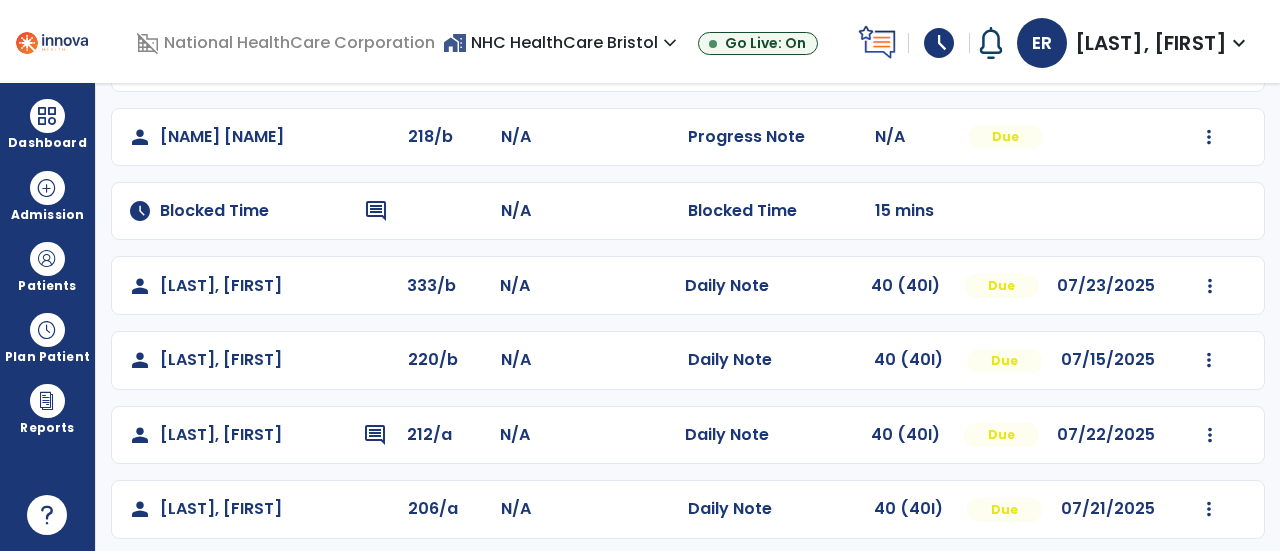 scroll, scrollTop: 332, scrollLeft: 0, axis: vertical 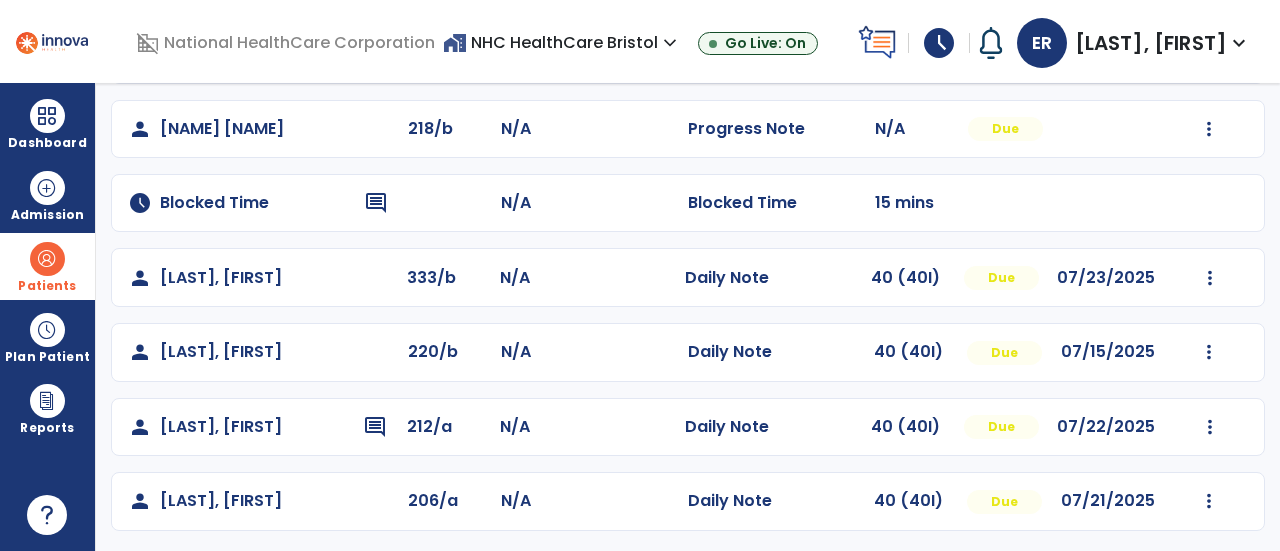 click on "Patients" at bounding box center [47, 266] 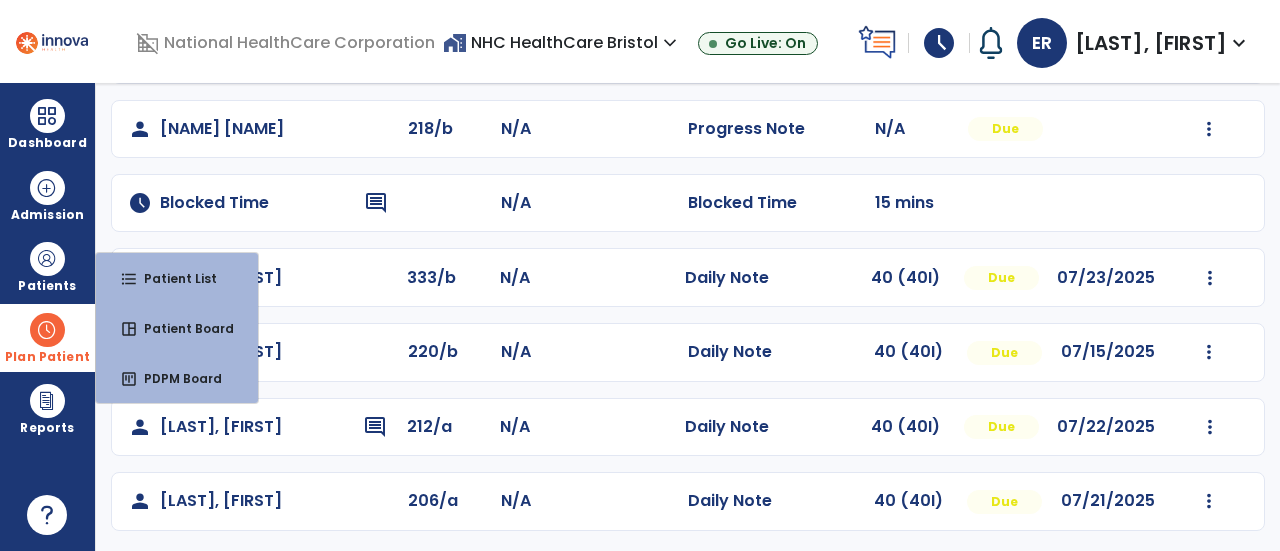 click at bounding box center [47, 330] 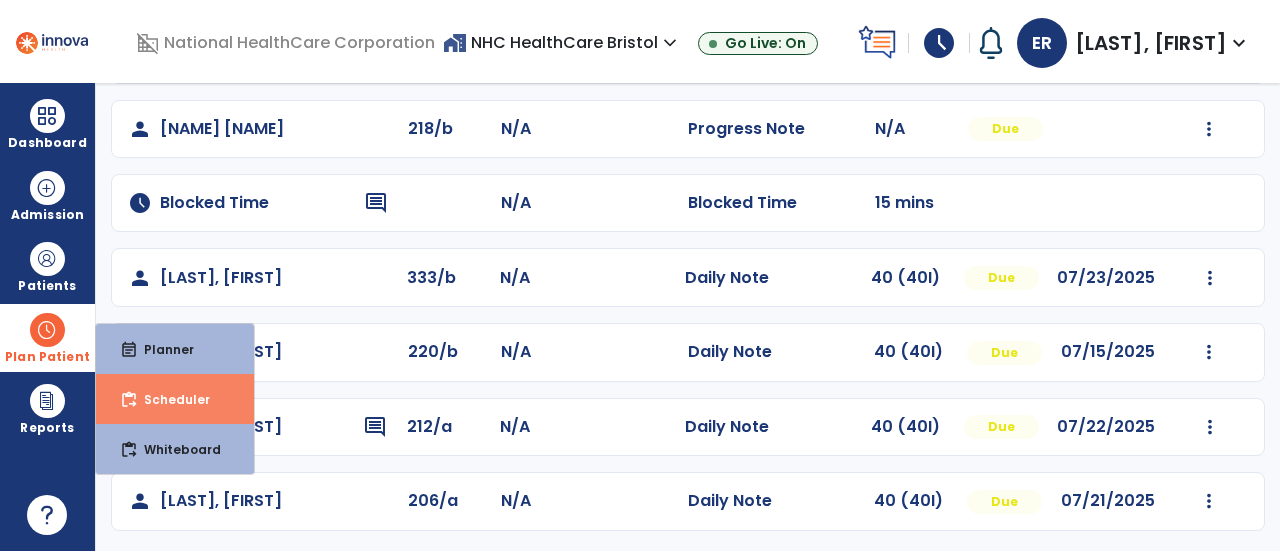 click on "content_paste_go  Scheduler" at bounding box center [175, 399] 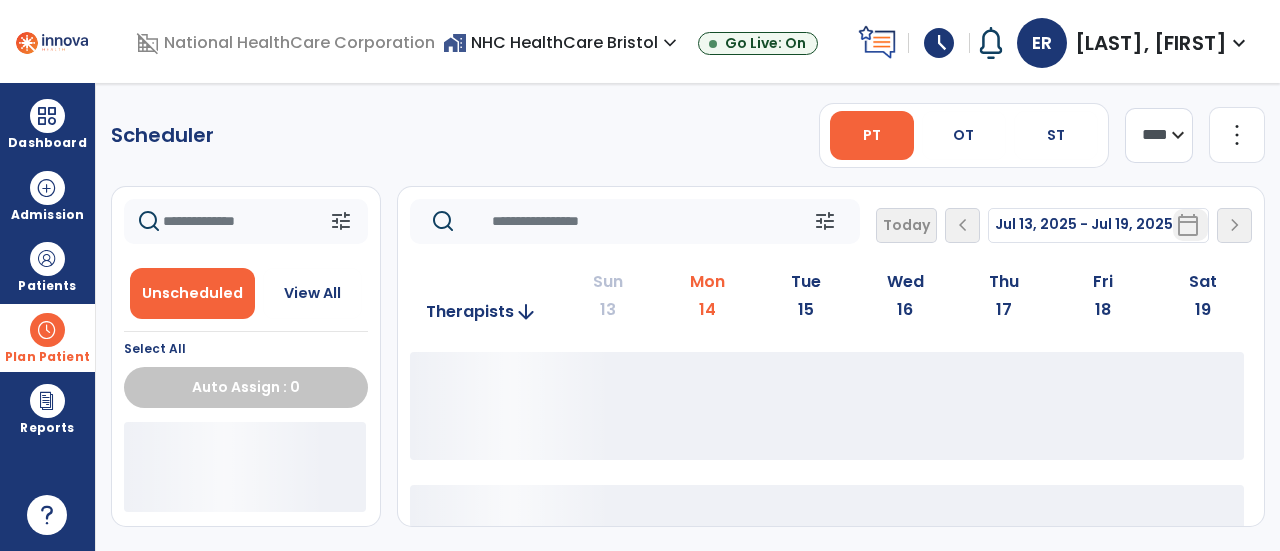 scroll, scrollTop: 0, scrollLeft: 0, axis: both 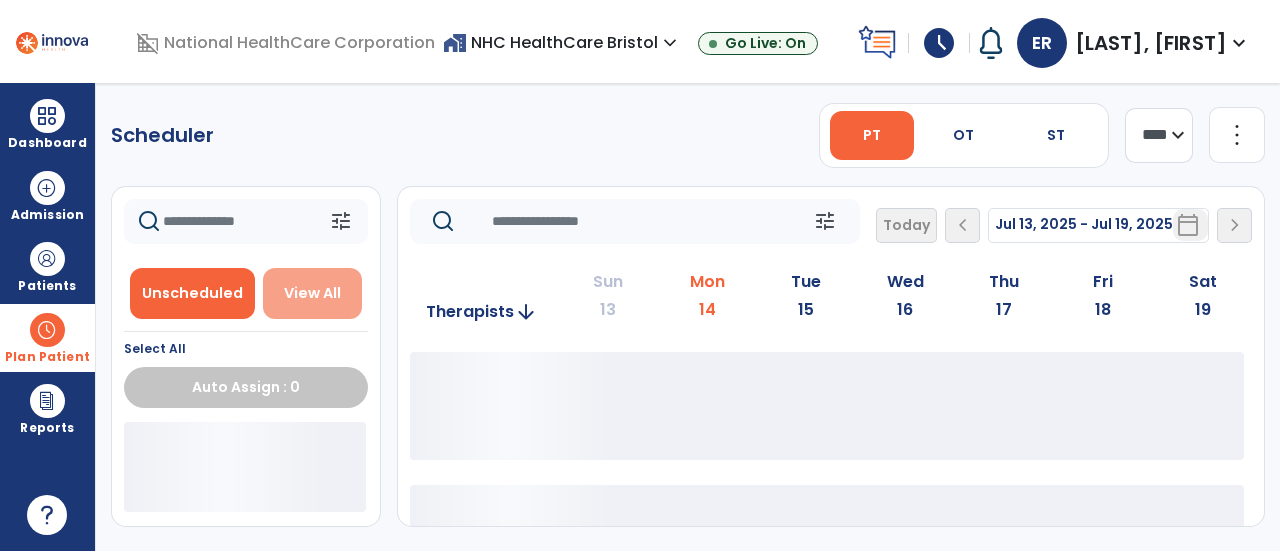 click on "View All" at bounding box center (313, 293) 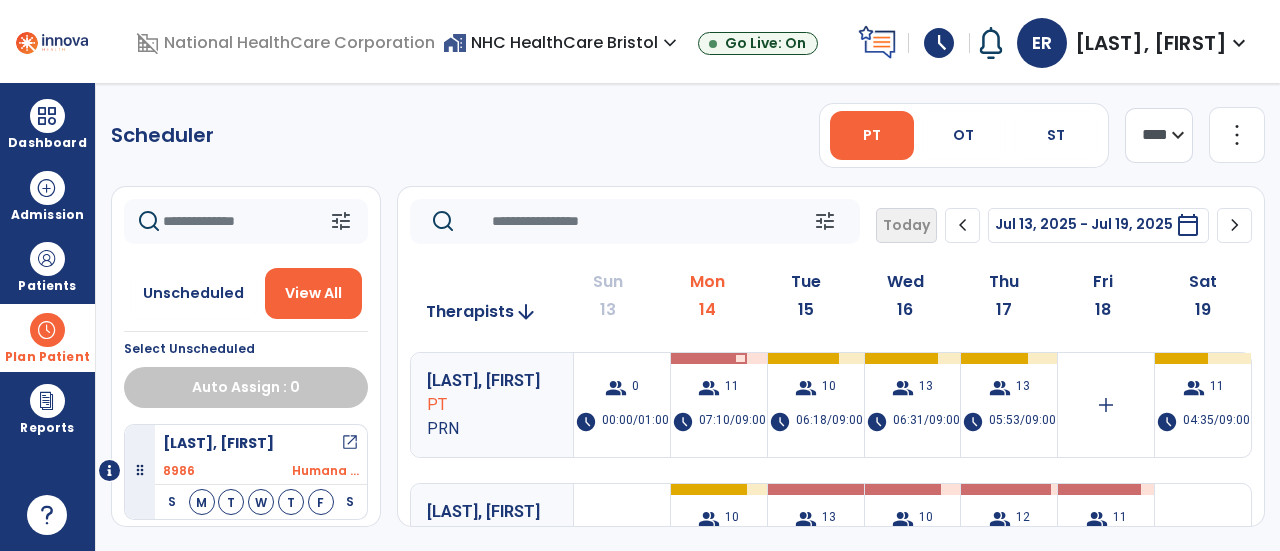 click 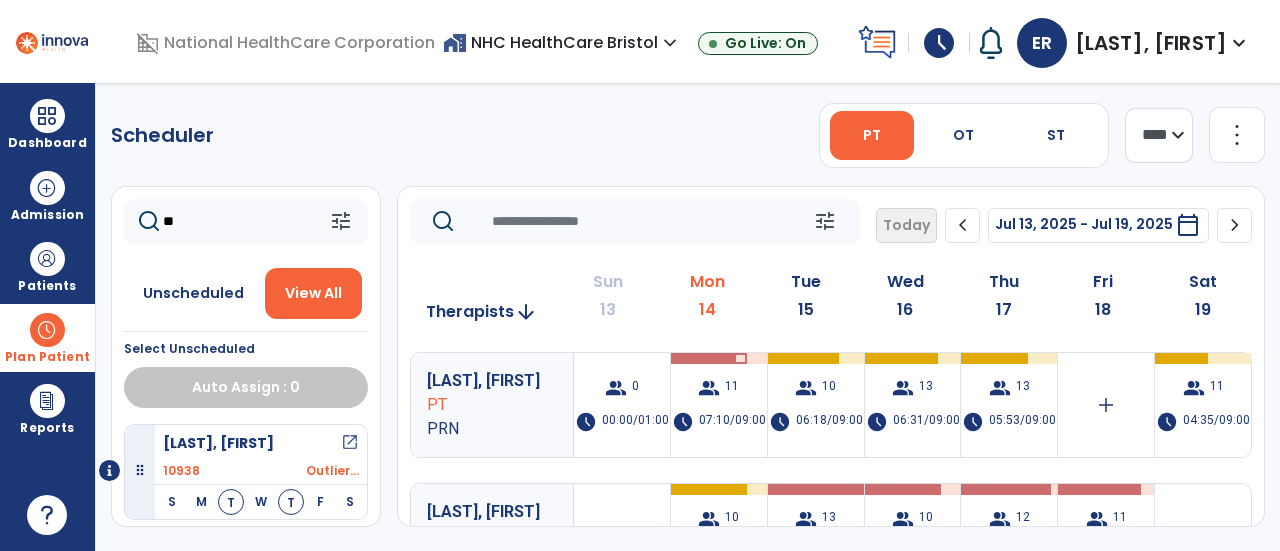 type on "*" 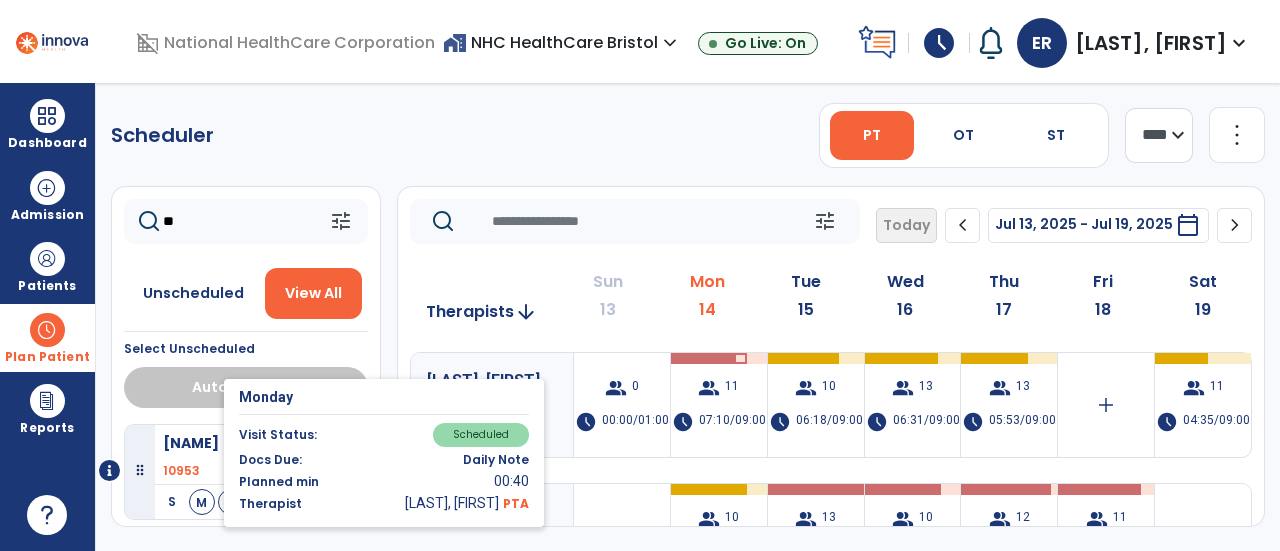 type on "*" 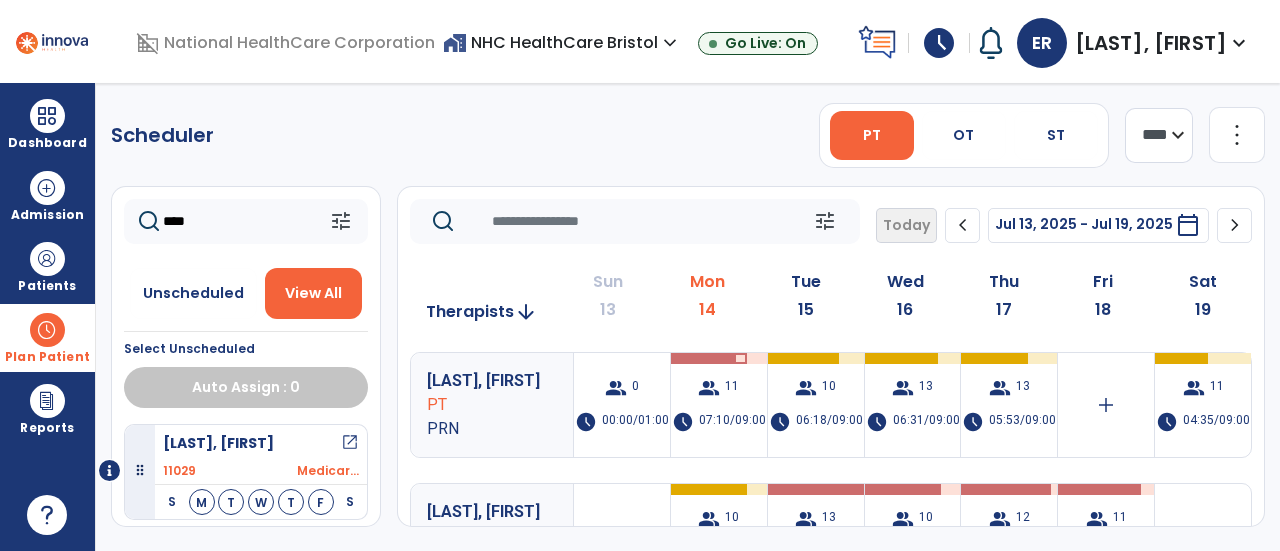 click on "****" 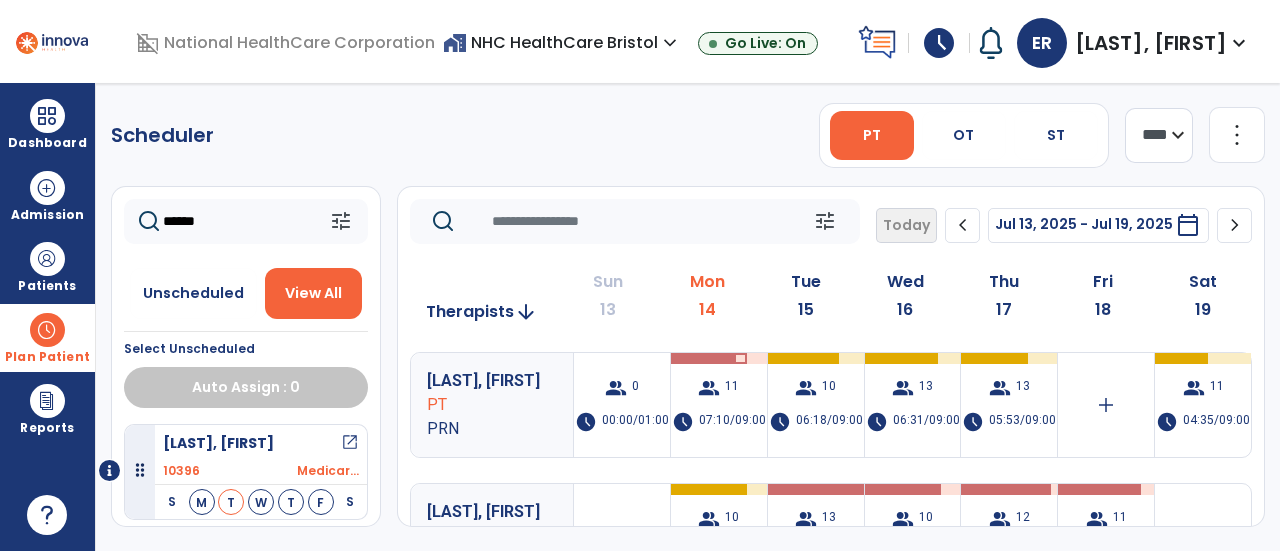 click on "******" 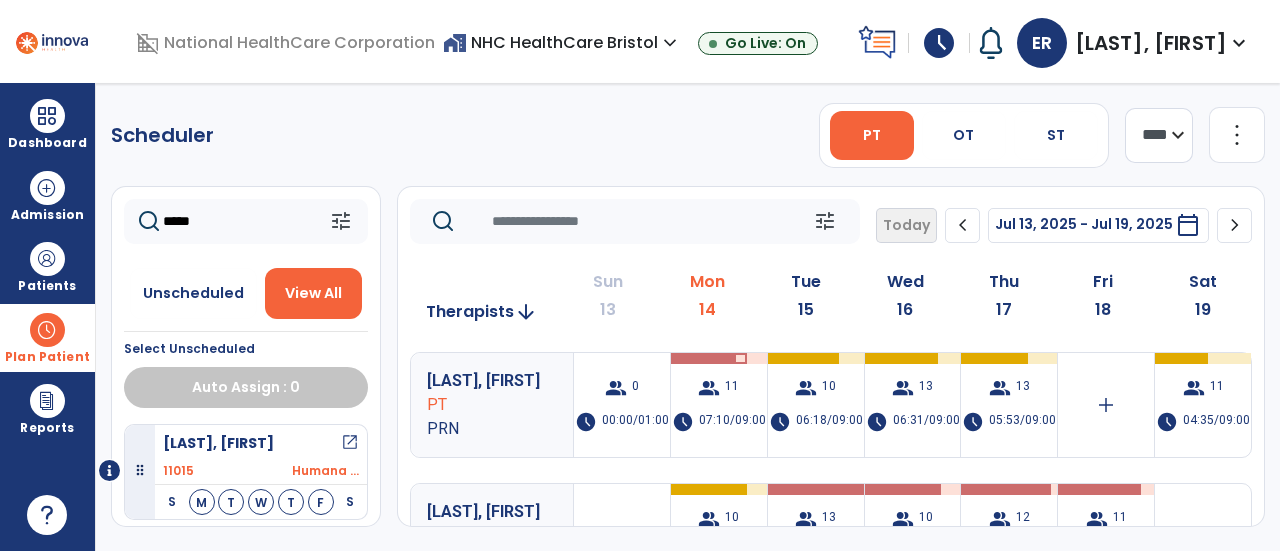 click on "*****" 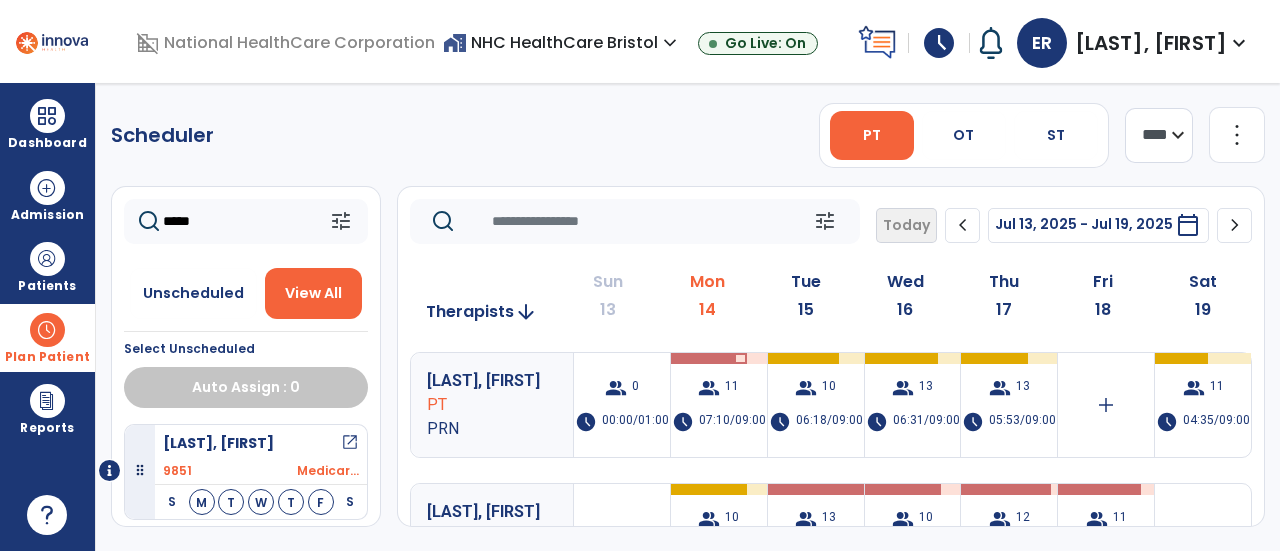 type on "*****" 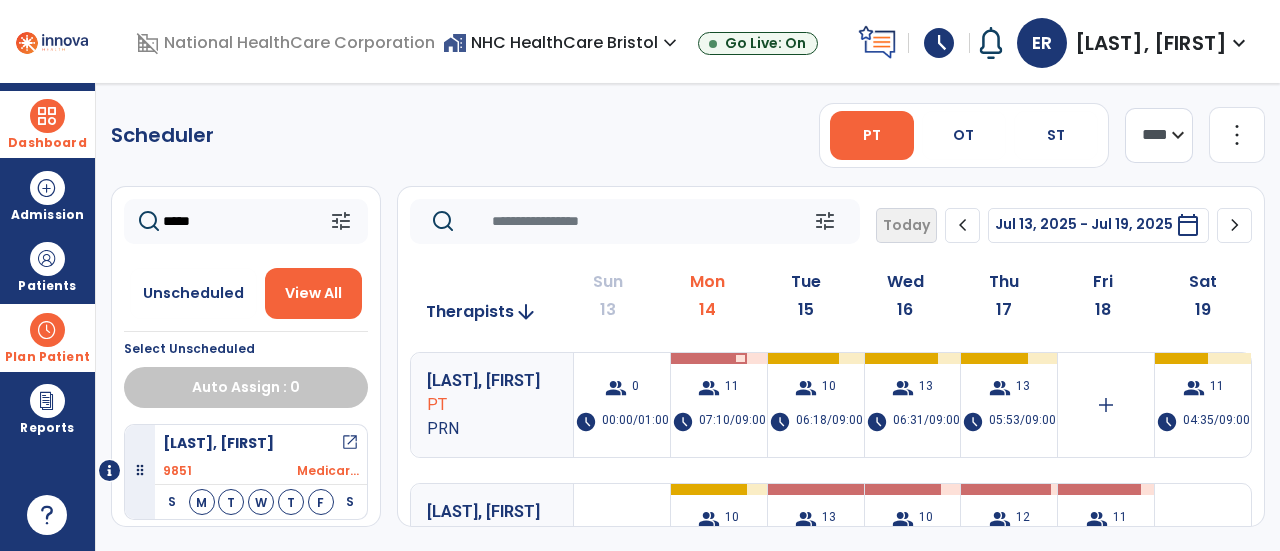 click on "Dashboard" at bounding box center (47, 143) 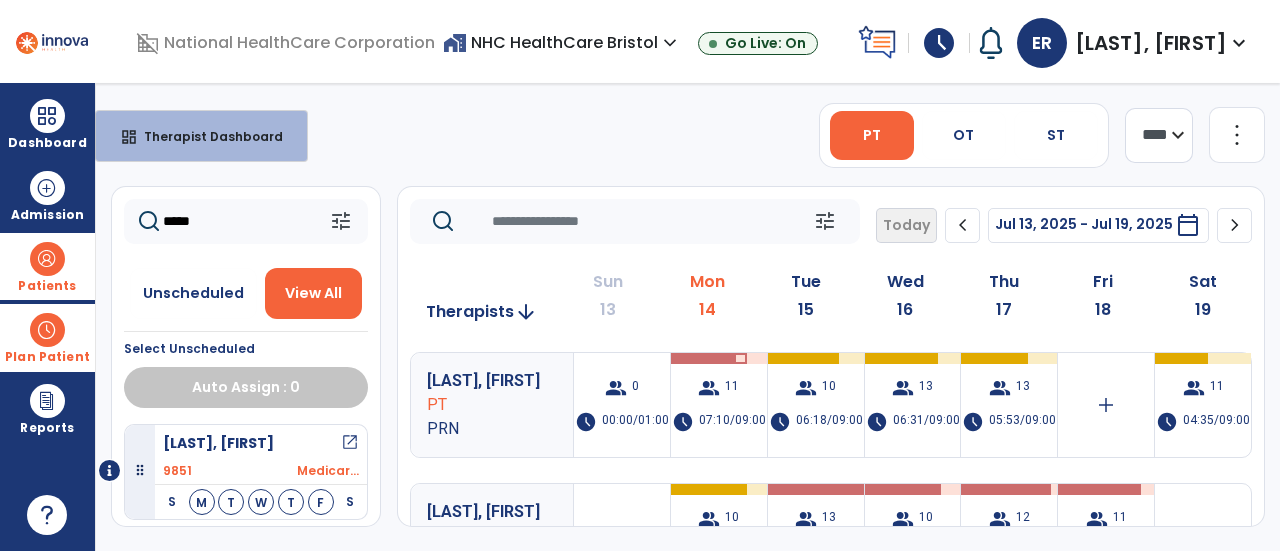 click at bounding box center [47, 259] 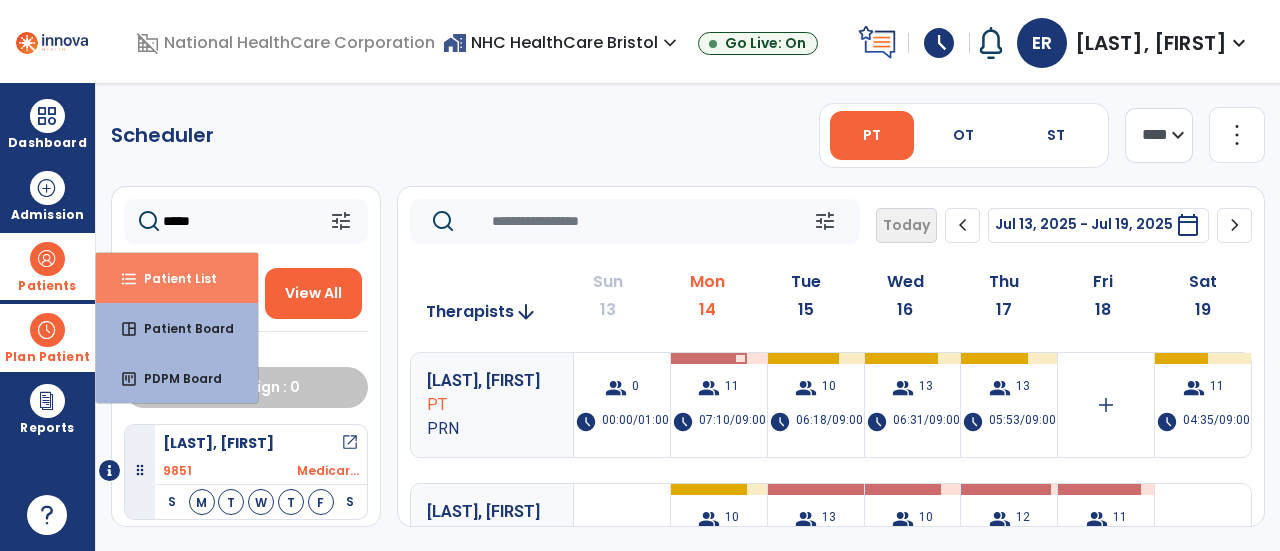 click on "format_list_bulleted  Patient List" at bounding box center (177, 278) 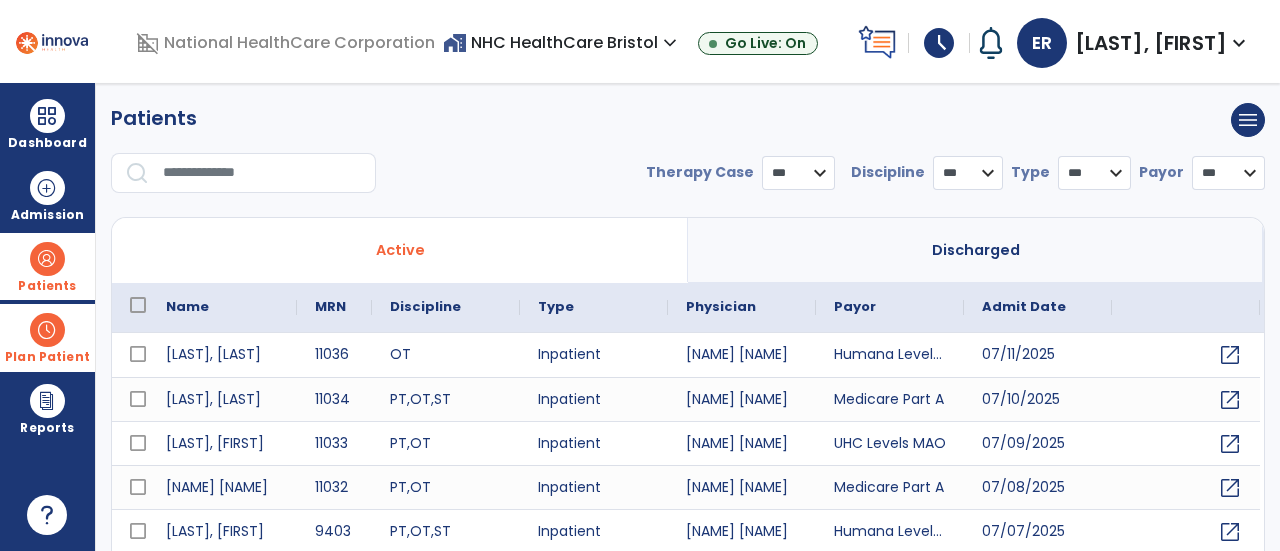 select on "***" 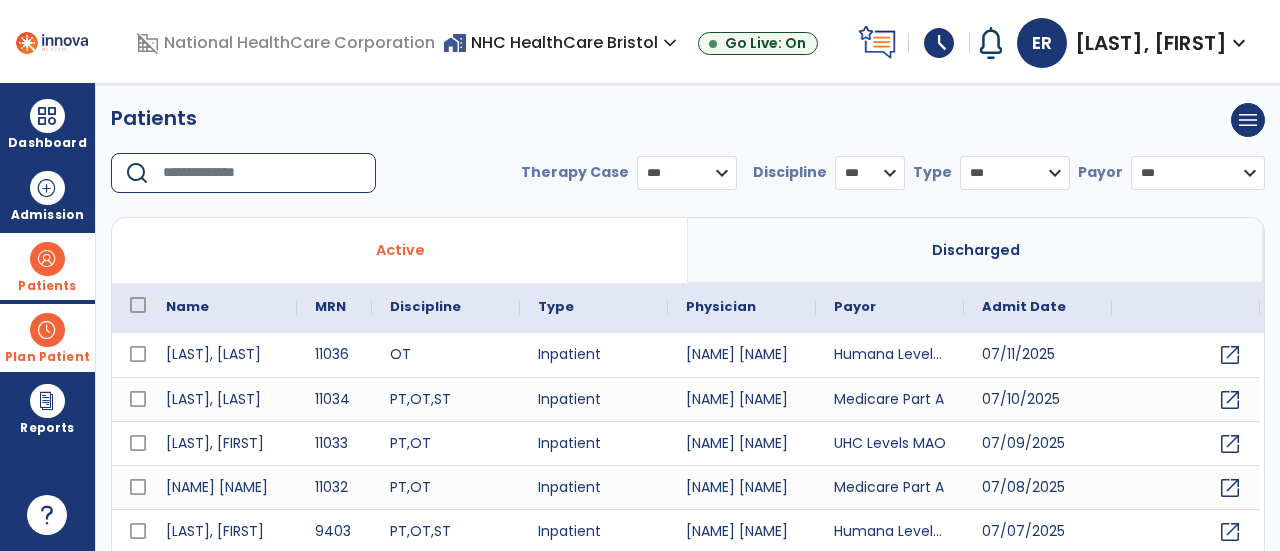 click at bounding box center [262, 173] 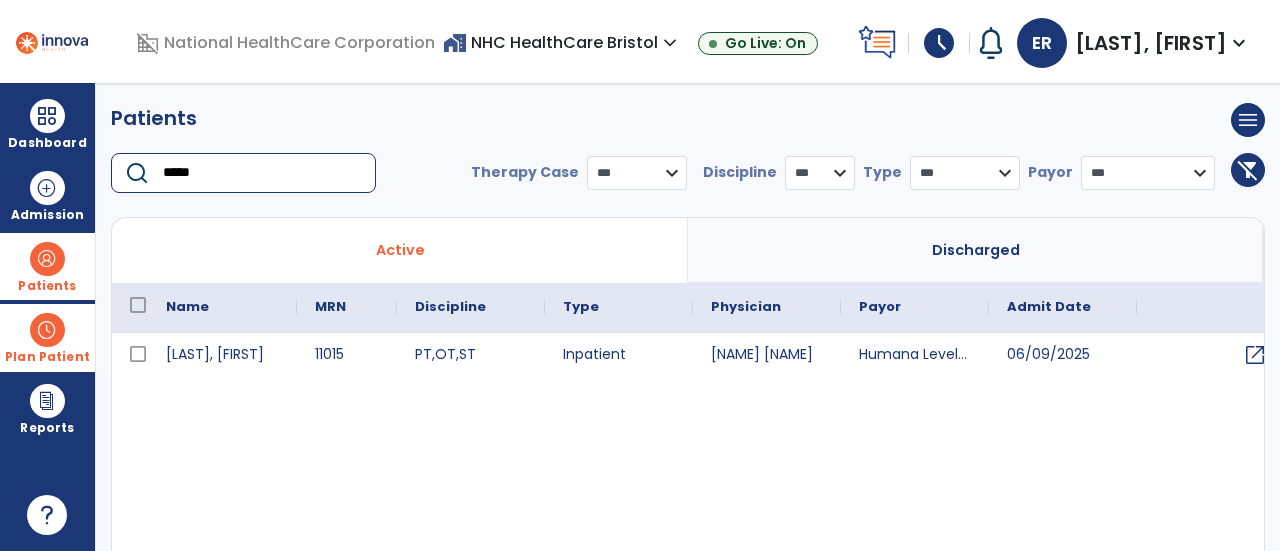 type on "*****" 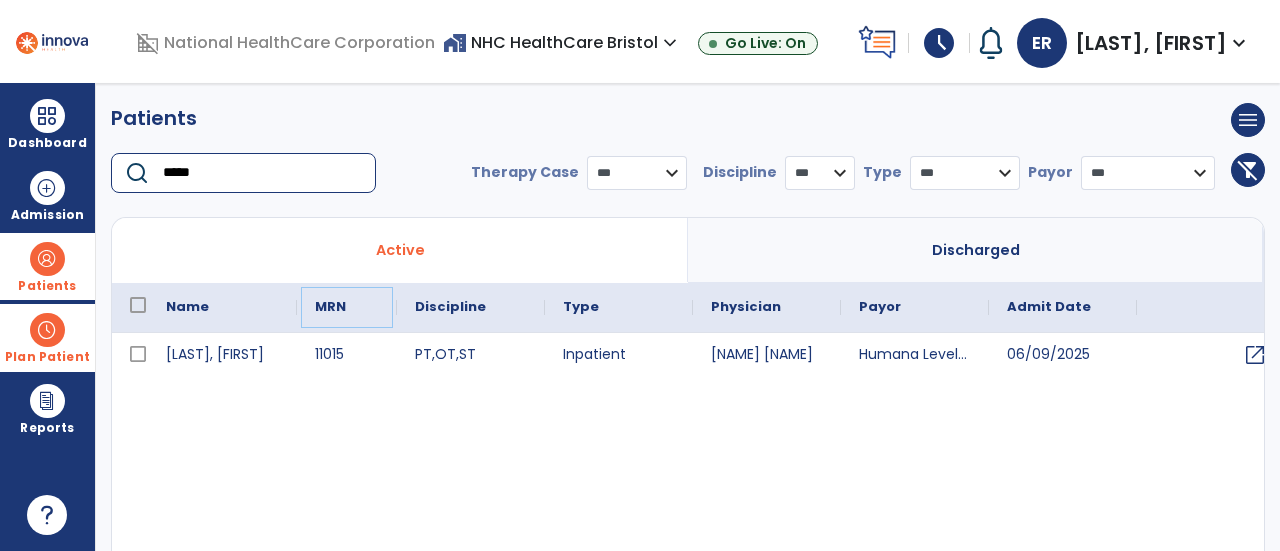 click on "MRN" at bounding box center [347, 307] 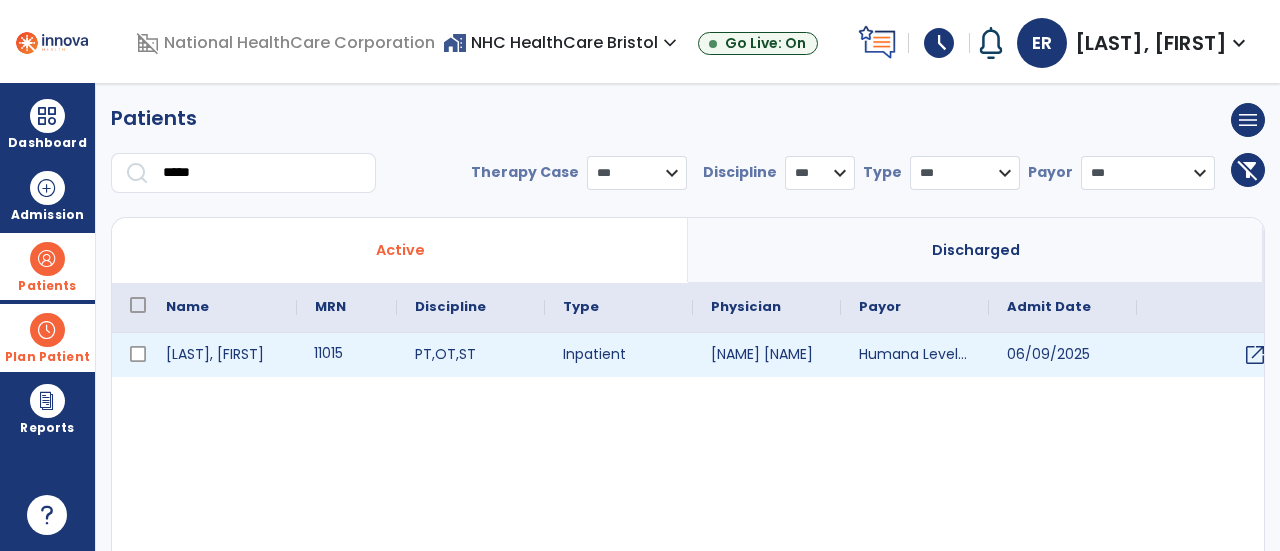 click on "11015" at bounding box center [347, 355] 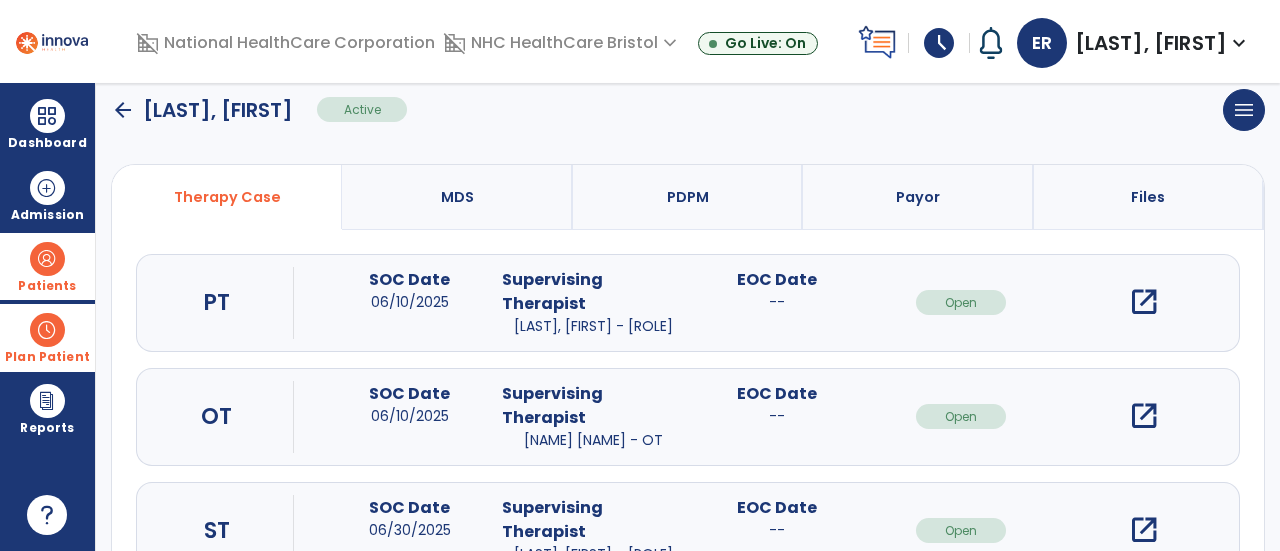 scroll, scrollTop: 135, scrollLeft: 0, axis: vertical 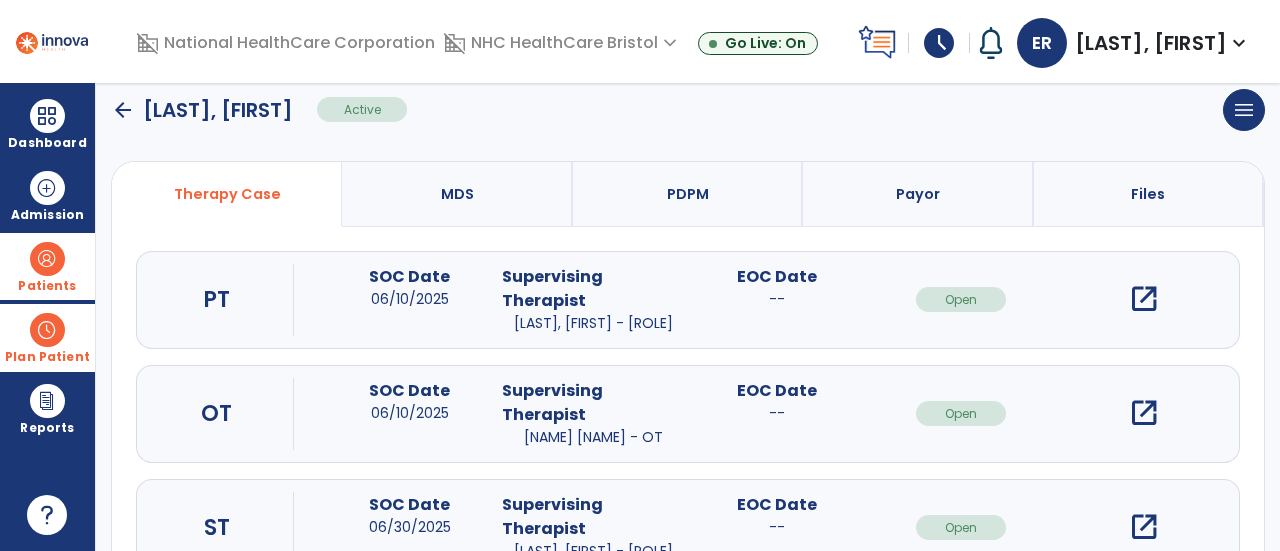 click on "open_in_new" at bounding box center [1144, 413] 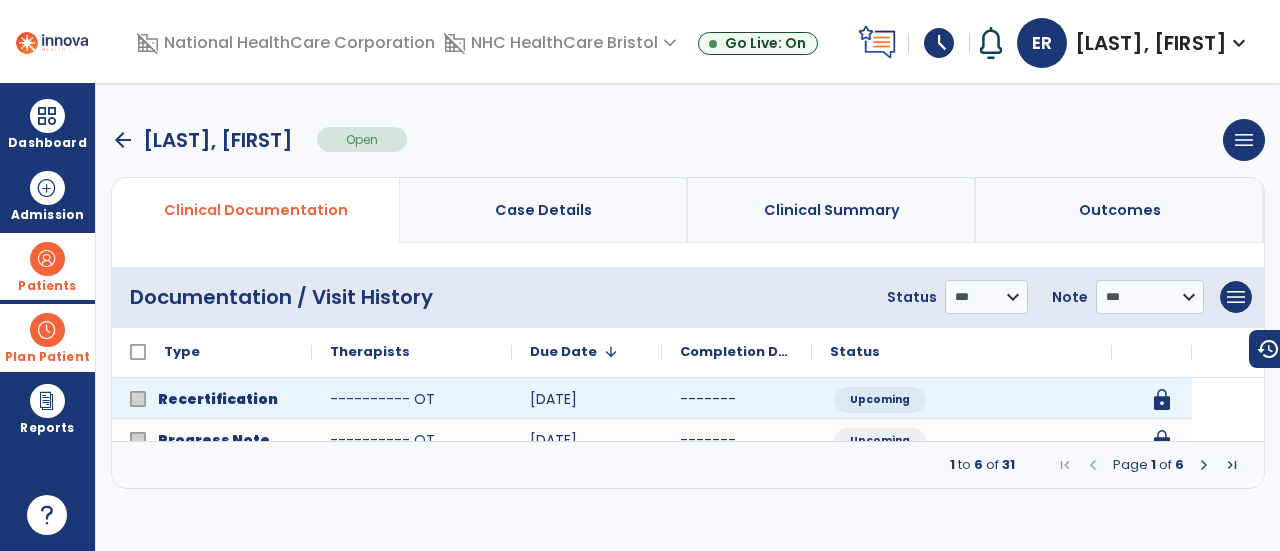 scroll, scrollTop: 0, scrollLeft: 0, axis: both 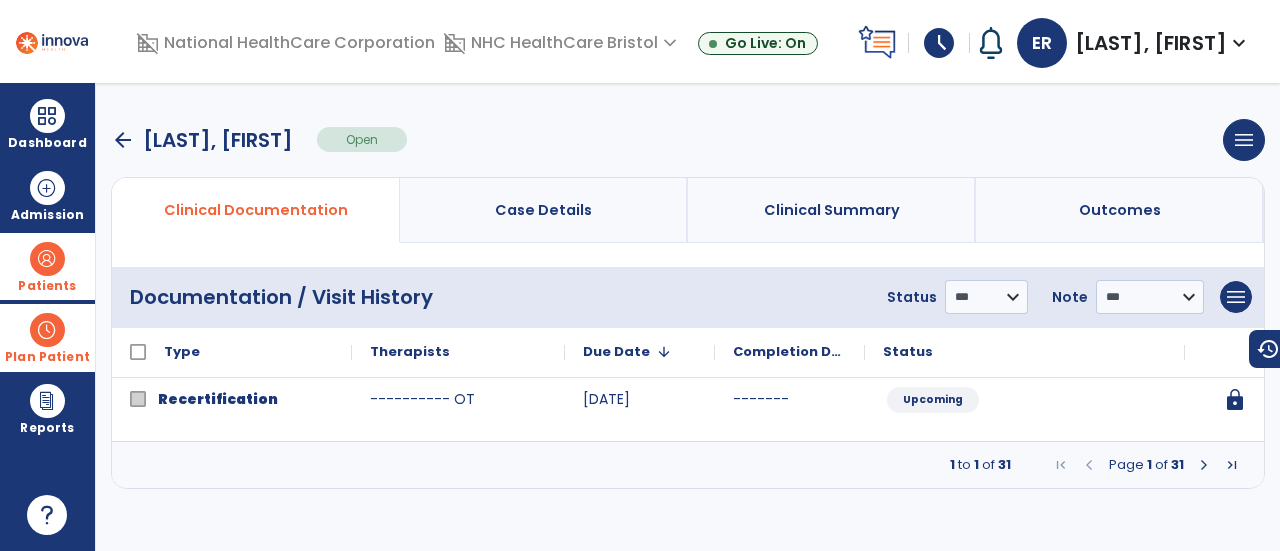 click at bounding box center (1204, 465) 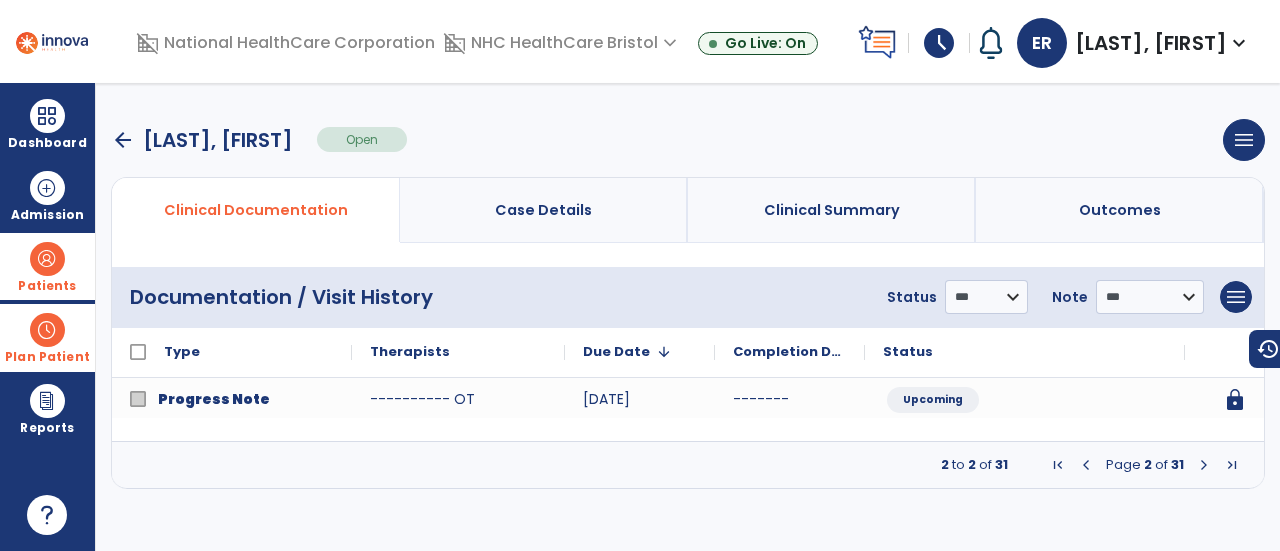 click at bounding box center (1204, 465) 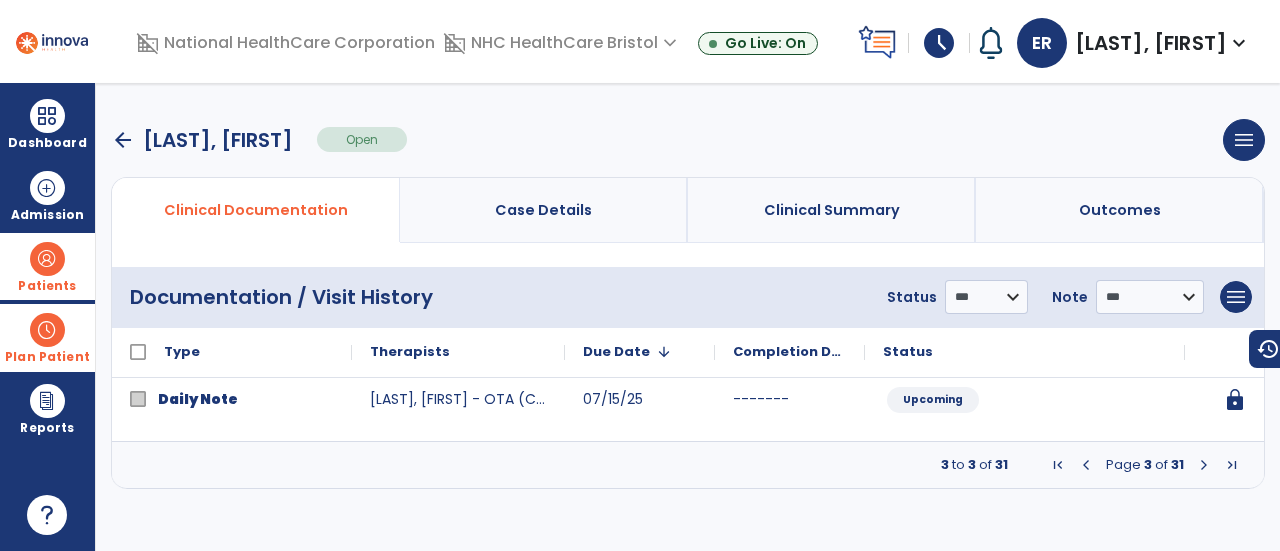 click at bounding box center (1204, 465) 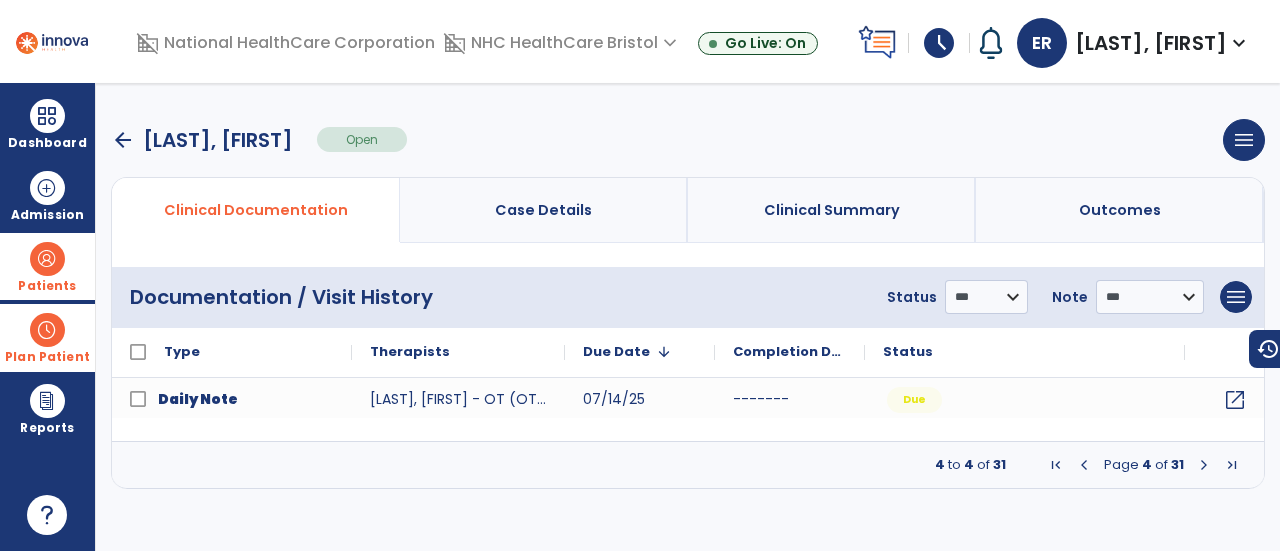 click at bounding box center [1204, 465] 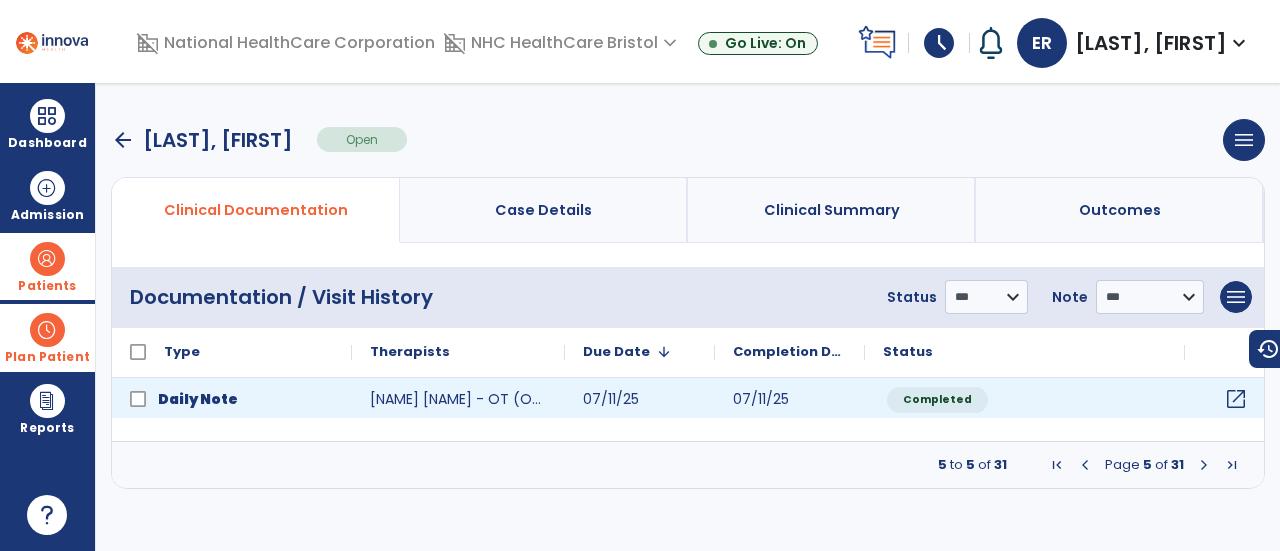 click on "open_in_new" 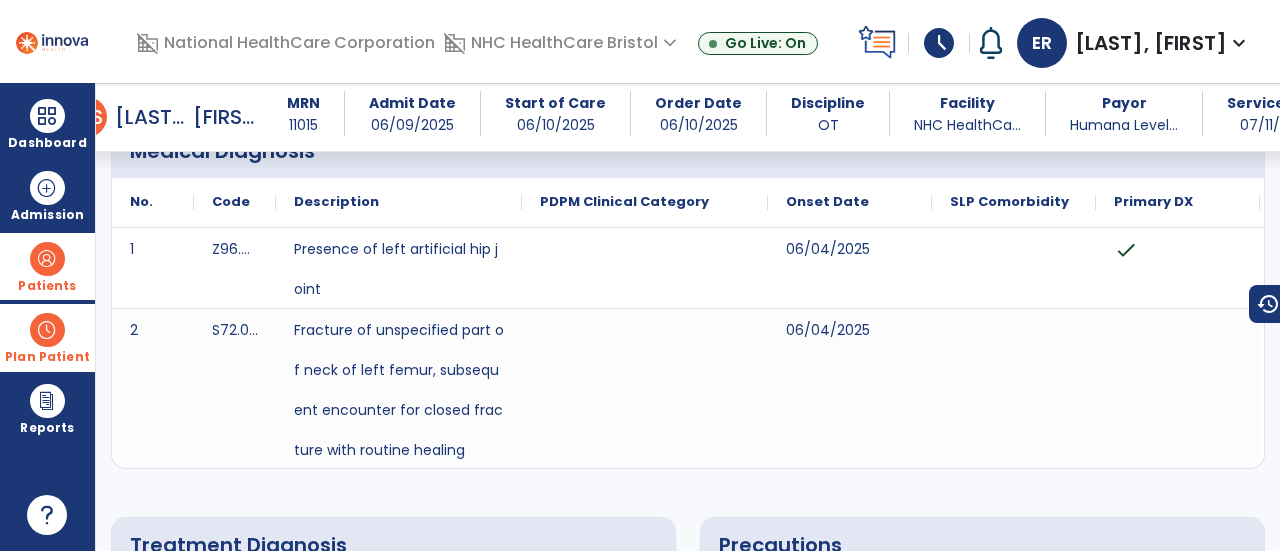 scroll, scrollTop: 0, scrollLeft: 0, axis: both 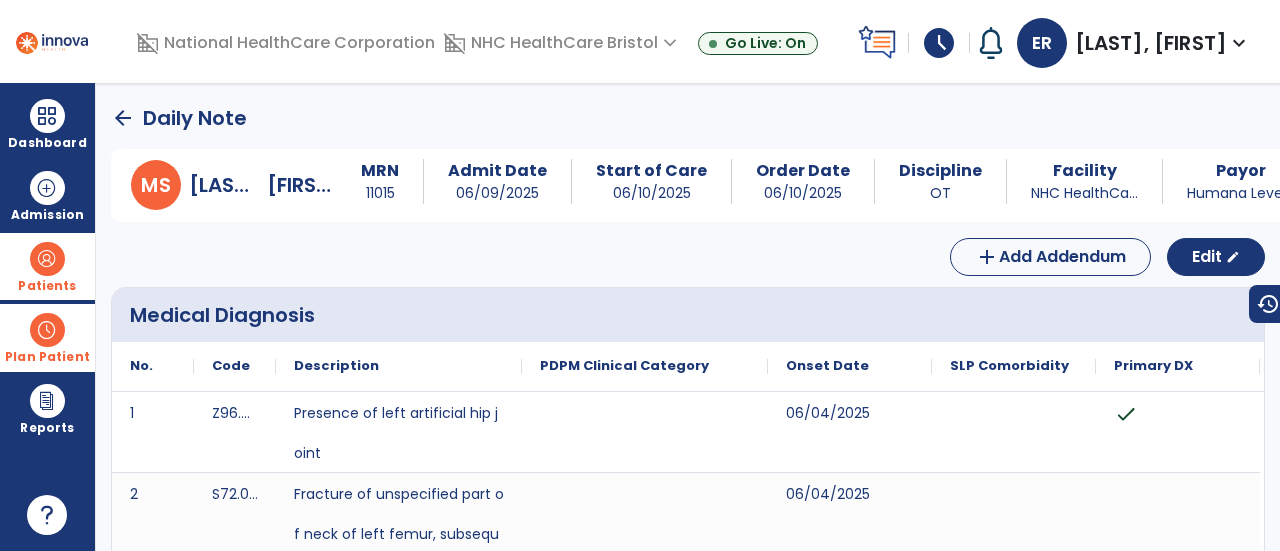 click on "arrow_back" 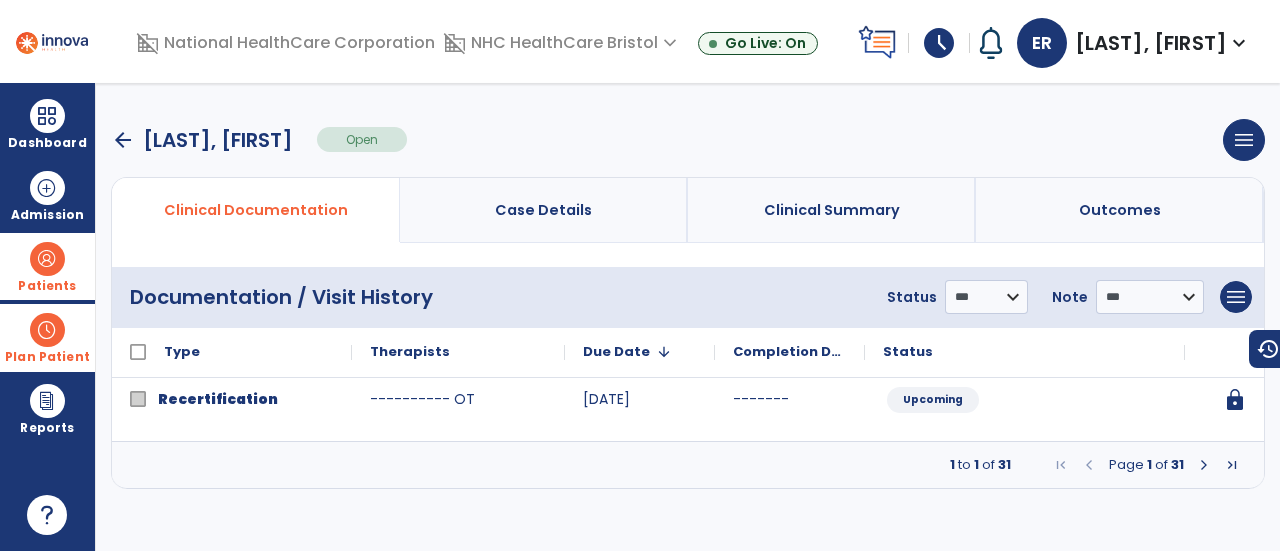 click at bounding box center [1204, 465] 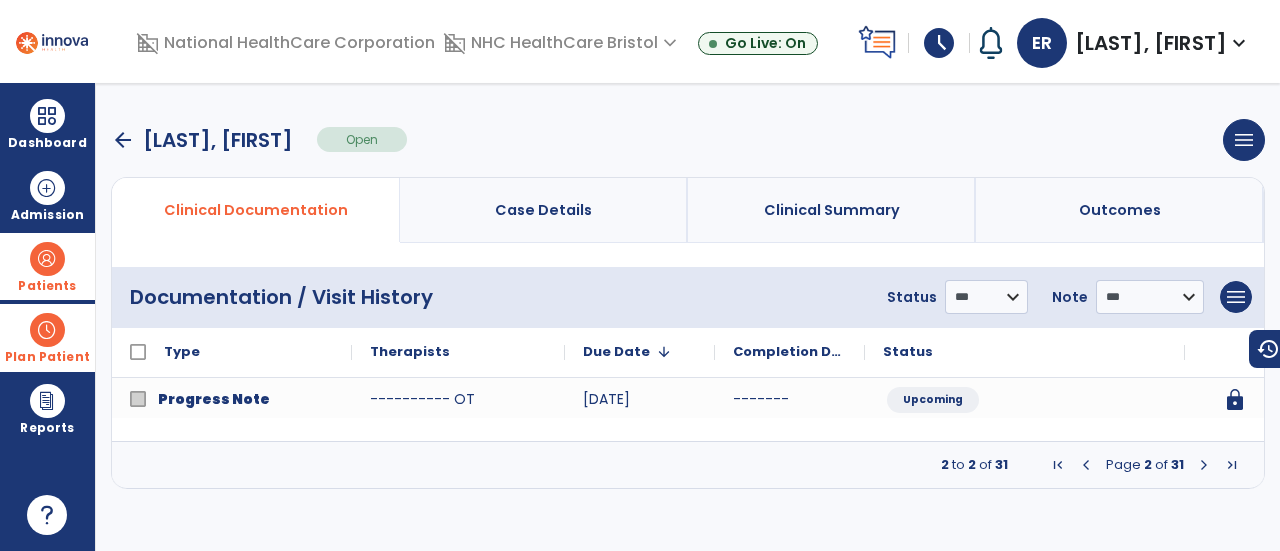 click at bounding box center (1204, 465) 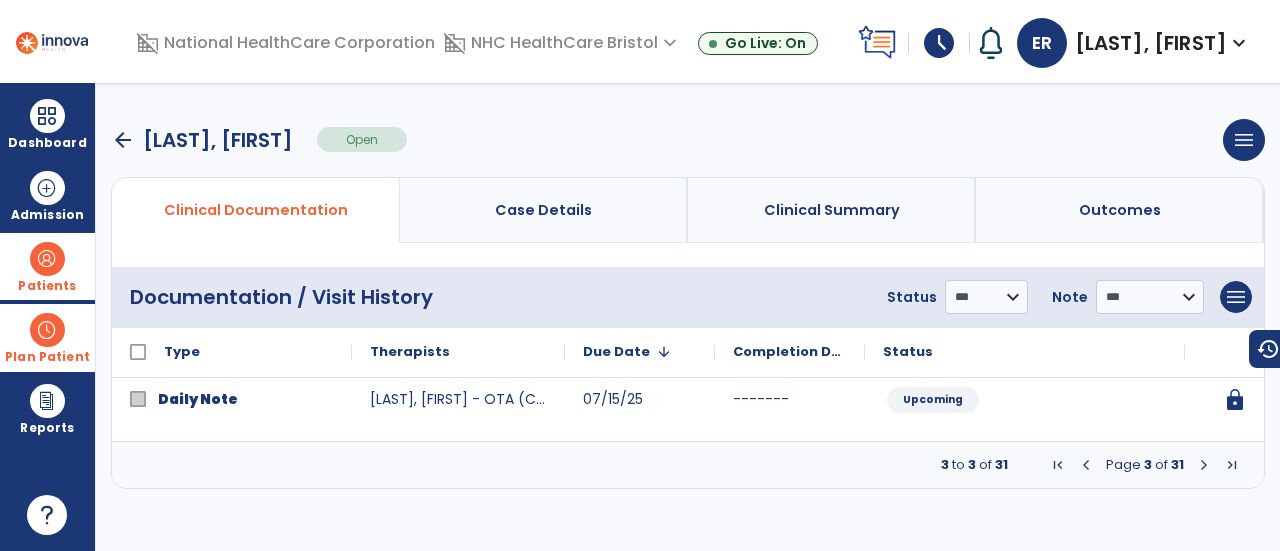 click at bounding box center [1204, 465] 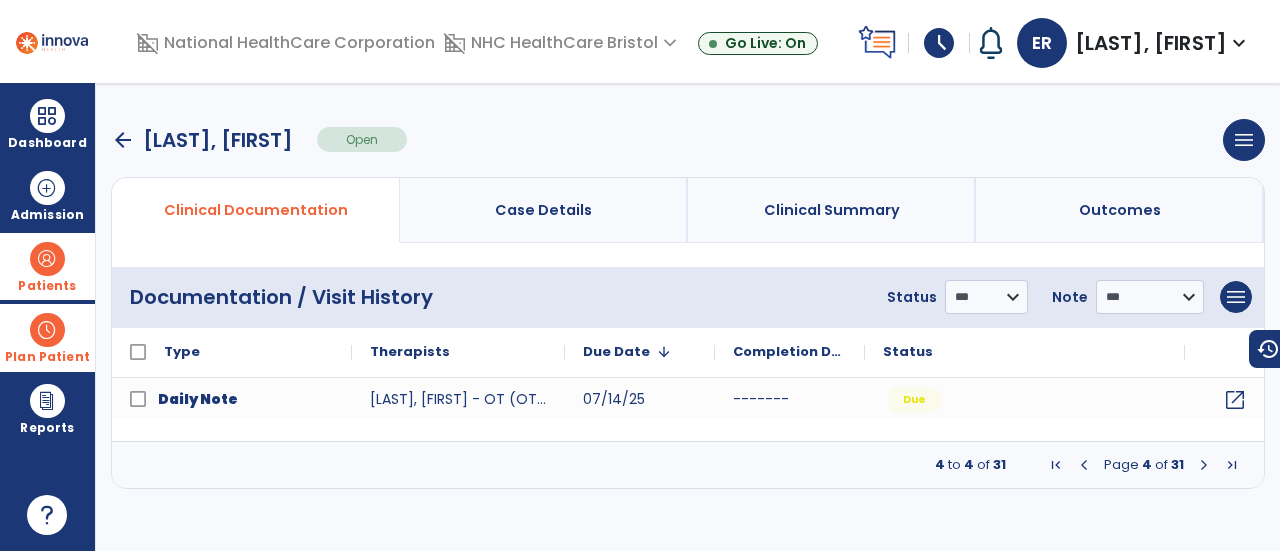 click at bounding box center (1204, 465) 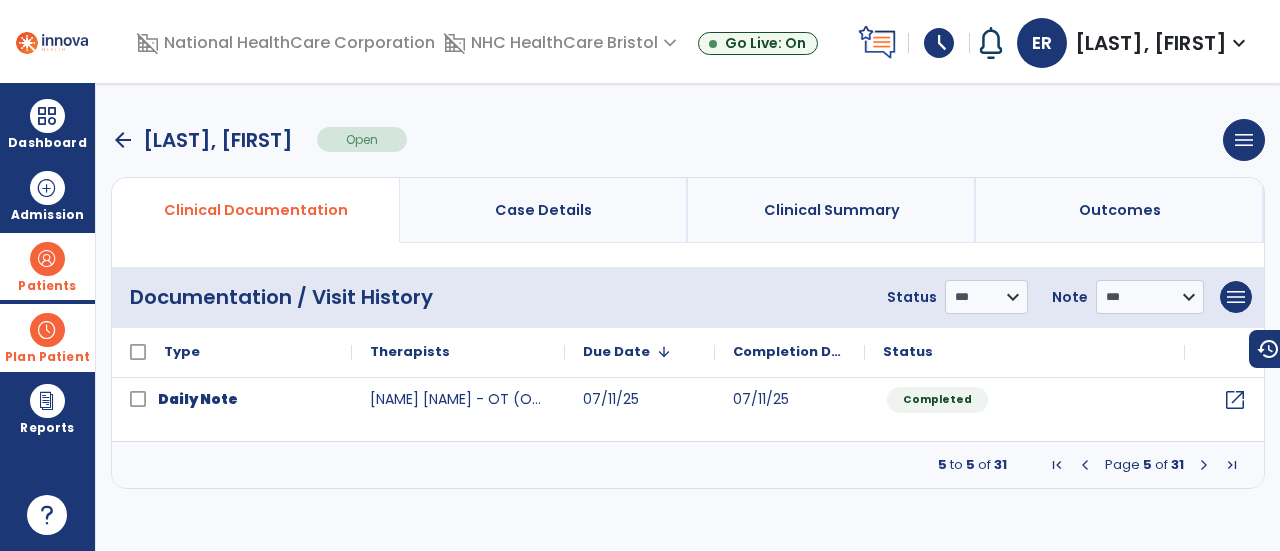 click at bounding box center [1204, 465] 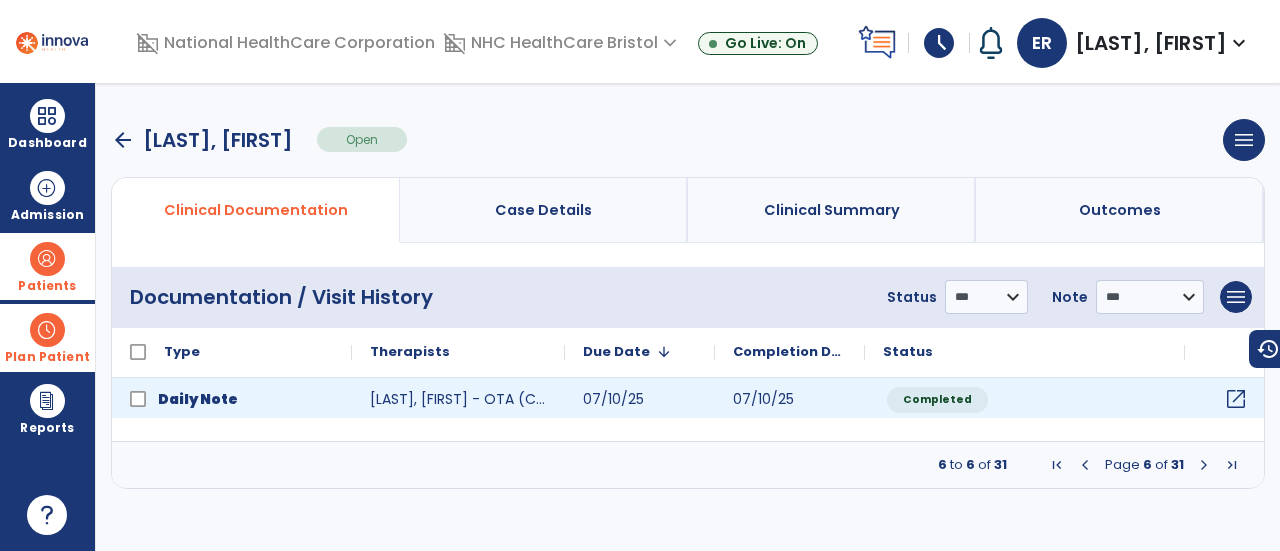 click on "open_in_new" 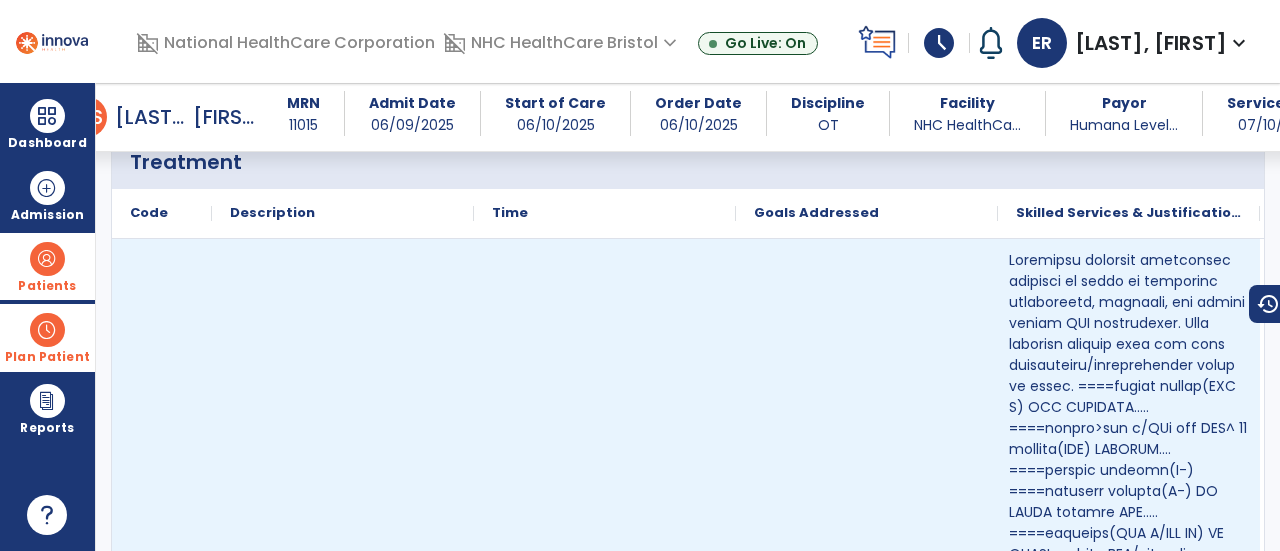 scroll, scrollTop: 1282, scrollLeft: 0, axis: vertical 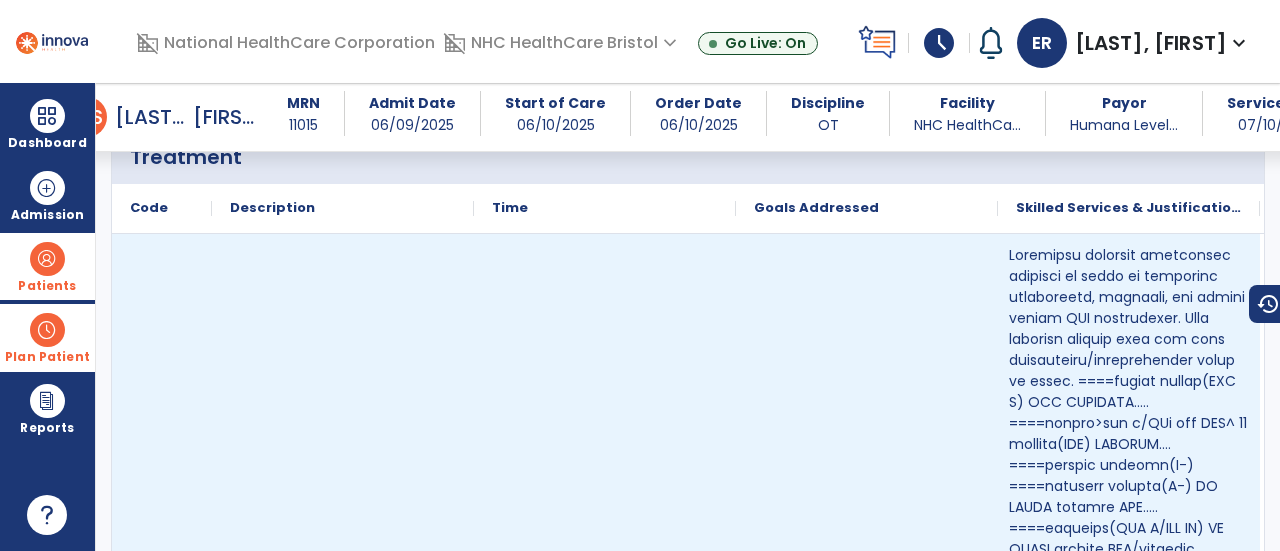drag, startPoint x: 448, startPoint y: 459, endPoint x: 429, endPoint y: 303, distance: 157.15279 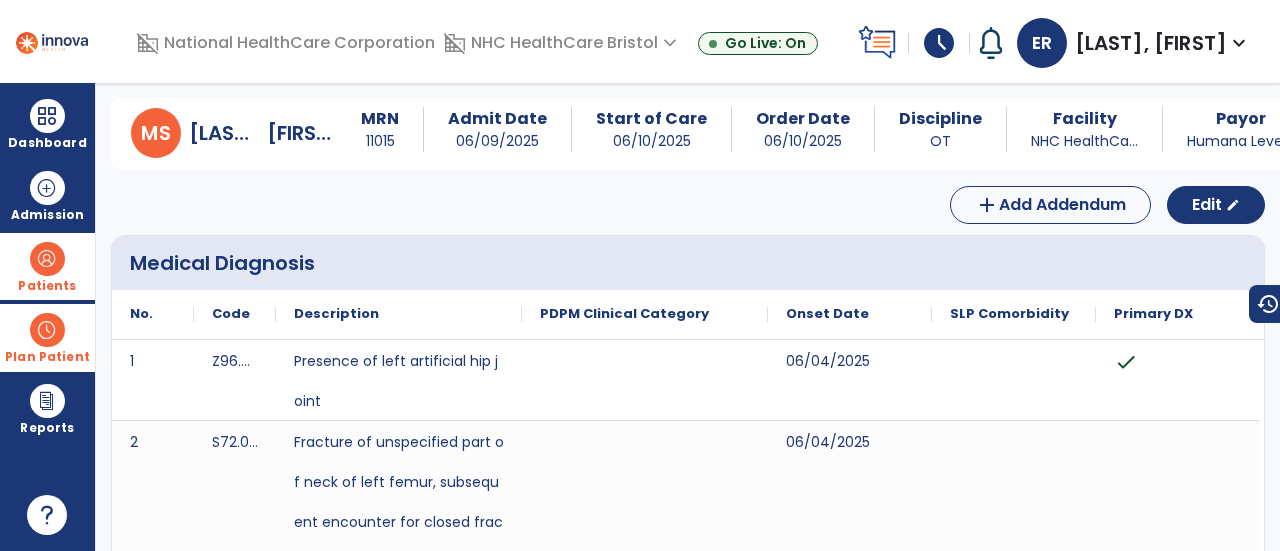 scroll, scrollTop: 0, scrollLeft: 0, axis: both 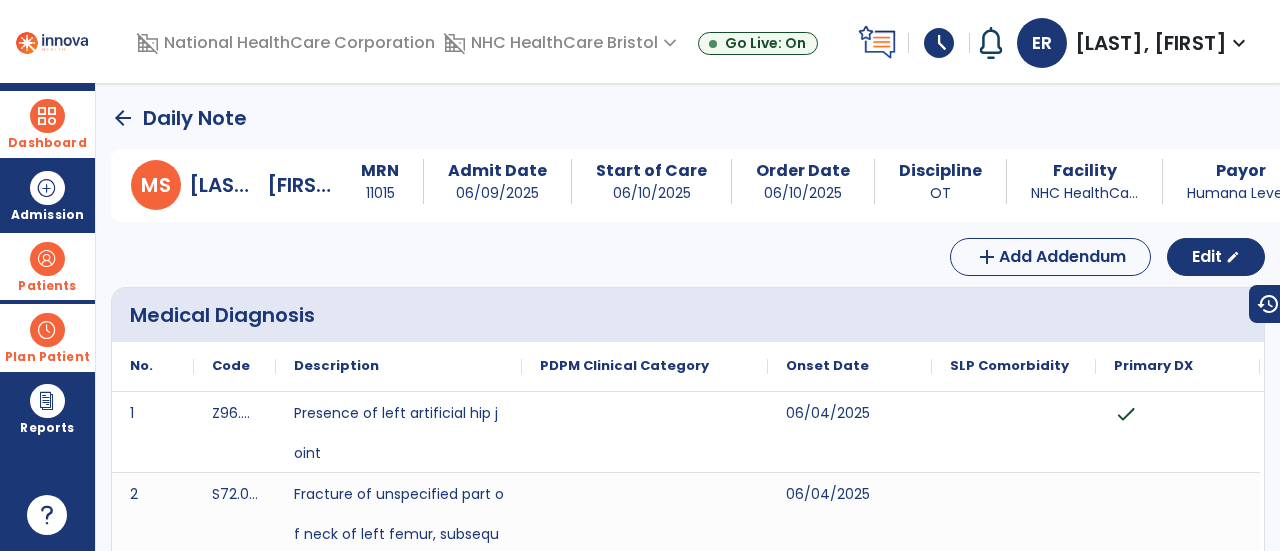 click at bounding box center (47, 116) 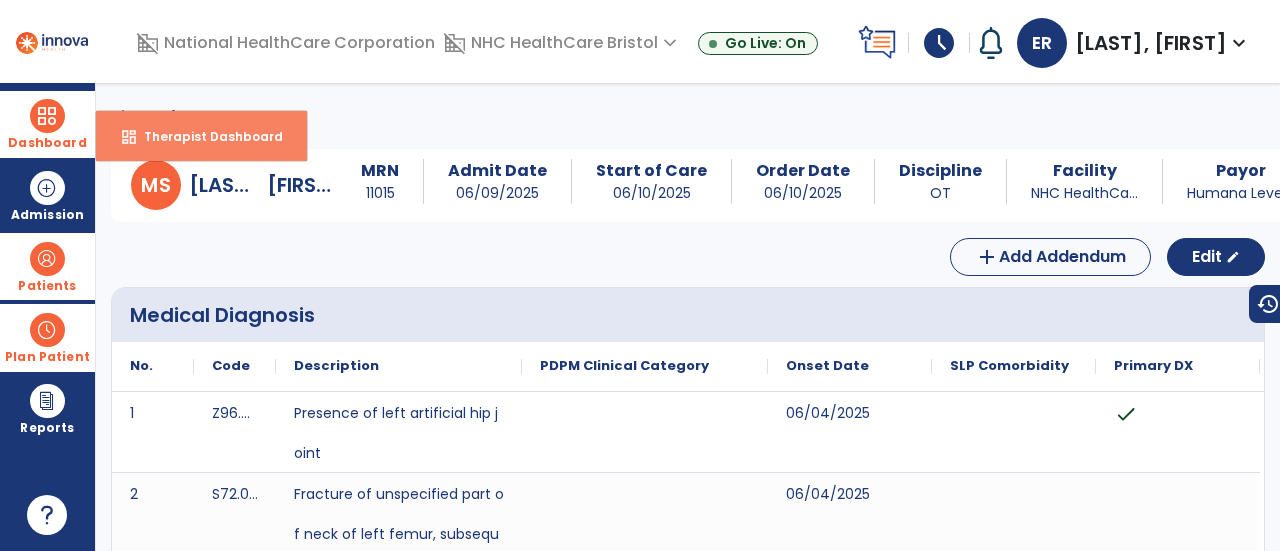 click on "dashboard  Therapist Dashboard" at bounding box center [201, 136] 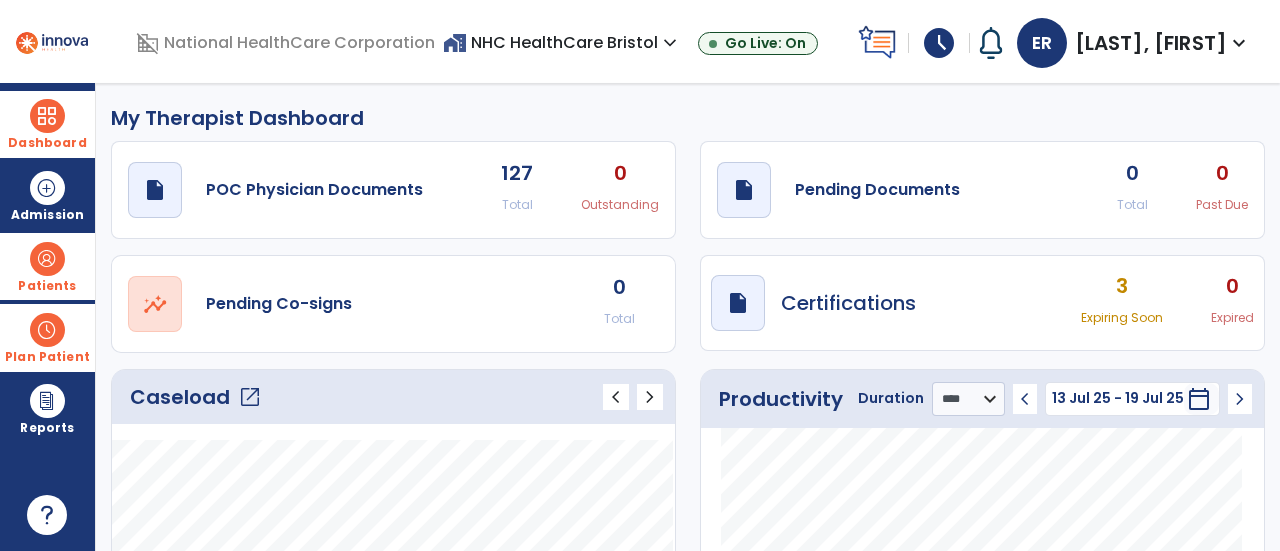 click on "open_in_new" 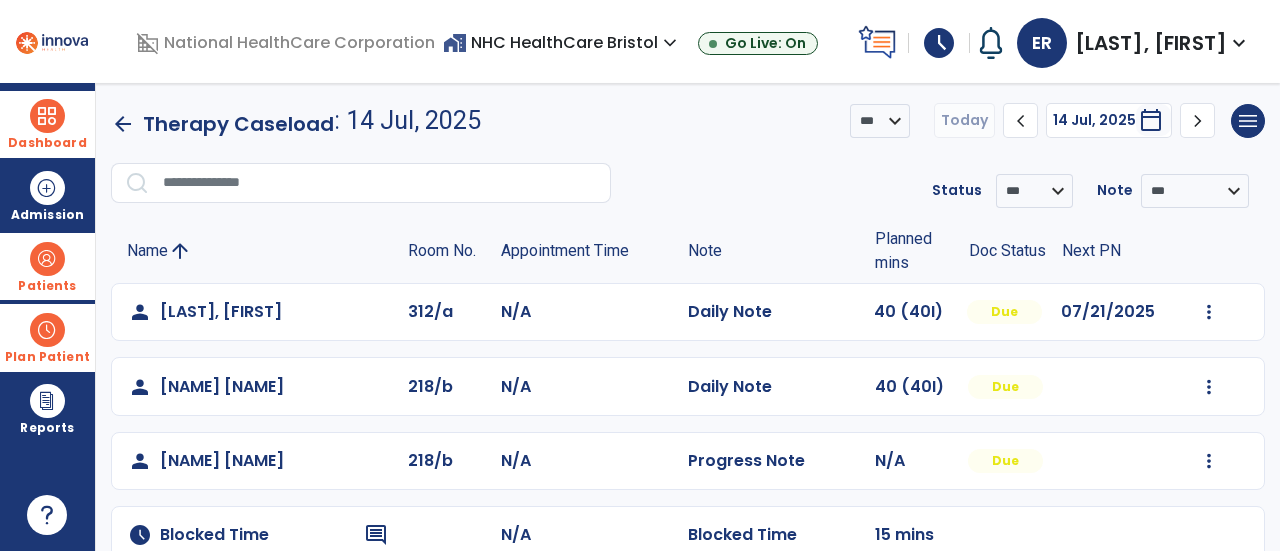 click on "Patients" at bounding box center [47, 266] 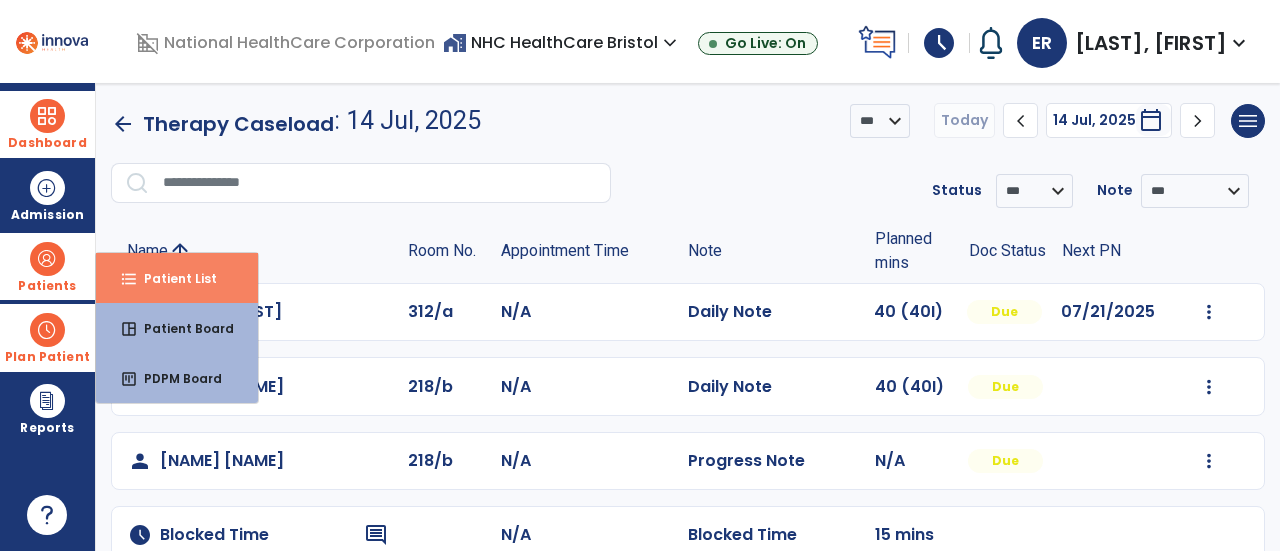 click on "format_list_bulleted  Patient List" at bounding box center (177, 278) 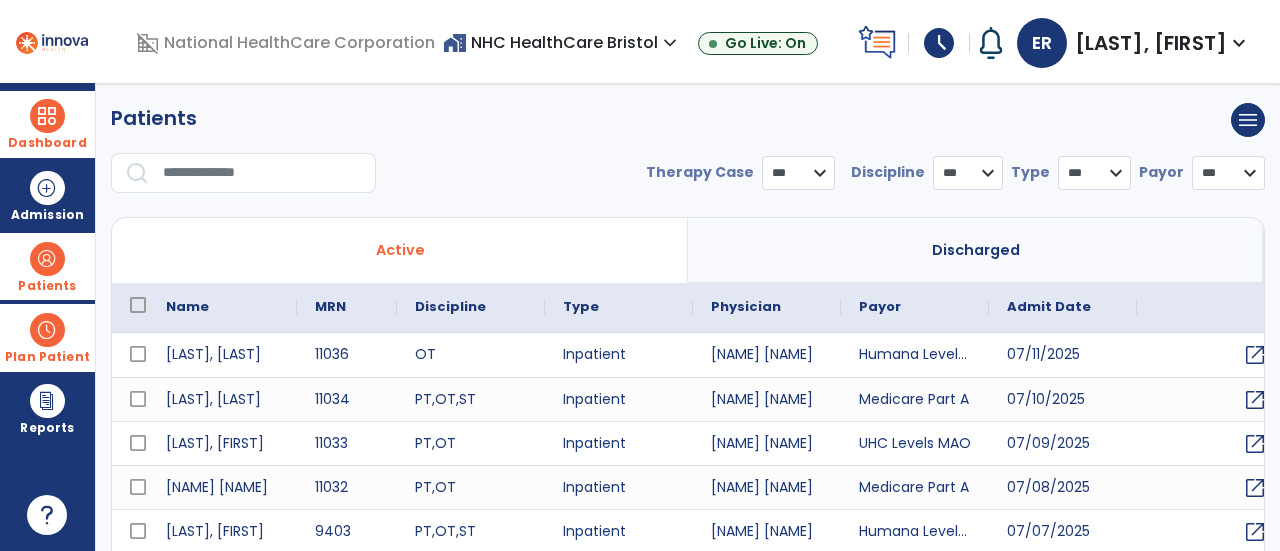 select on "***" 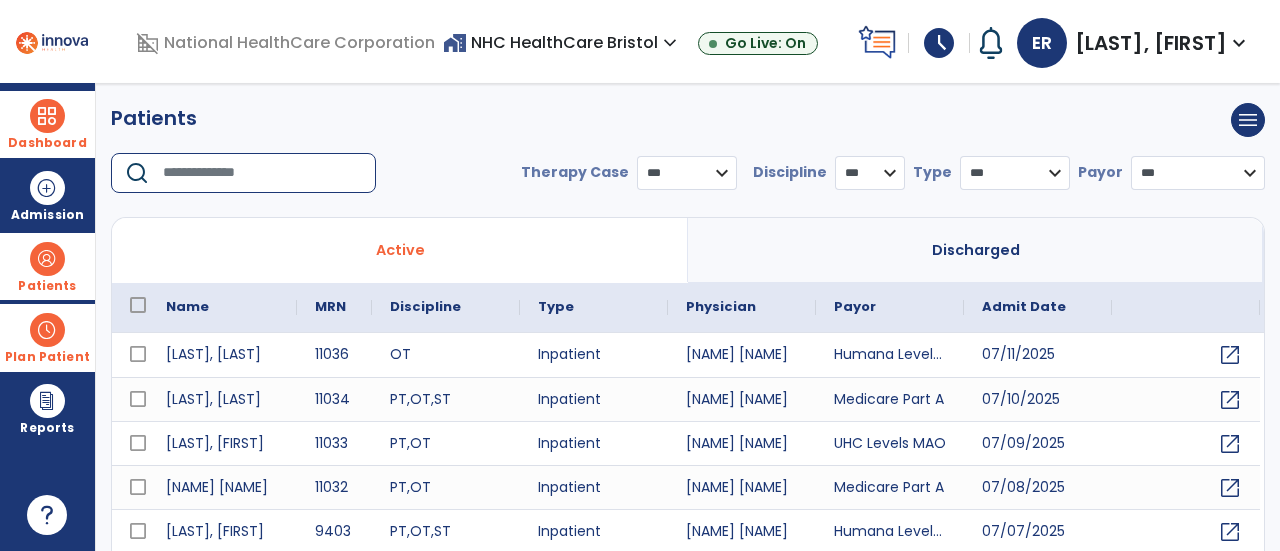 click at bounding box center (262, 173) 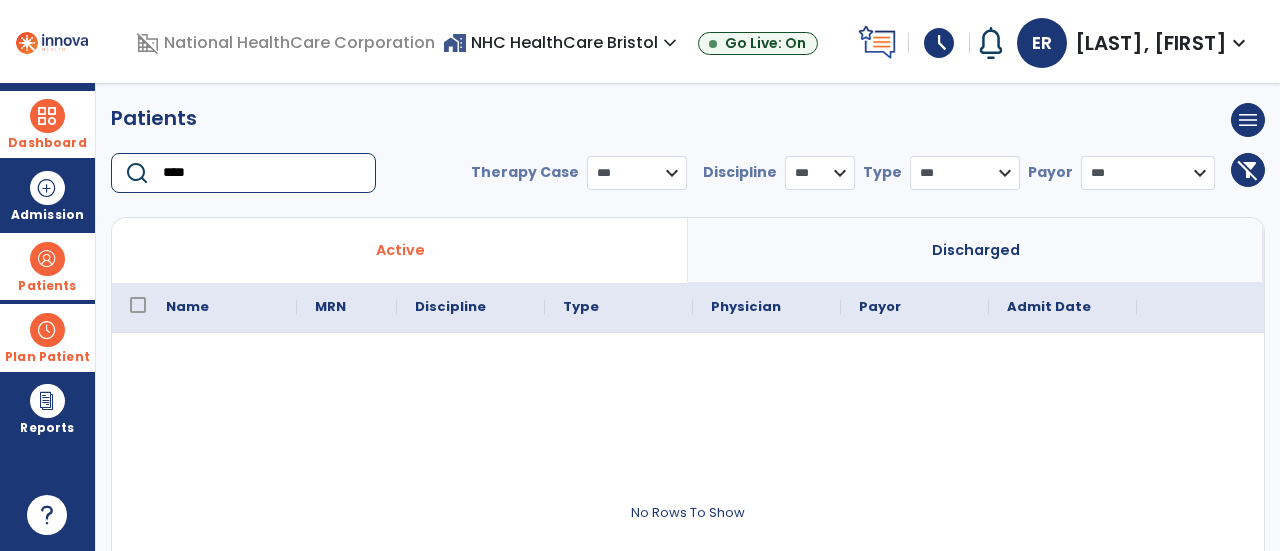 type on "****" 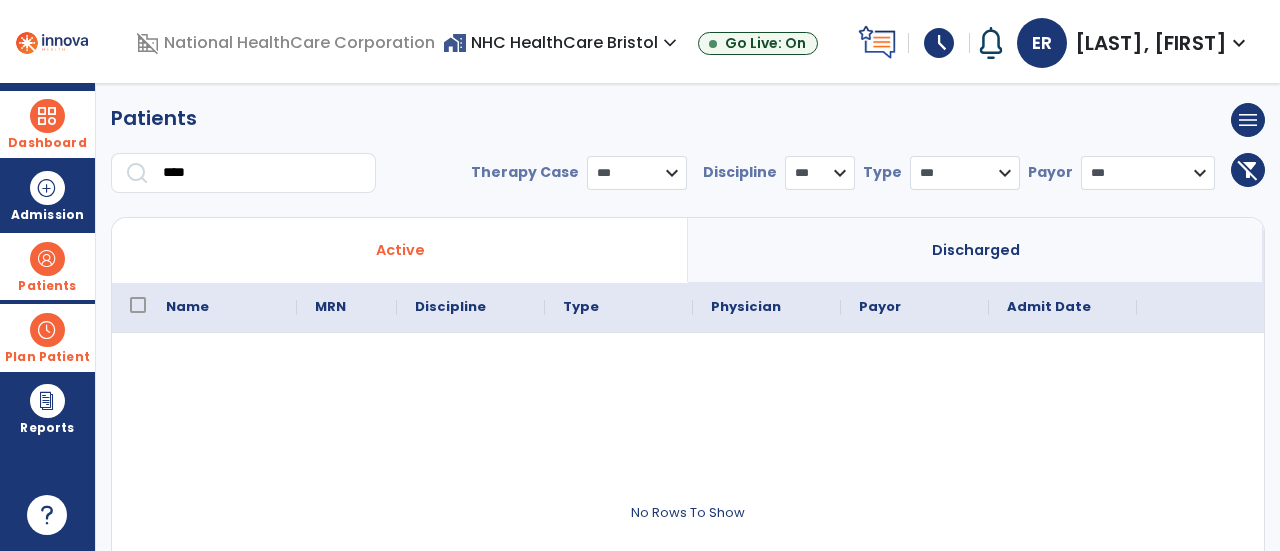 click on "Discharged" at bounding box center (976, 250) 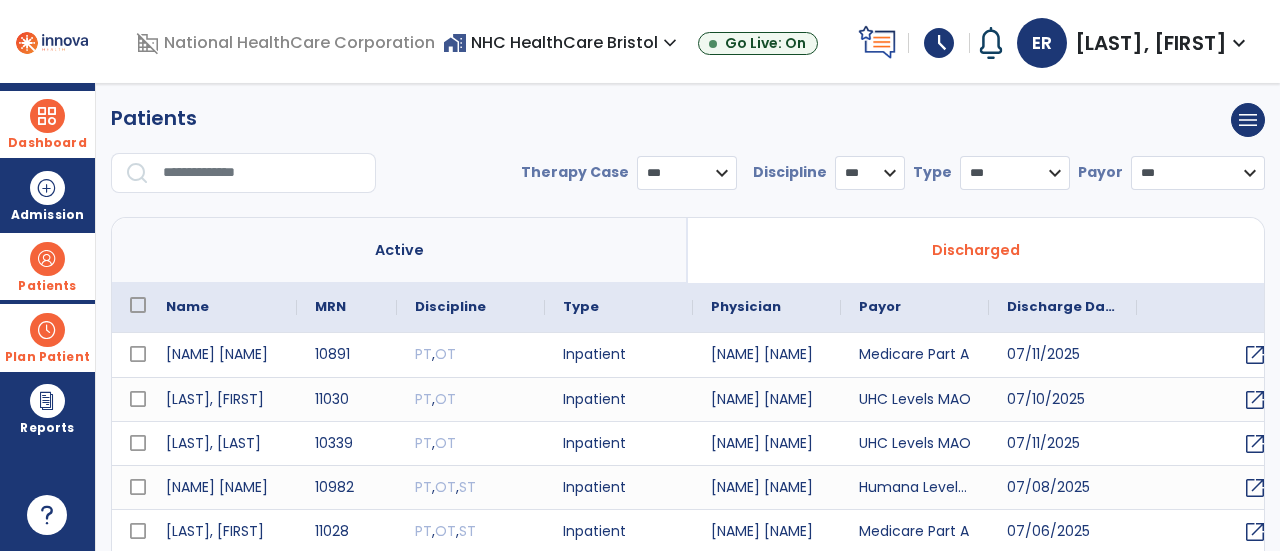 click at bounding box center (262, 173) 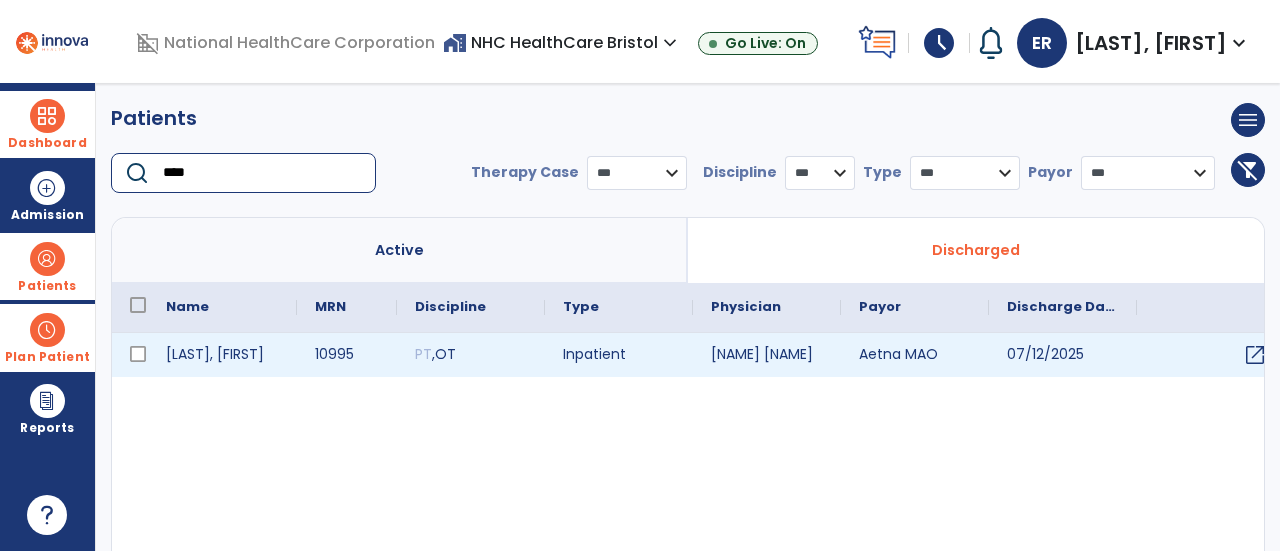 type on "****" 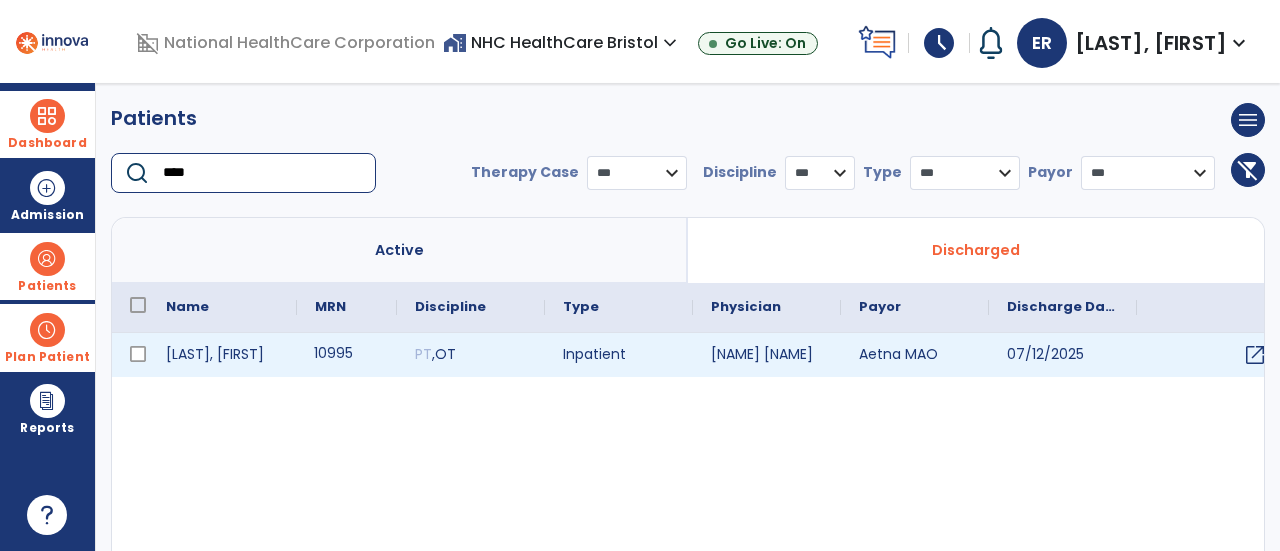 click on "10995" at bounding box center (347, 355) 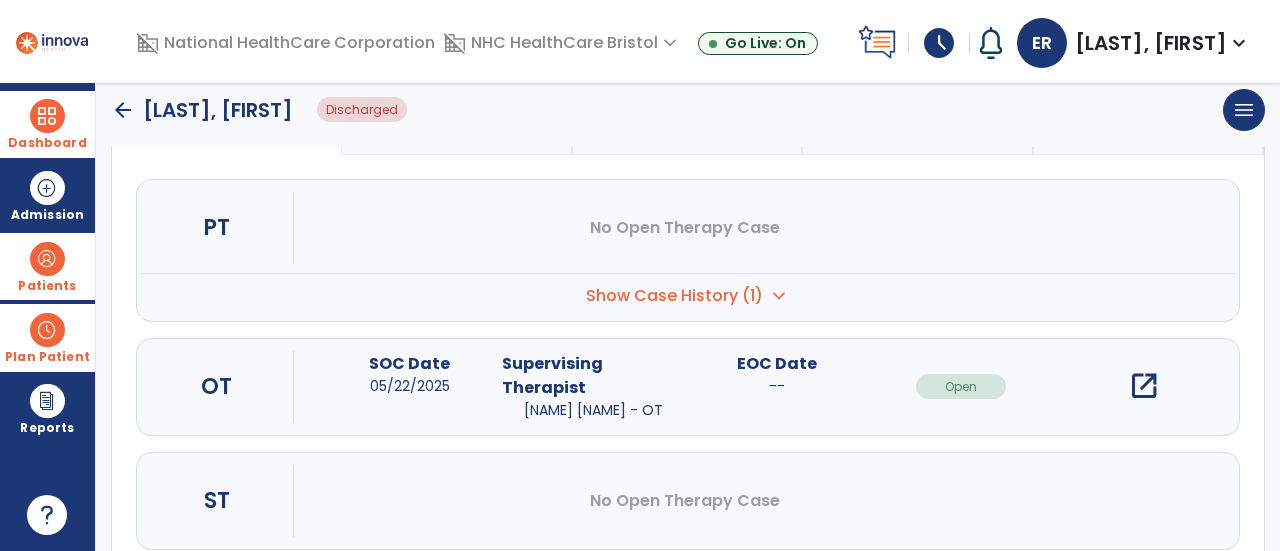 scroll, scrollTop: 214, scrollLeft: 0, axis: vertical 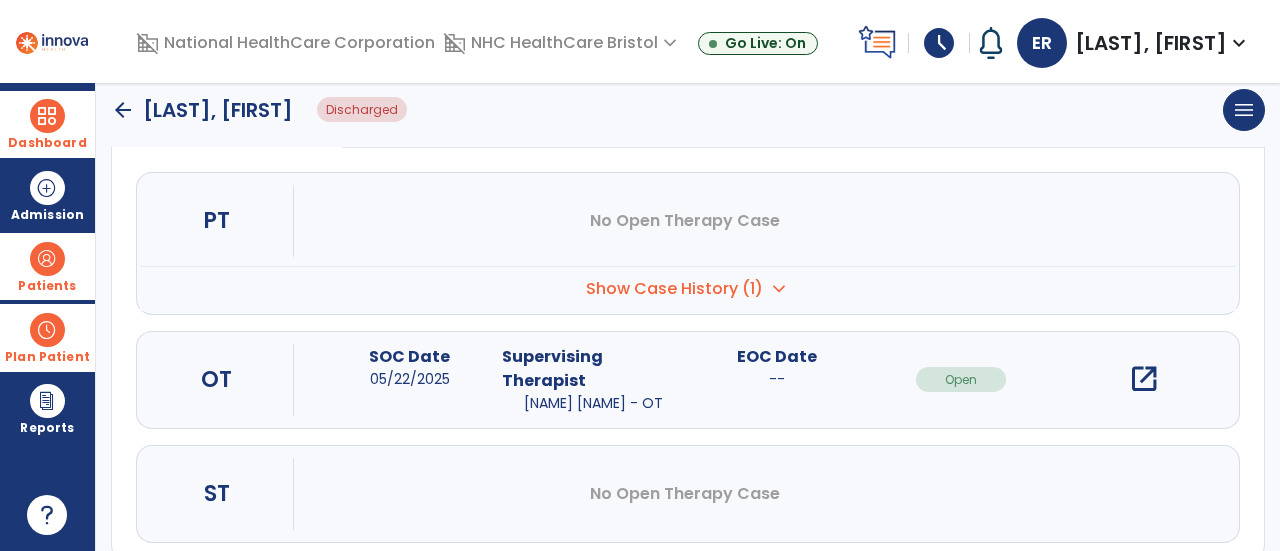 click on "open_in_new" at bounding box center (1144, 379) 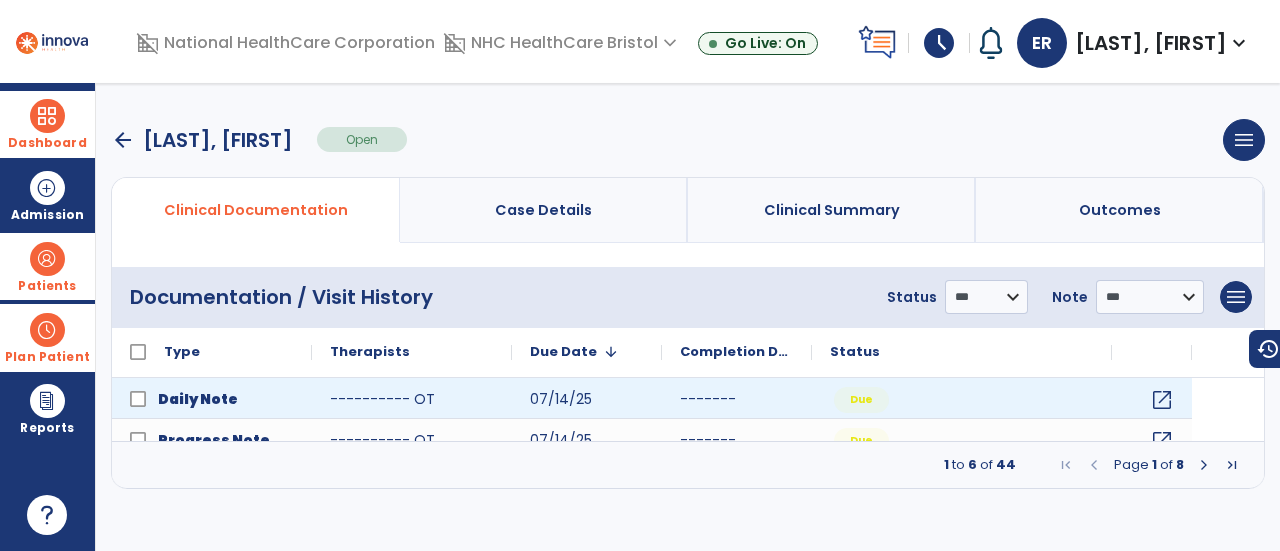 scroll, scrollTop: 0, scrollLeft: 0, axis: both 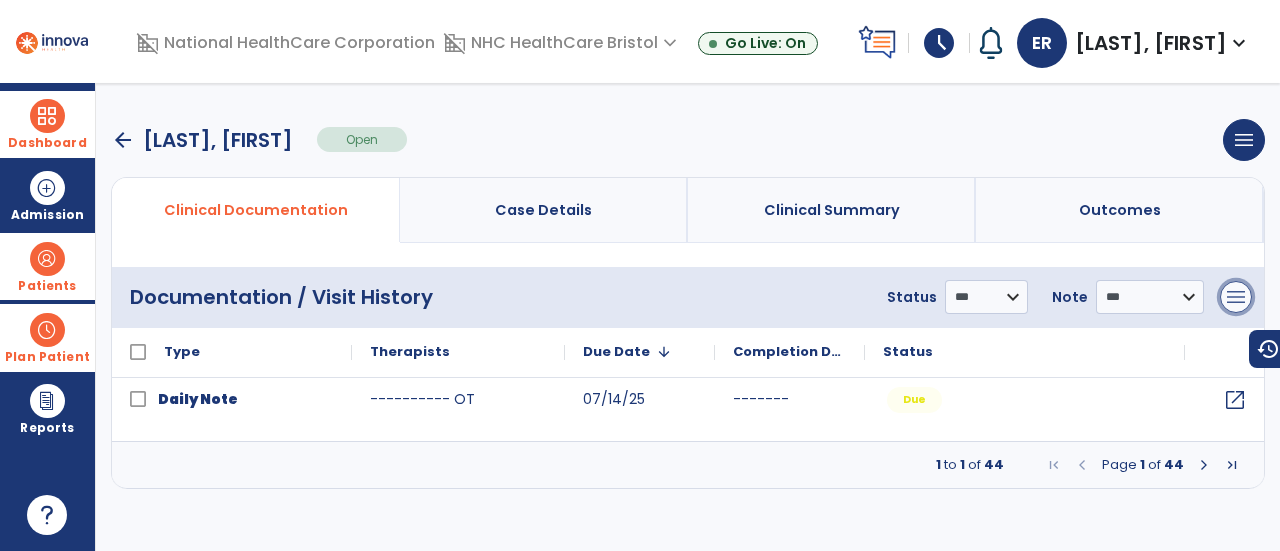 click on "menu" at bounding box center [1236, 297] 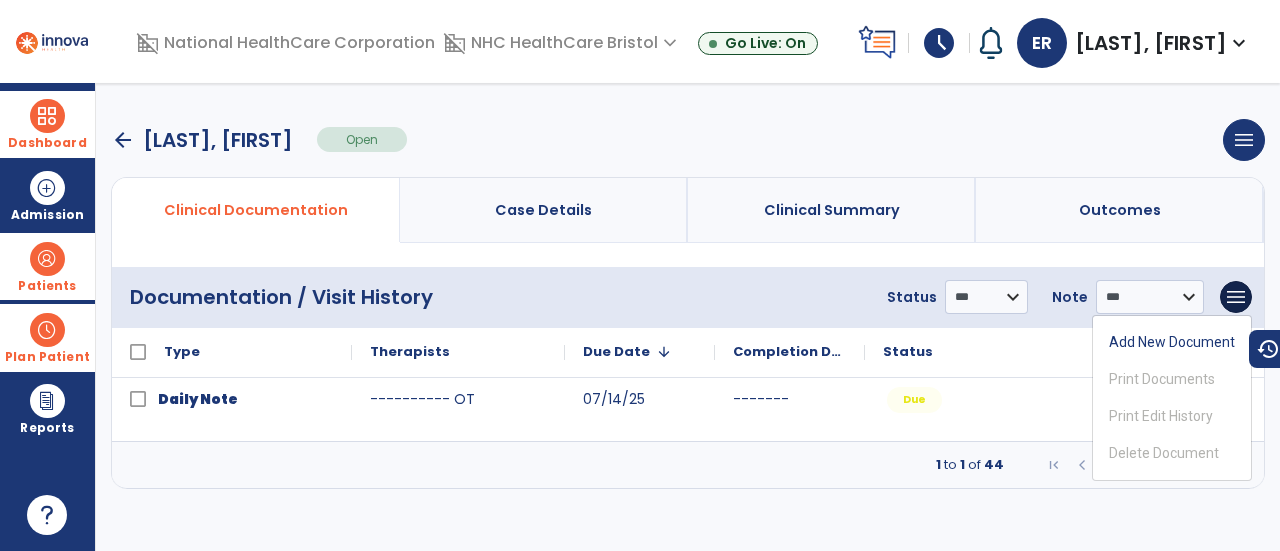 click on "Add New Document   Print Documents   Print Edit History   Delete Document" at bounding box center (1172, 398) 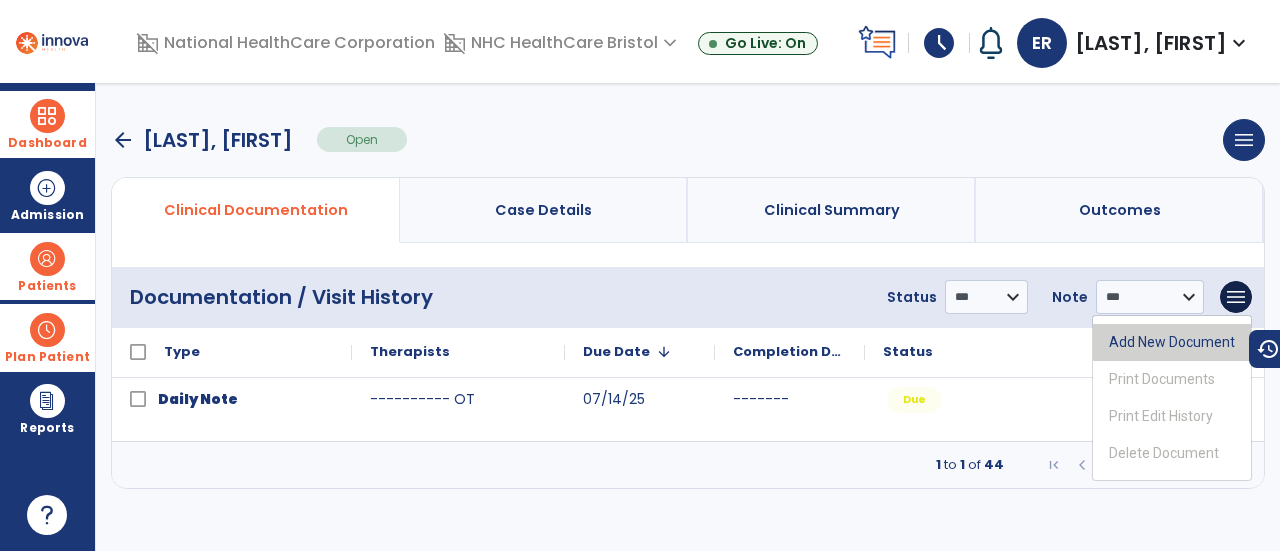 click on "Add New Document" at bounding box center (1172, 342) 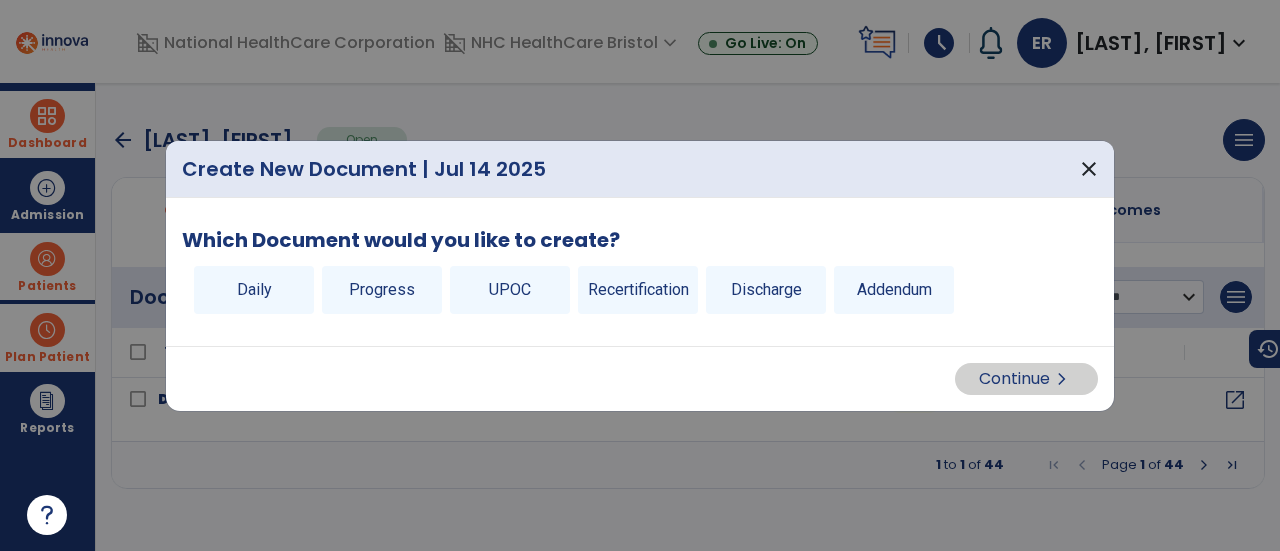 click on "Daily   Progress   UPOC   Recertification   Discharge   Addendum" at bounding box center [640, 294] 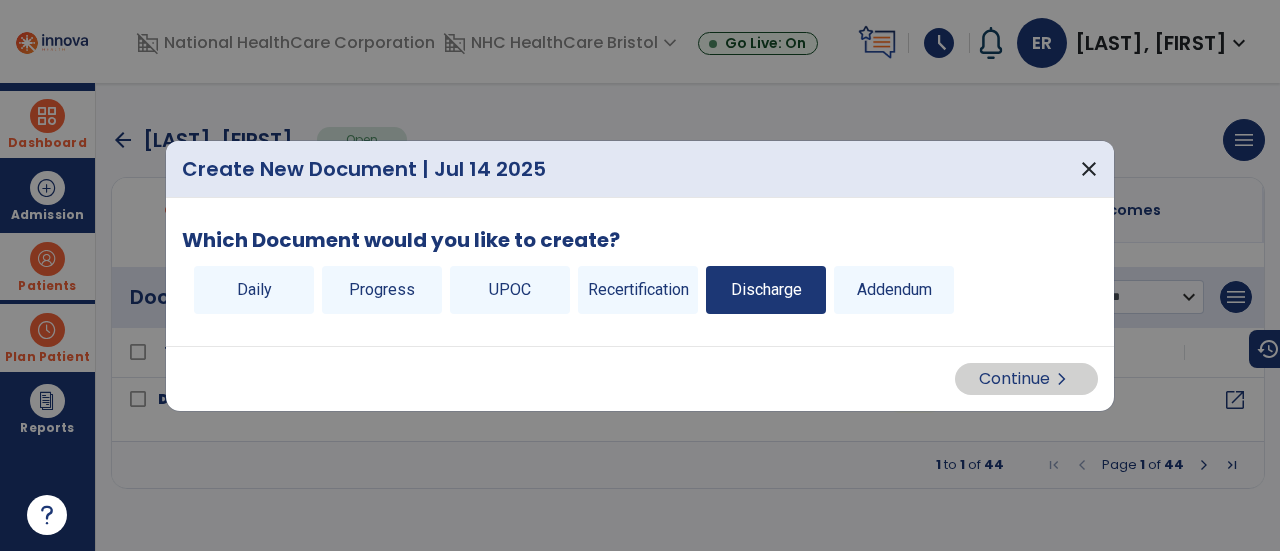 click on "Discharge" at bounding box center [766, 290] 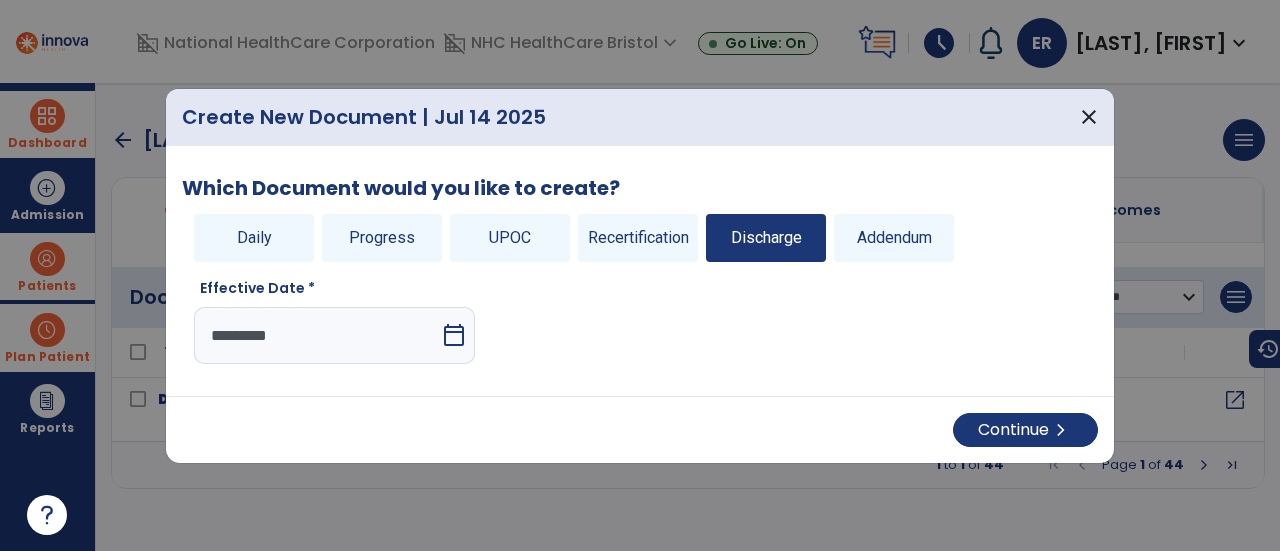 click on "Continue   chevron_right" at bounding box center [640, 429] 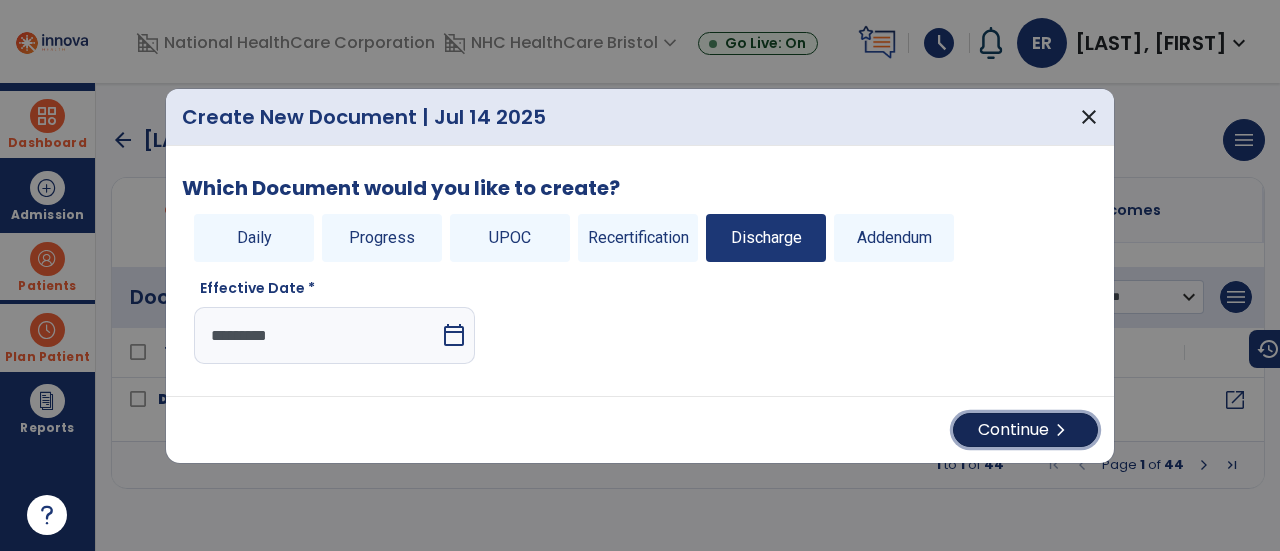click on "Continue   chevron_right" at bounding box center [1025, 430] 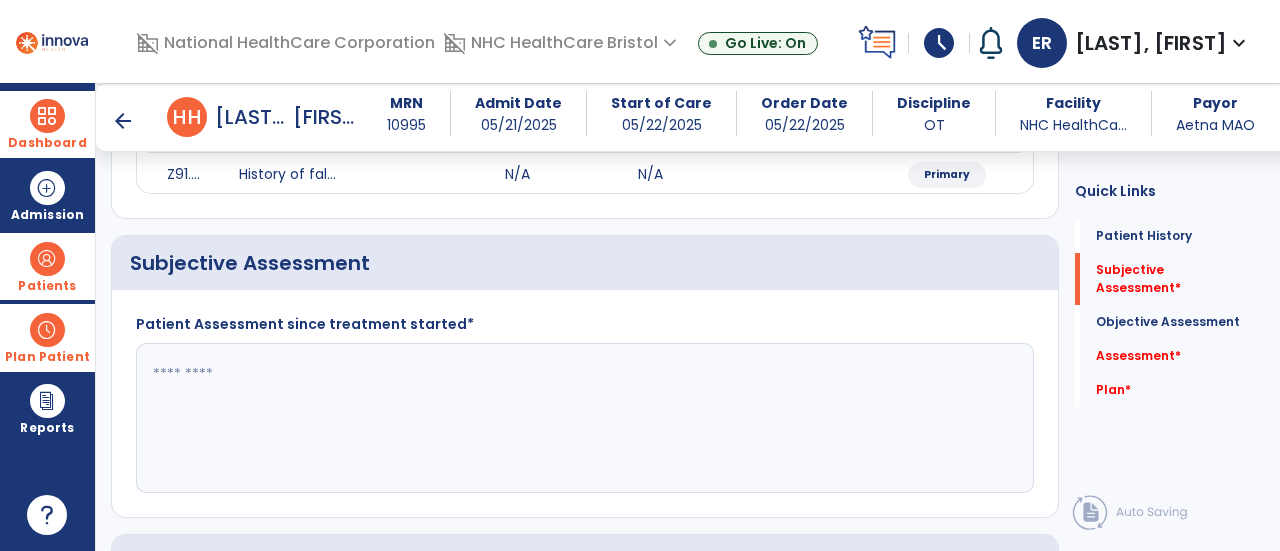 scroll, scrollTop: 361, scrollLeft: 0, axis: vertical 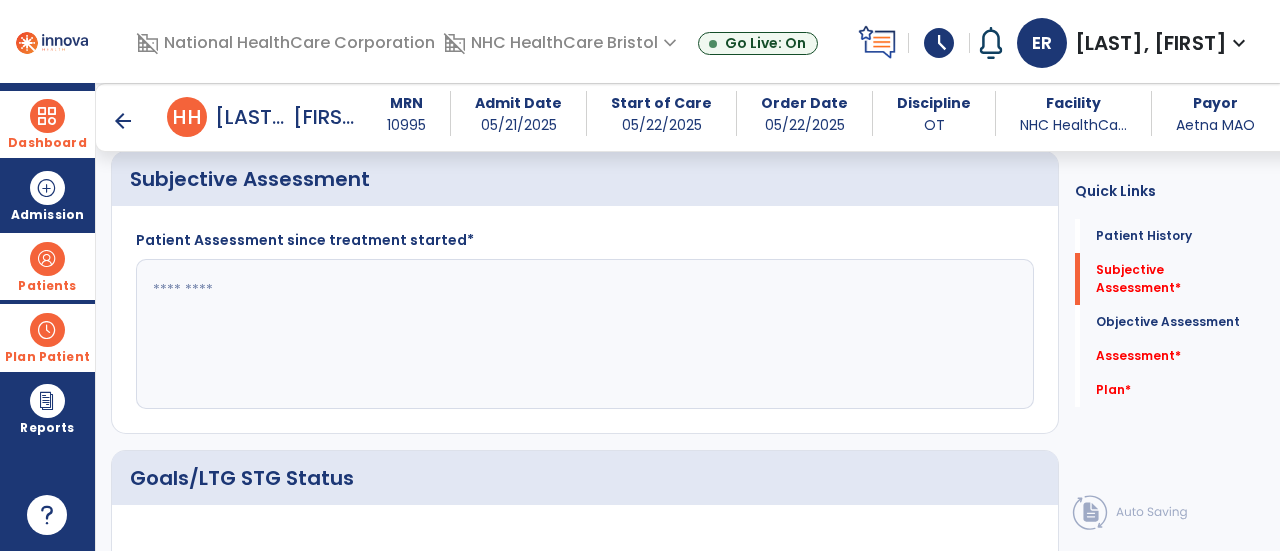 click 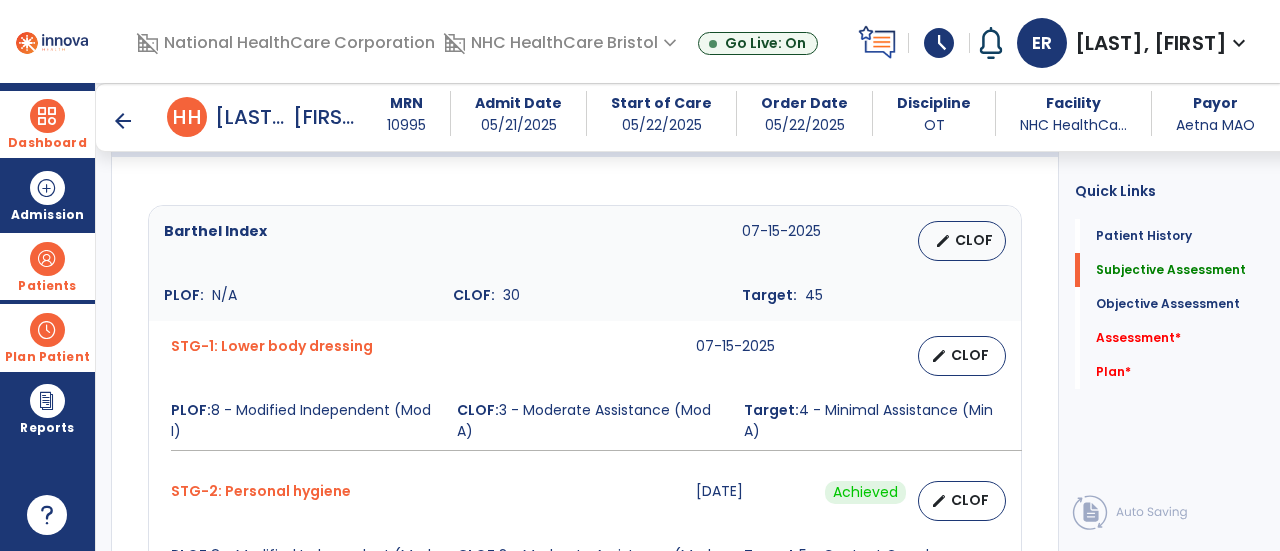 scroll, scrollTop: 710, scrollLeft: 0, axis: vertical 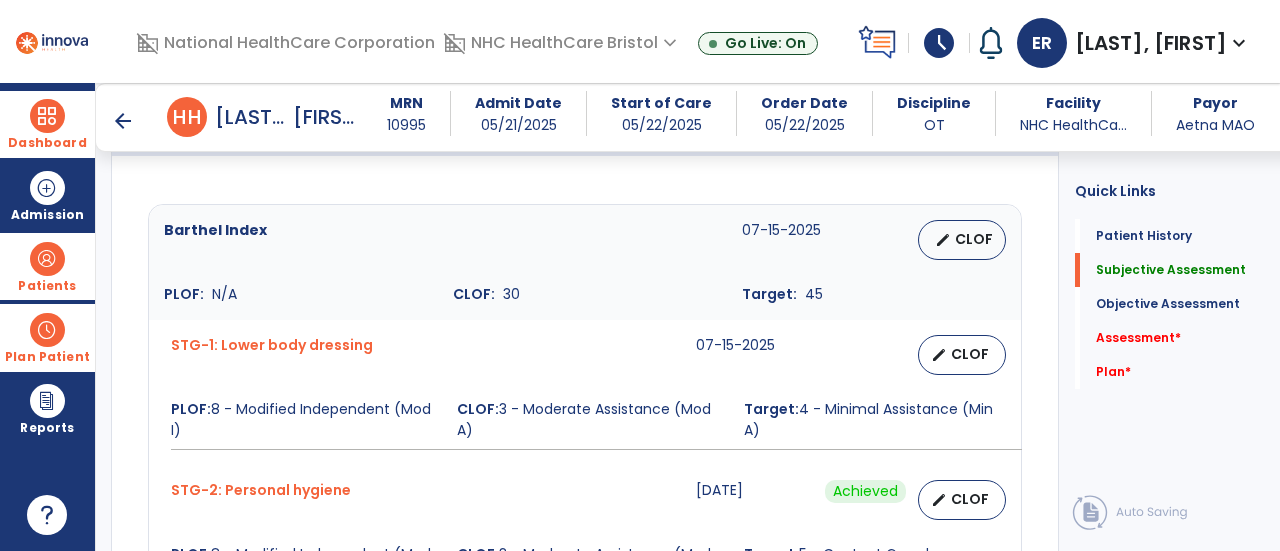 type on "**********" 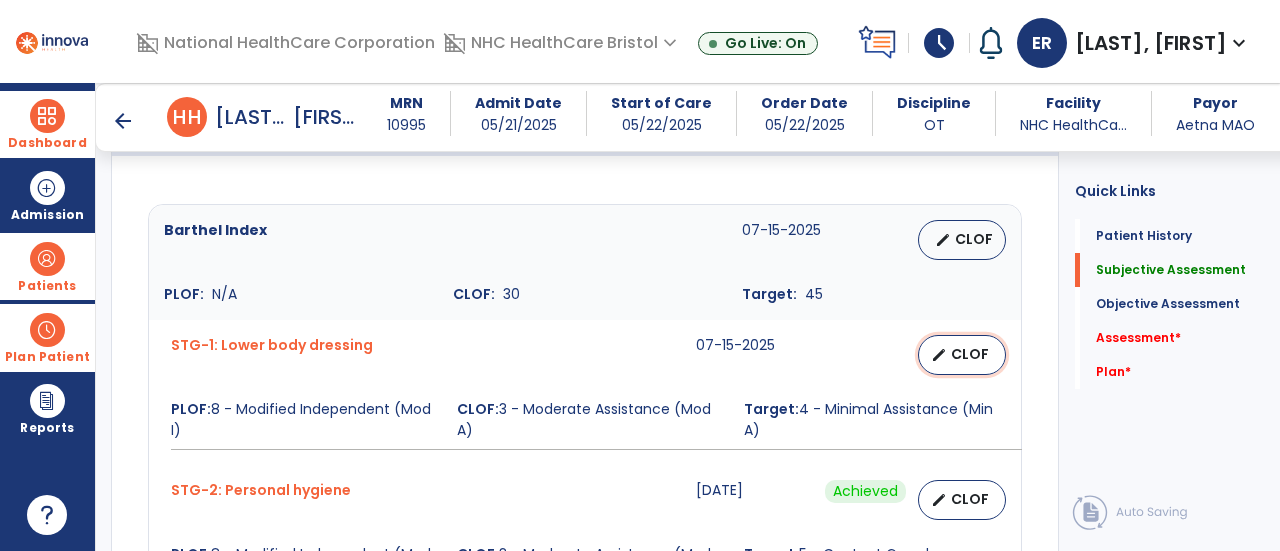 click on "CLOF" at bounding box center [970, 354] 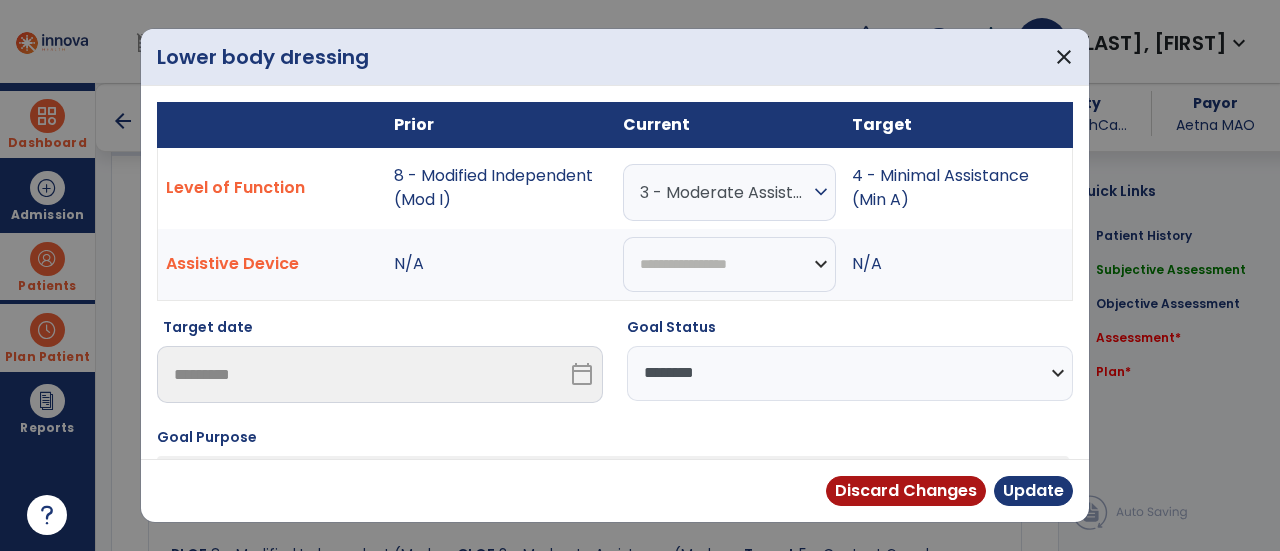 click on "3 - Moderate Assistance (Mod A)" at bounding box center [724, 192] 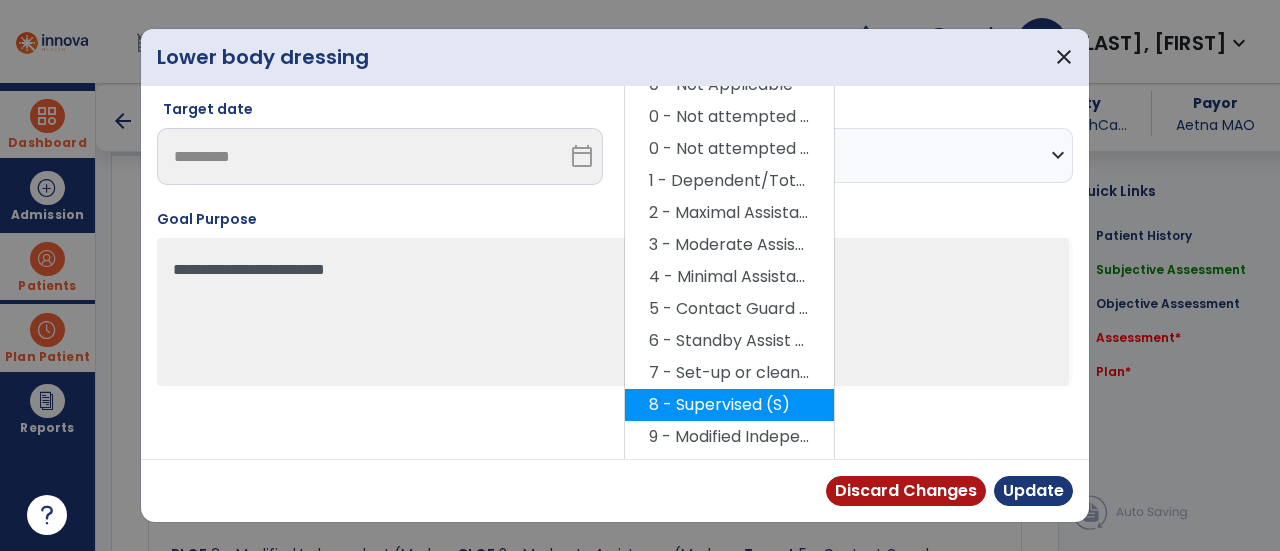 click on "8 - Supervised (S)" at bounding box center (729, 405) 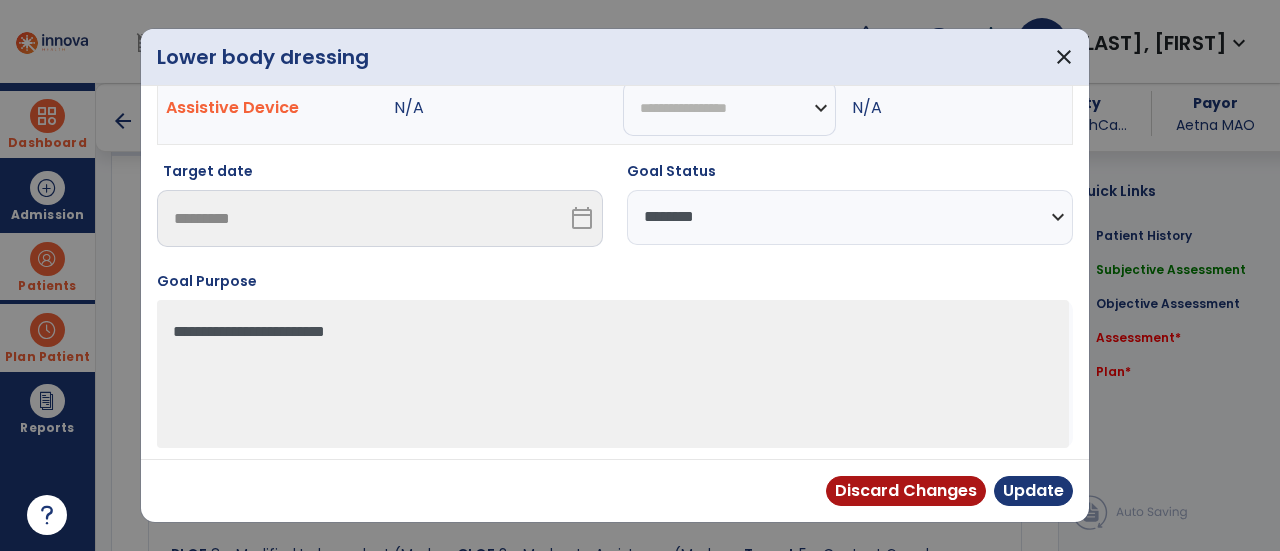 click on "**********" at bounding box center [850, 217] 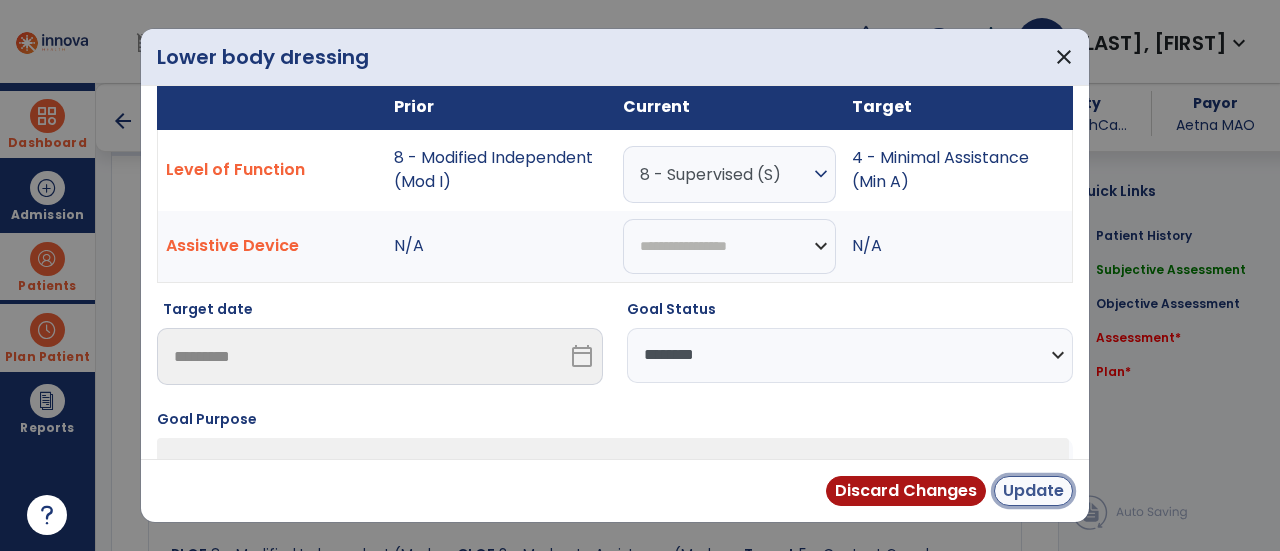 click on "Update" at bounding box center (1033, 491) 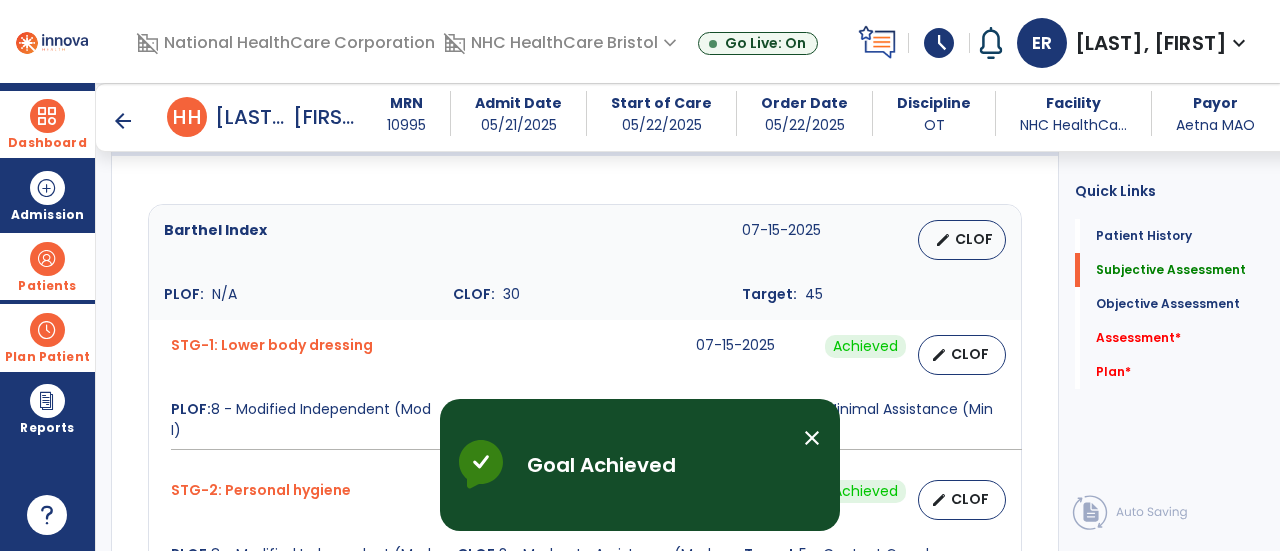 scroll, scrollTop: 0, scrollLeft: 0, axis: both 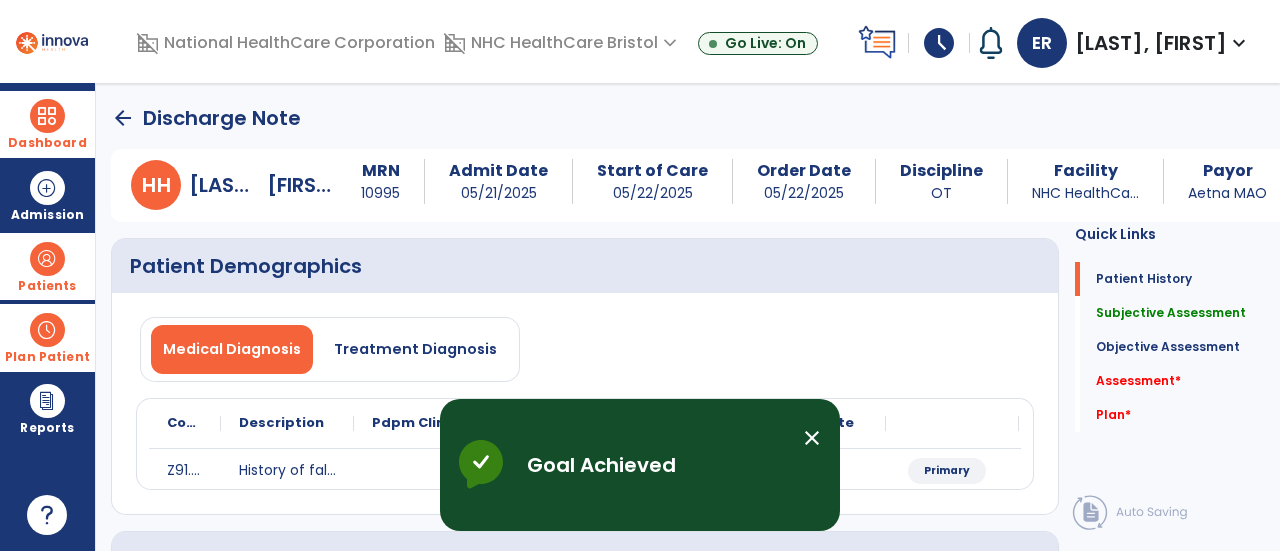 click on "arrow_back" 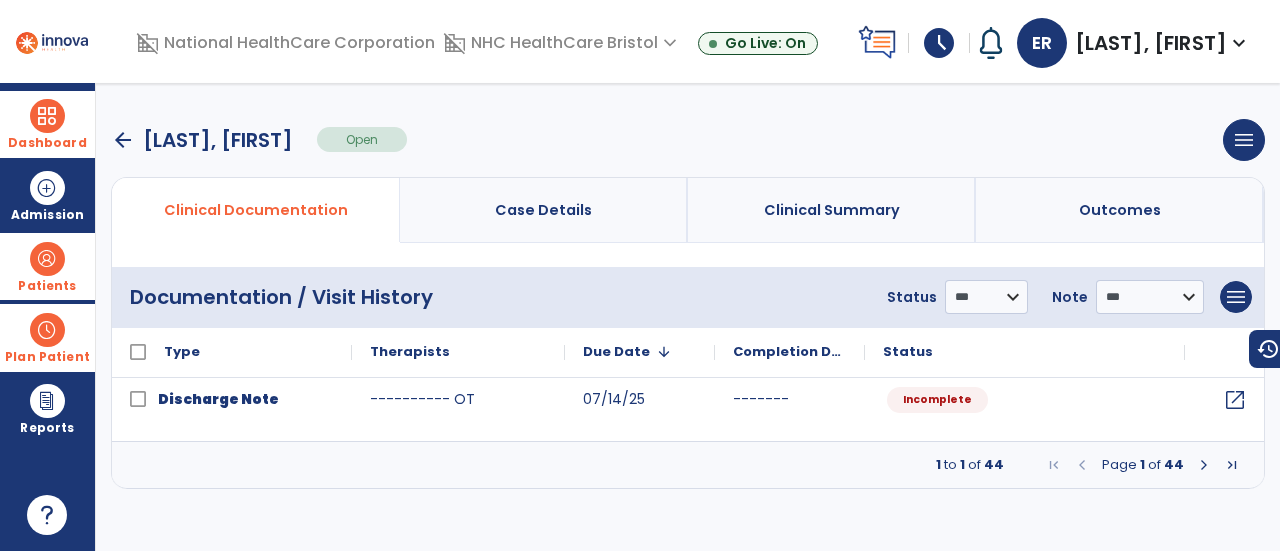 click at bounding box center [1204, 465] 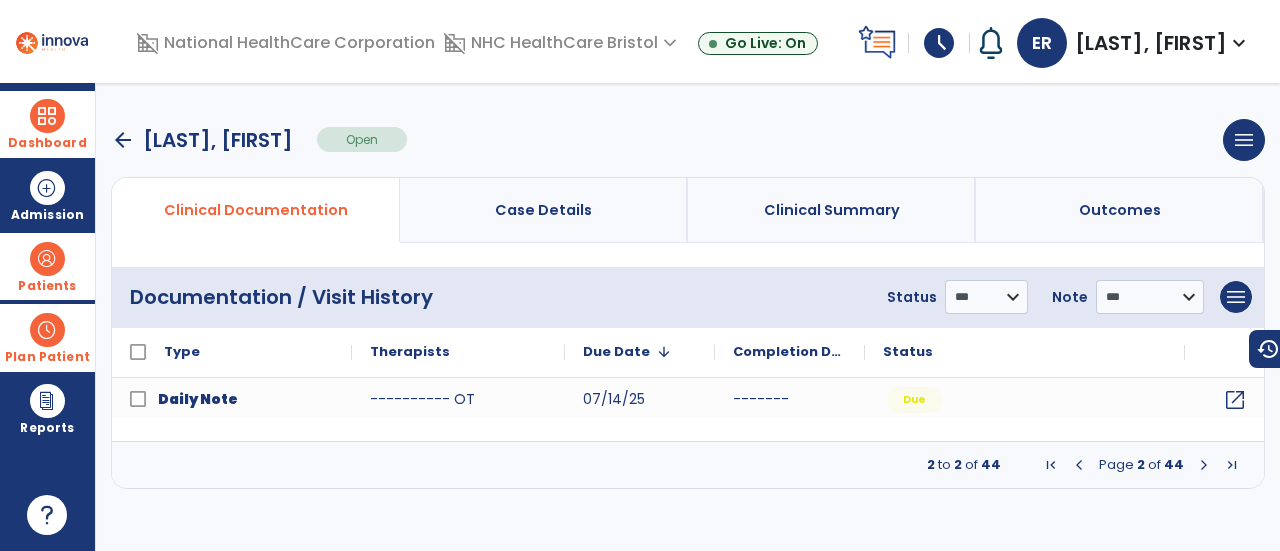 click at bounding box center [1204, 465] 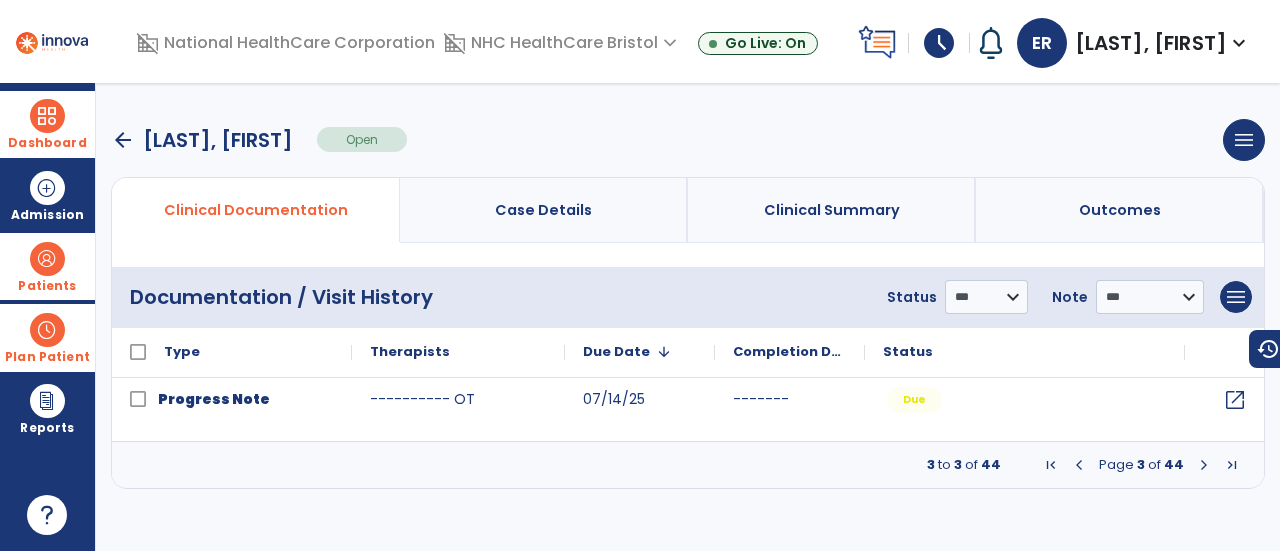 click at bounding box center [1204, 465] 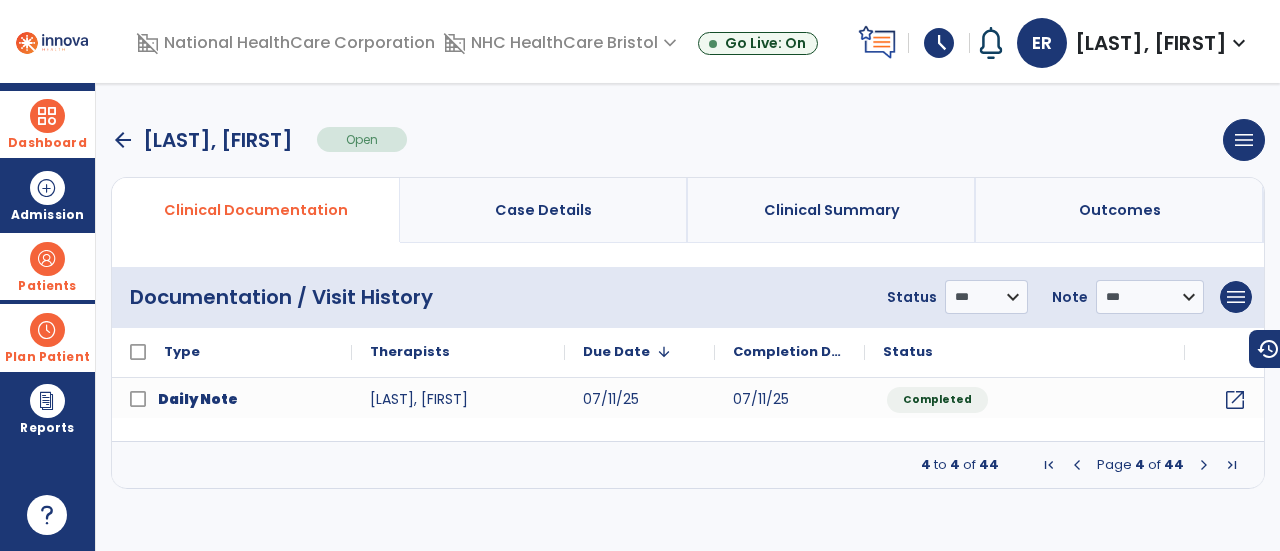 click at bounding box center (1077, 465) 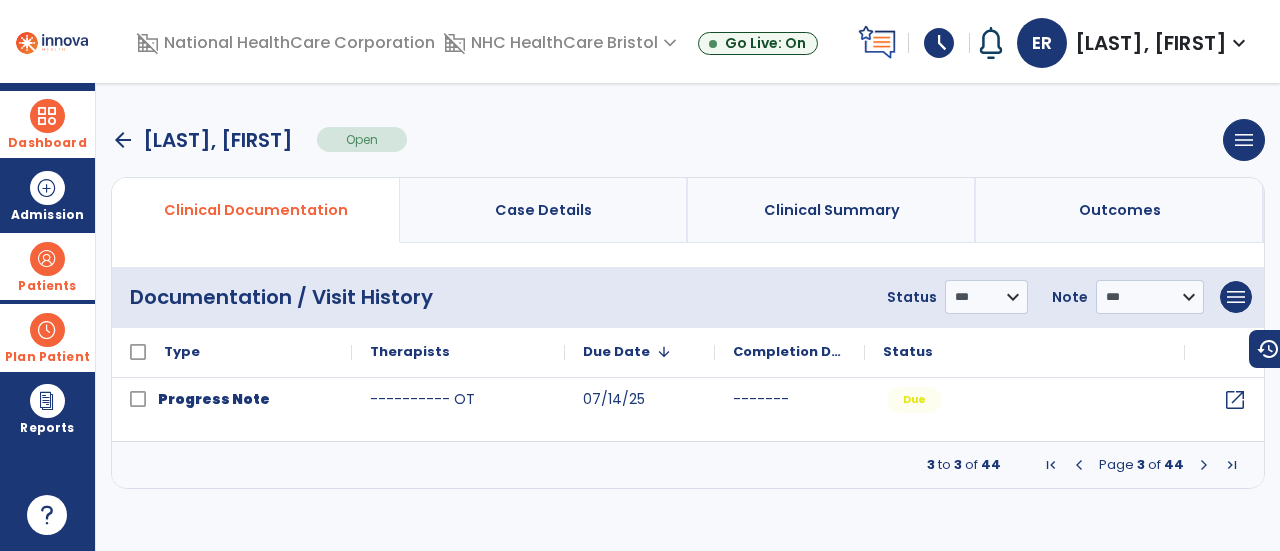 click on "Page
3
of
44" at bounding box center [1141, 465] 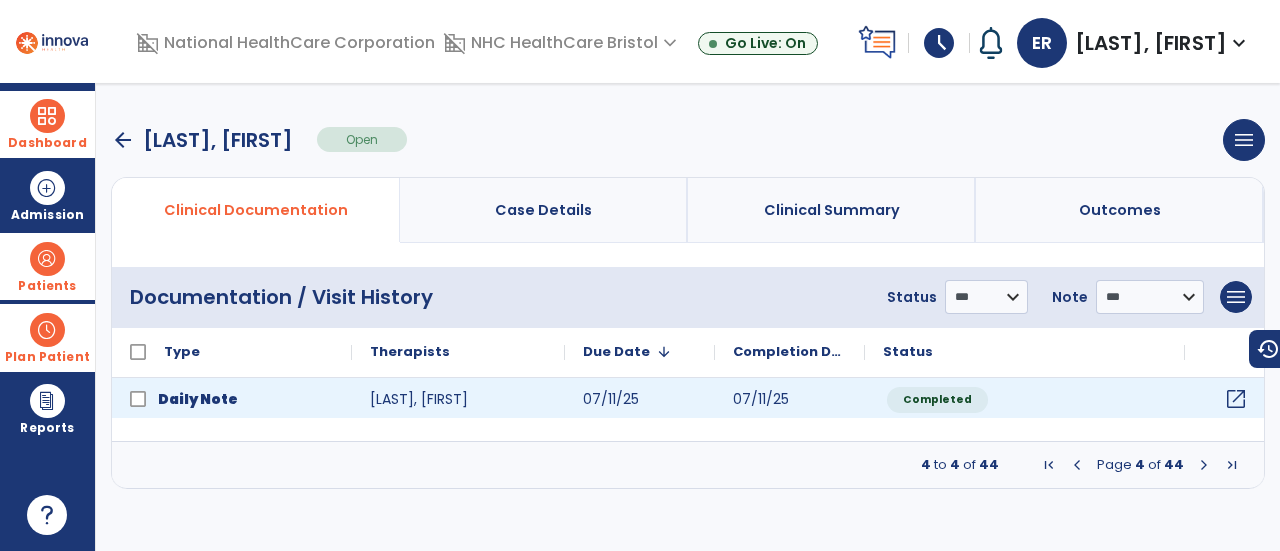 click on "open_in_new" 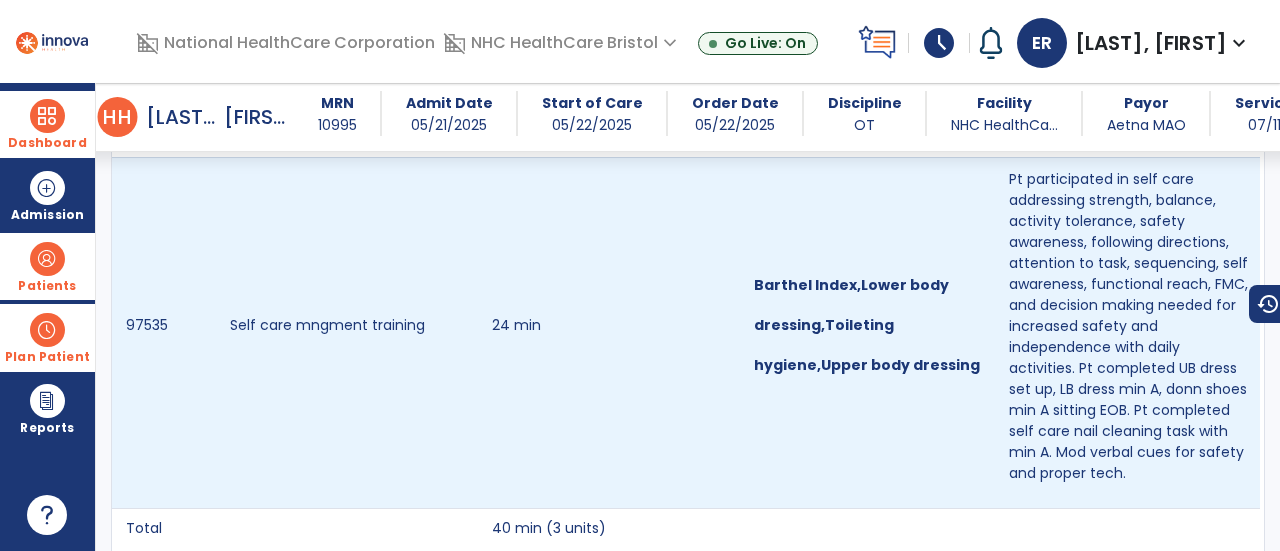 scroll, scrollTop: 1548, scrollLeft: 0, axis: vertical 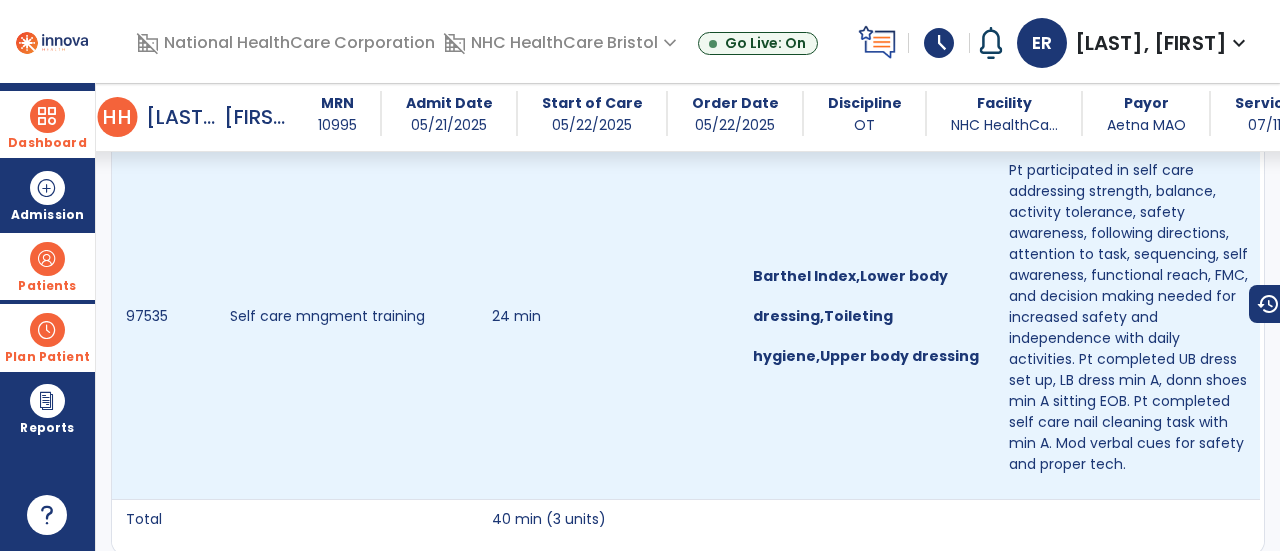 click on "Barthel Index,Lower body dressing,Toileting hygiene,Upper body dressing" at bounding box center [867, 316] 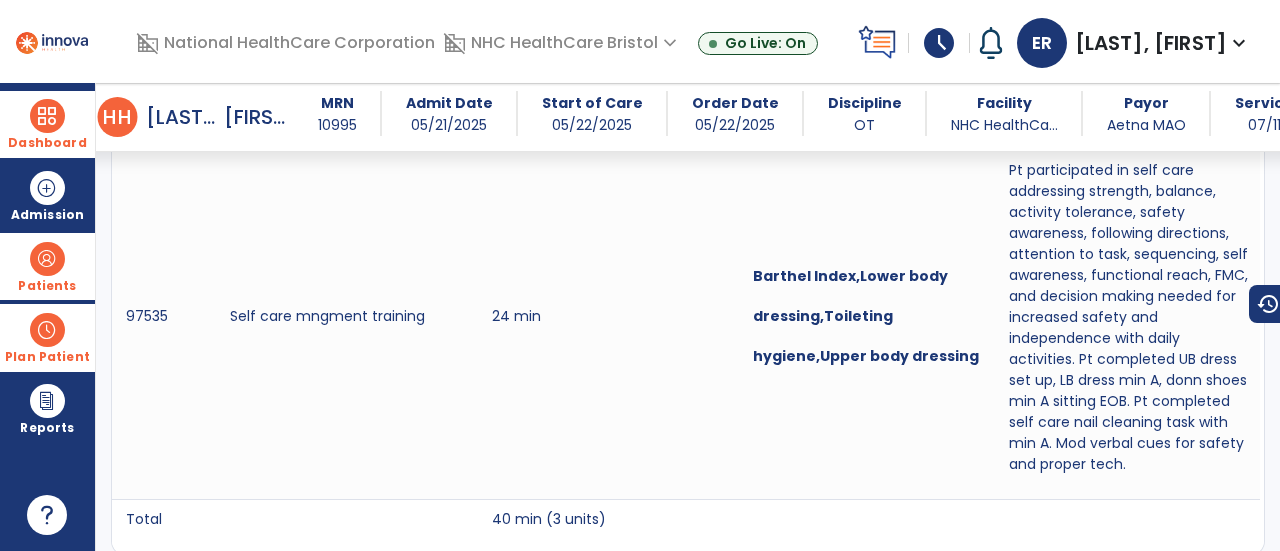 click on "Dashboard  dashboard  Therapist Dashboard" at bounding box center [47, 124] 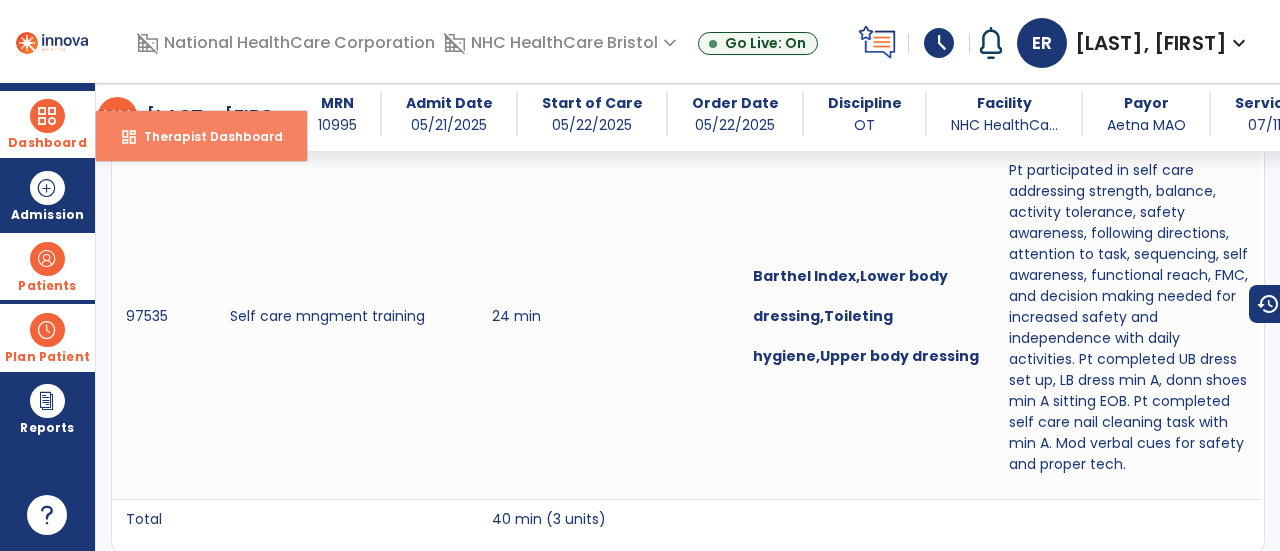 click on "Therapist Dashboard" at bounding box center (205, 136) 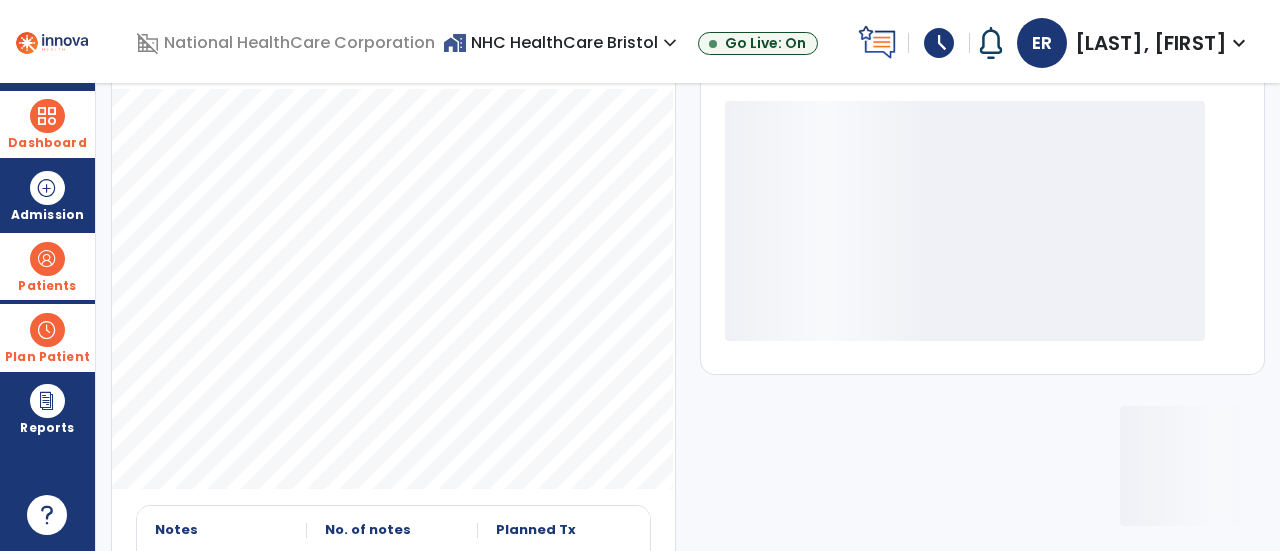 scroll, scrollTop: 0, scrollLeft: 0, axis: both 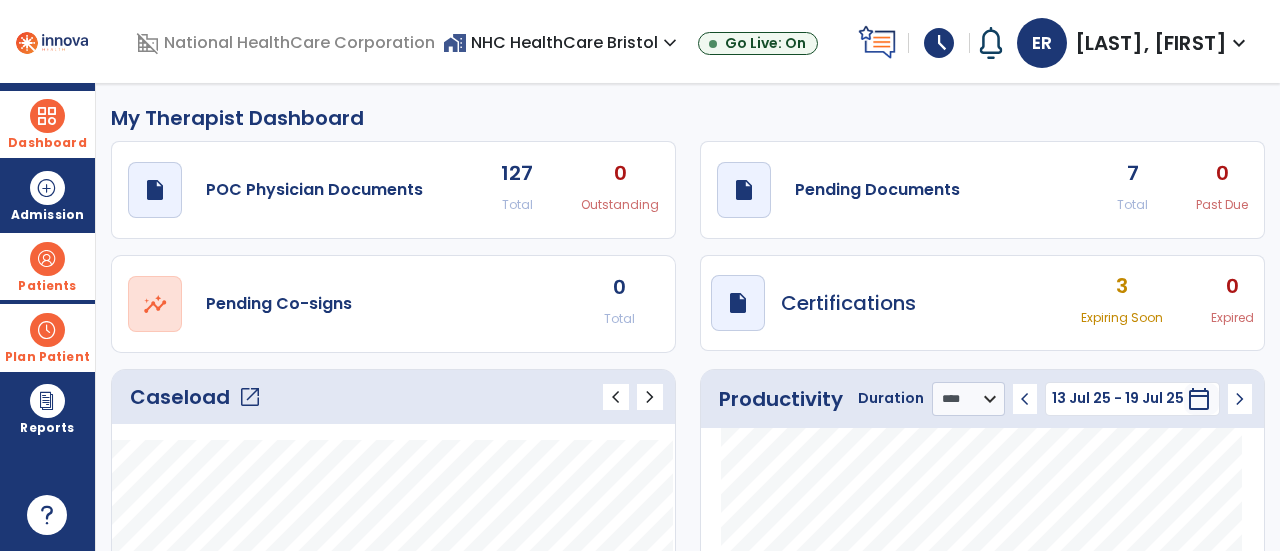 click on "open_in_new" 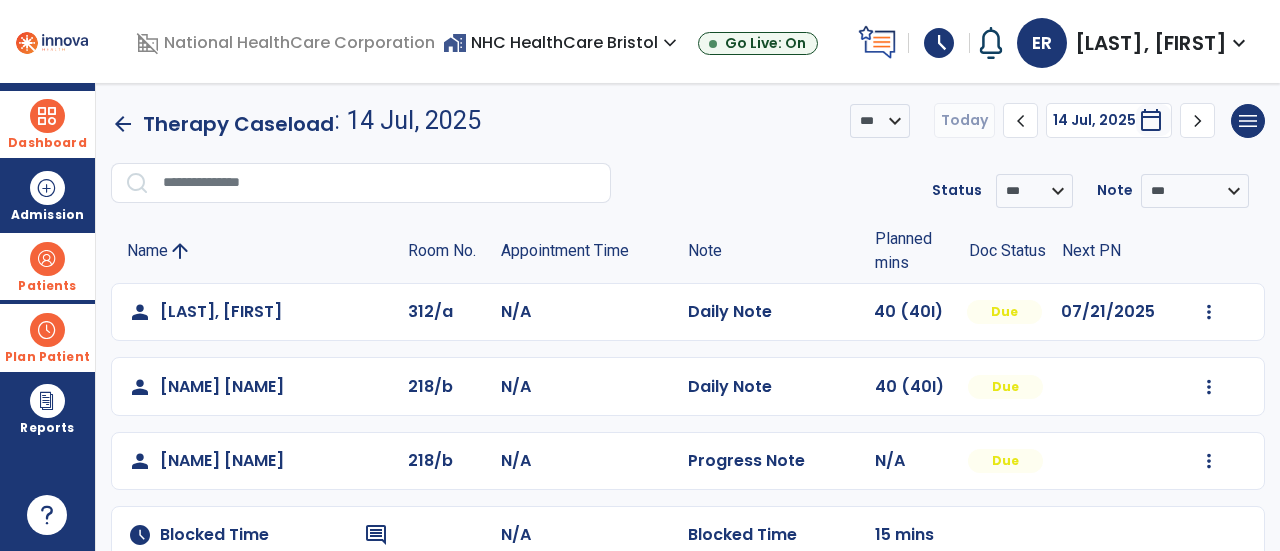 scroll, scrollTop: 111, scrollLeft: 0, axis: vertical 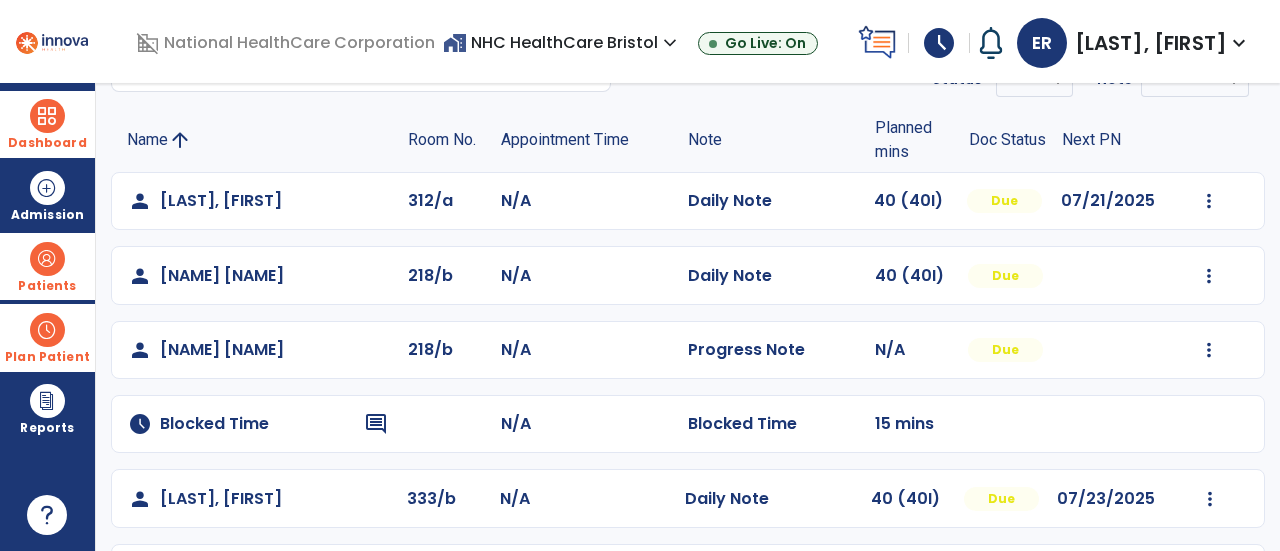 click at bounding box center (47, 259) 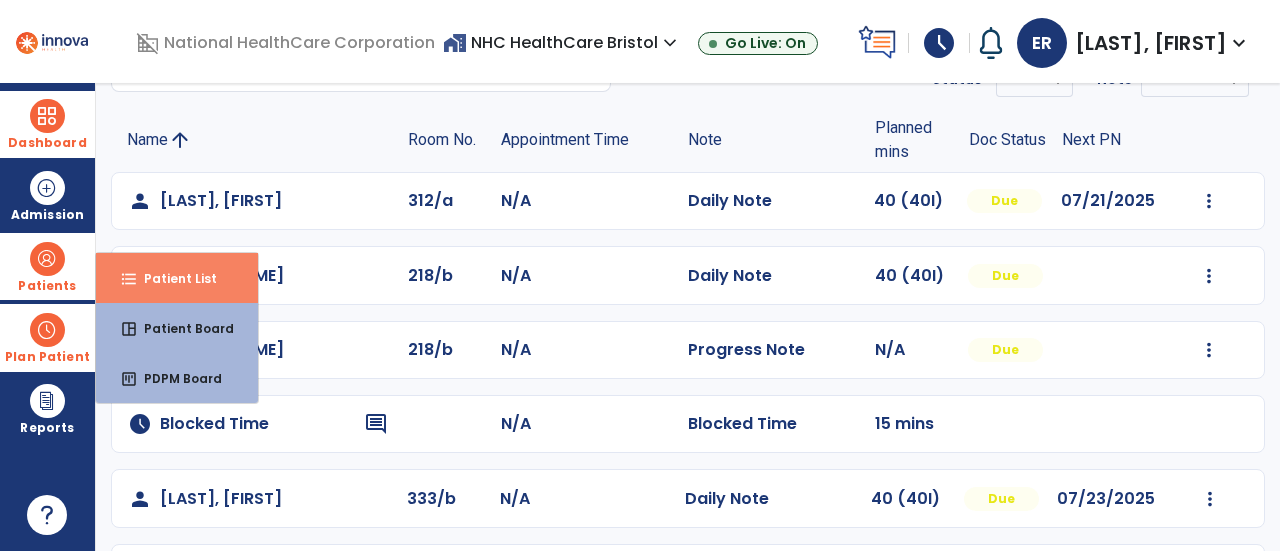 click on "format_list_bulleted" at bounding box center [129, 279] 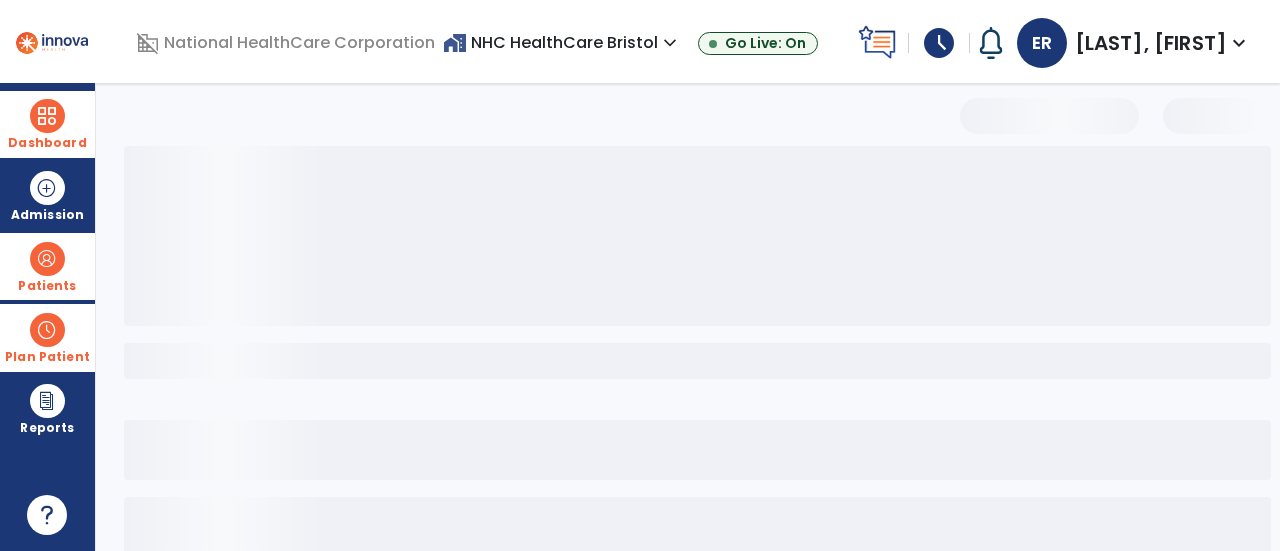 select on "***" 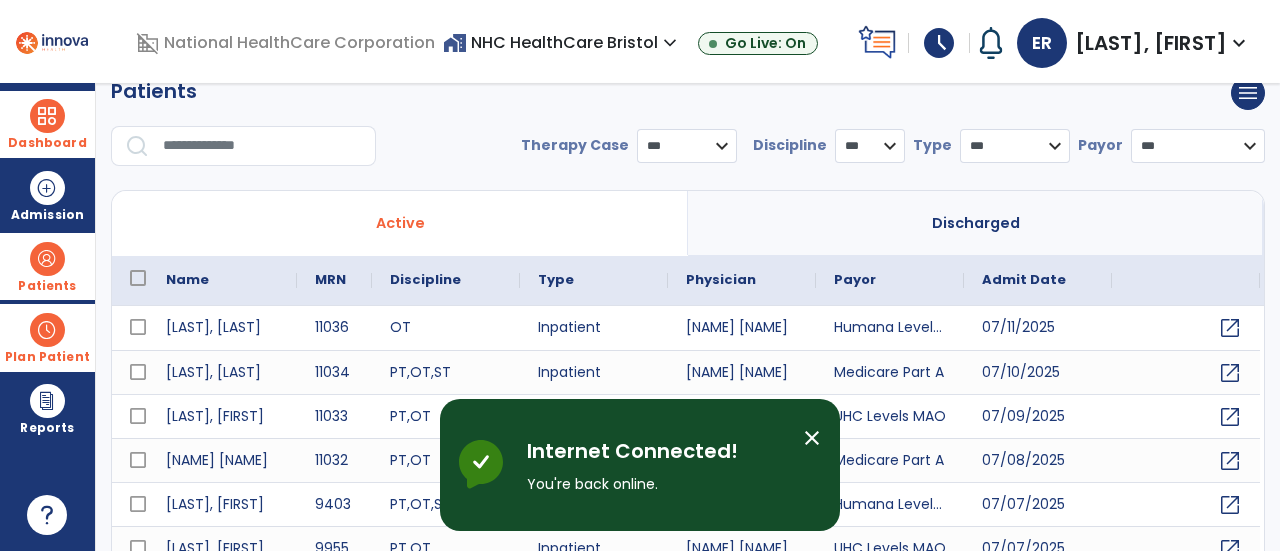 scroll, scrollTop: 0, scrollLeft: 0, axis: both 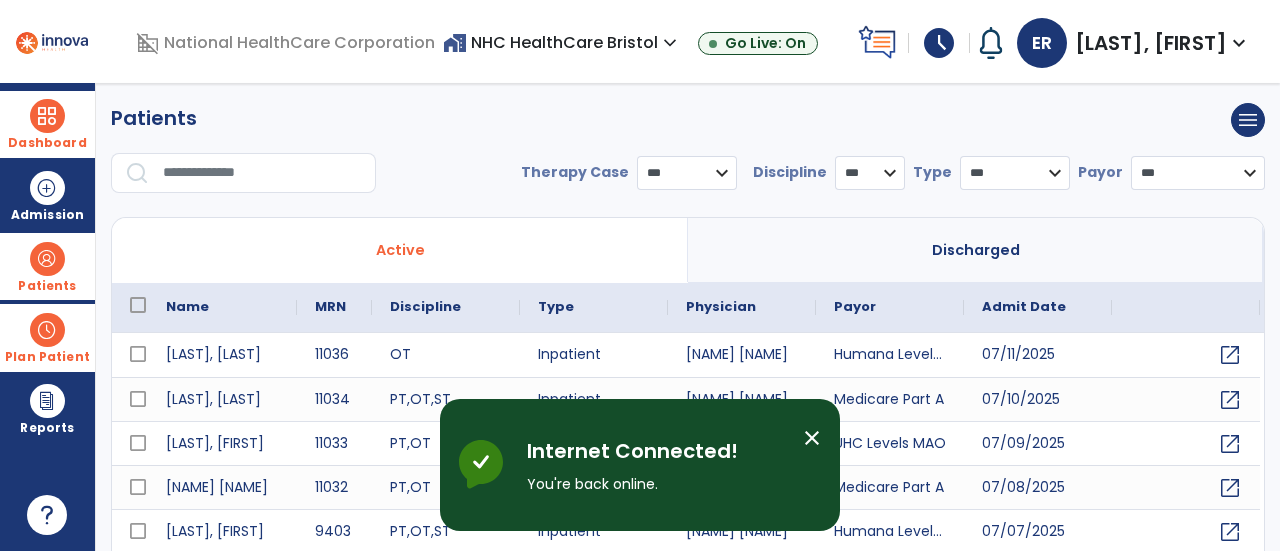 click at bounding box center [262, 173] 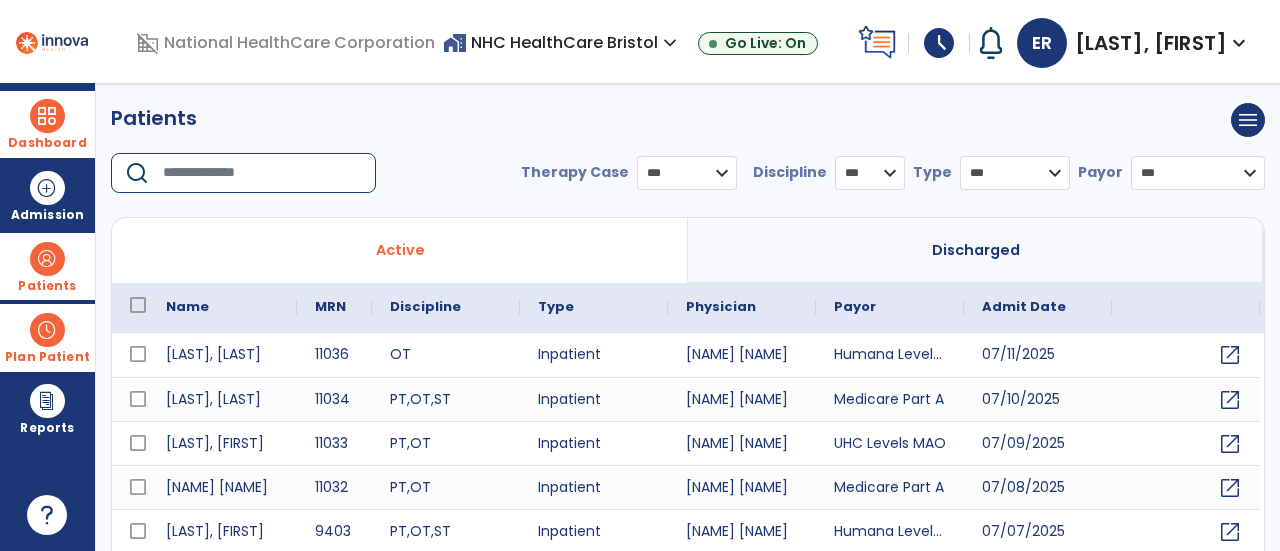 click at bounding box center [262, 173] 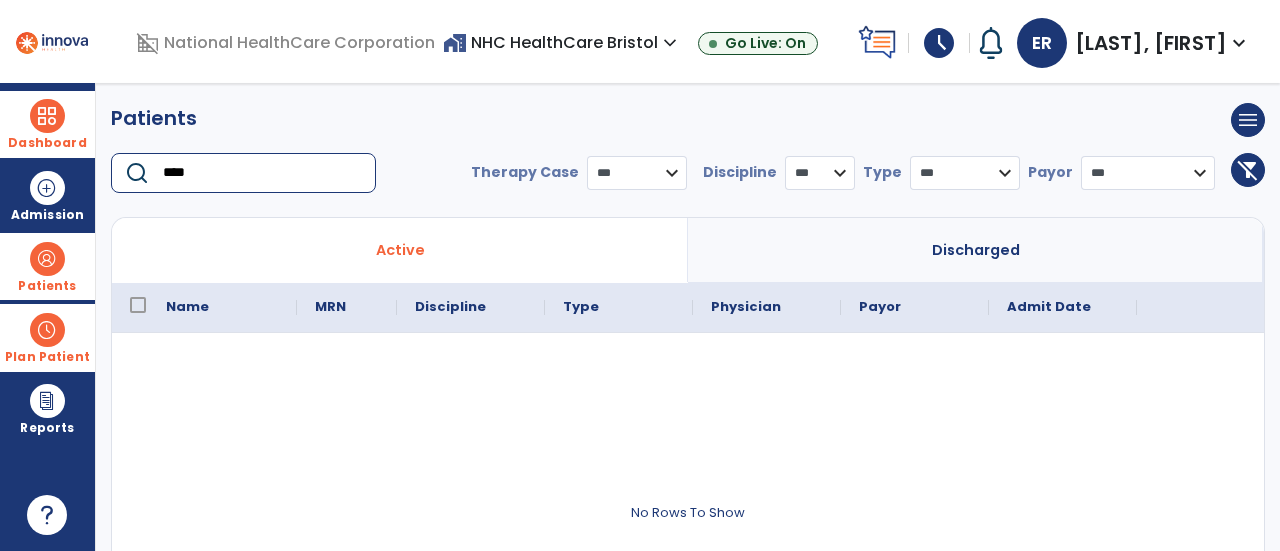 type on "****" 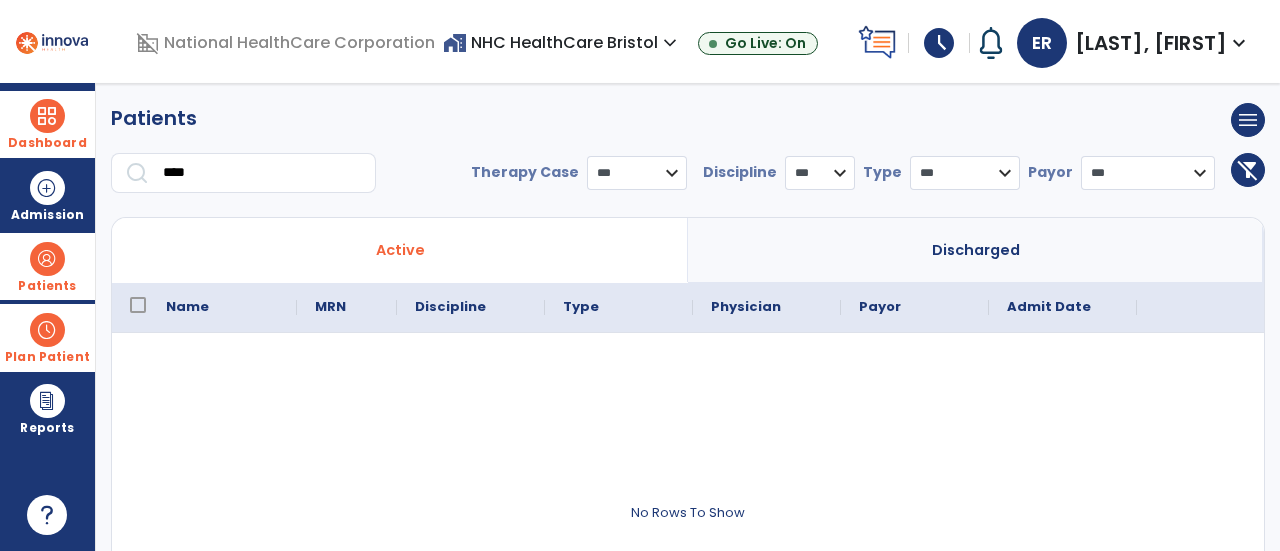 click on "Discharged" at bounding box center (976, 250) 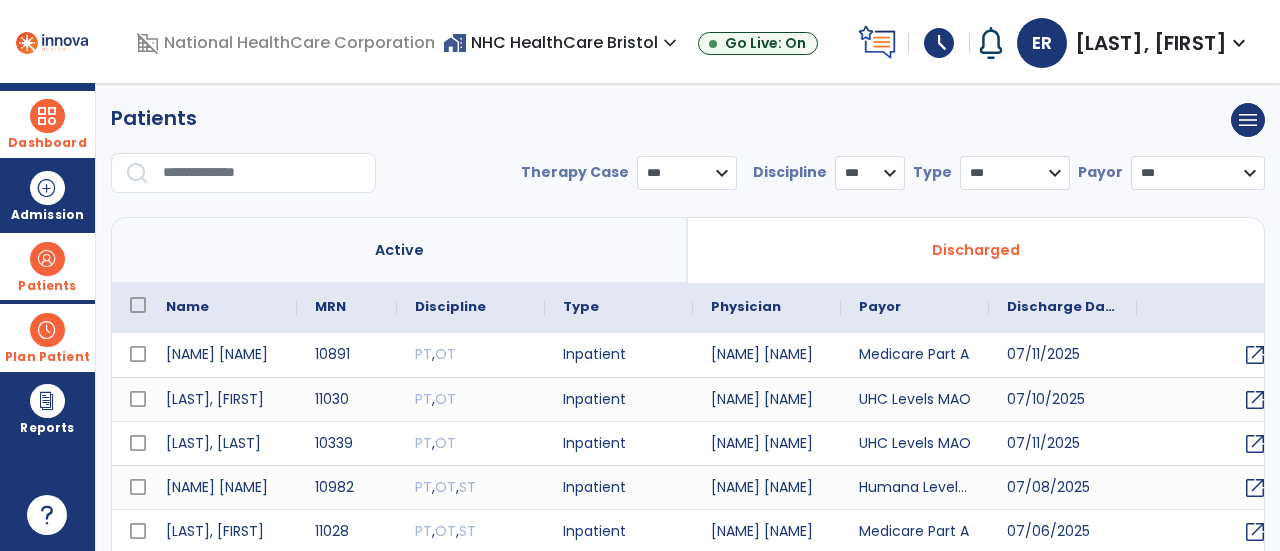 click at bounding box center [262, 173] 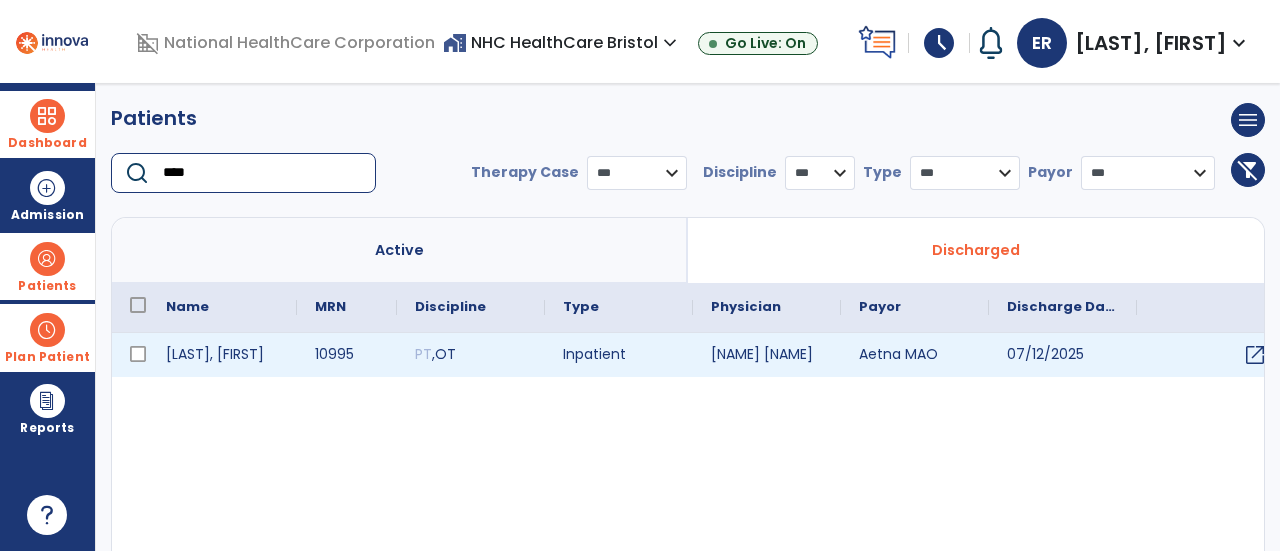 type on "****" 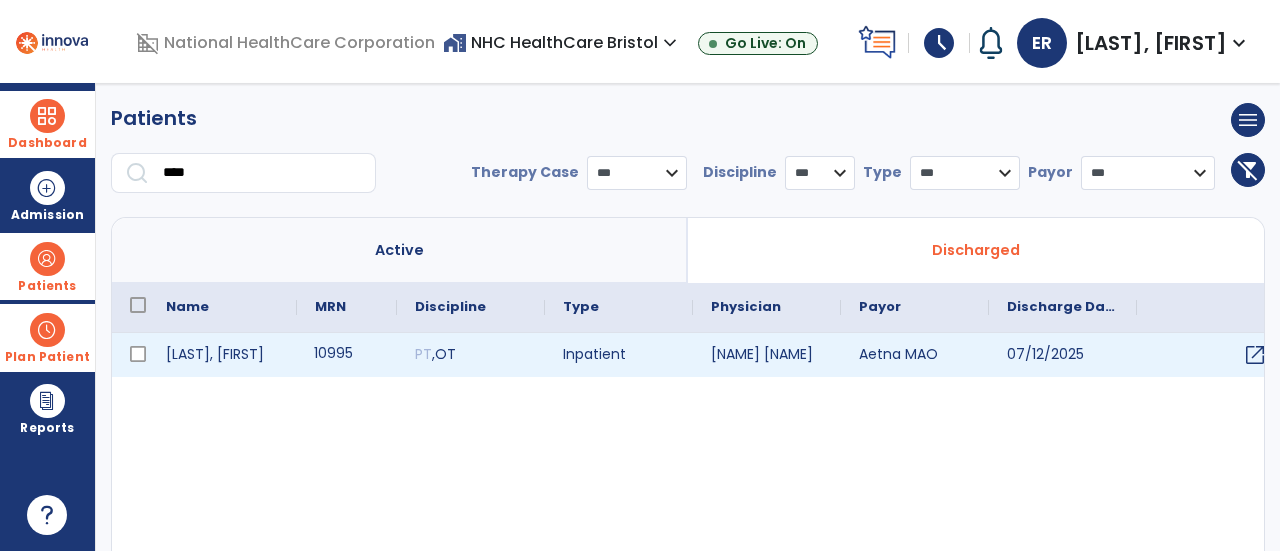 click on "10995" at bounding box center (347, 355) 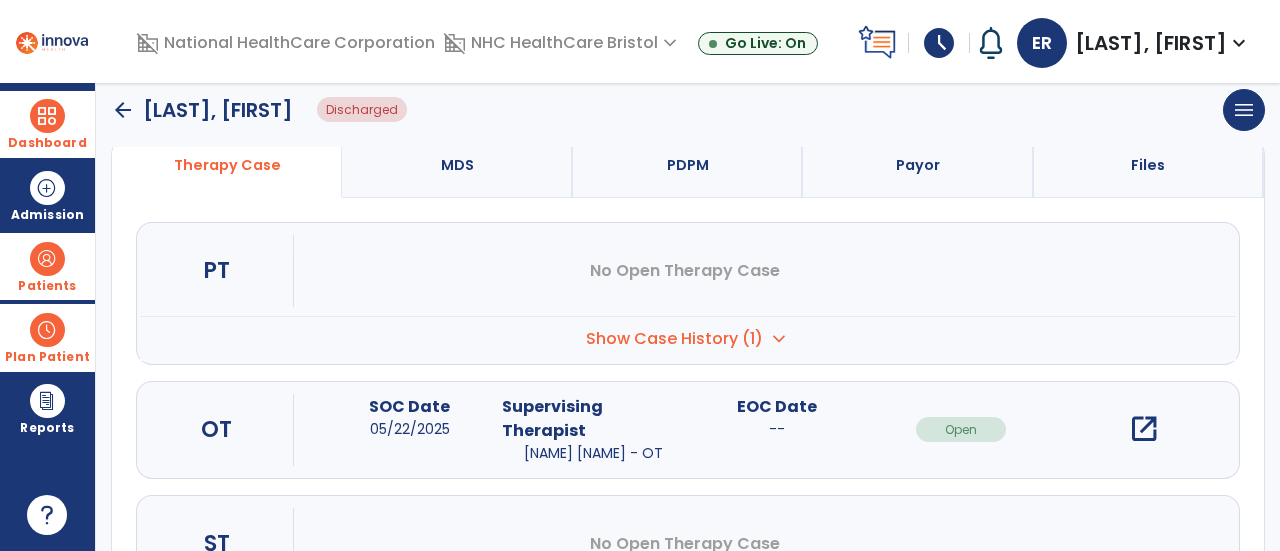 scroll, scrollTop: 168, scrollLeft: 0, axis: vertical 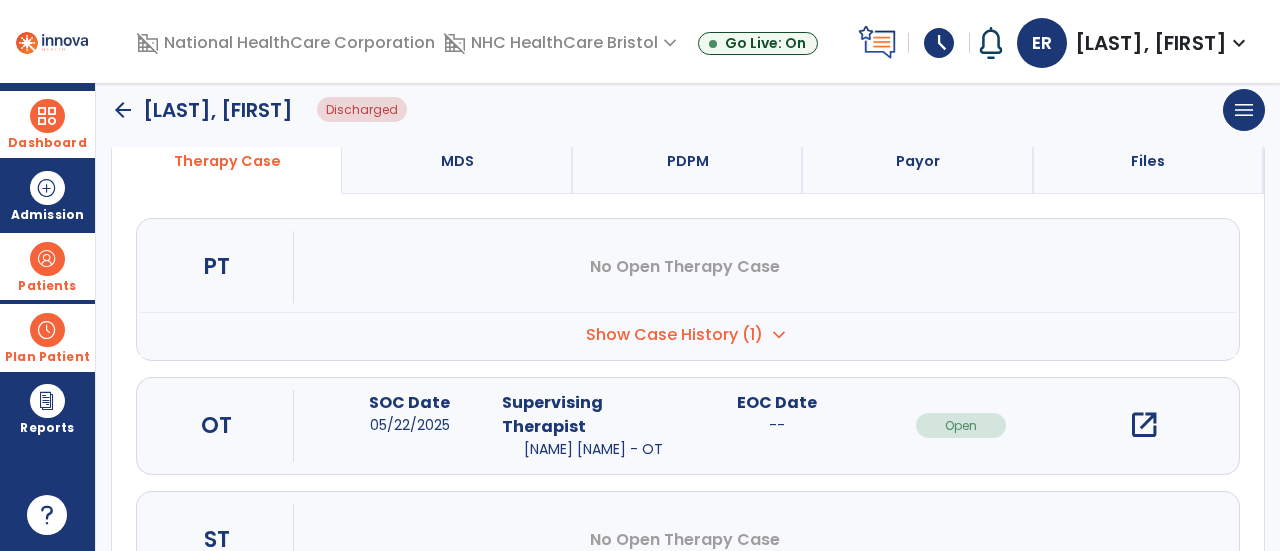 click on "open_in_new" at bounding box center [1144, 425] 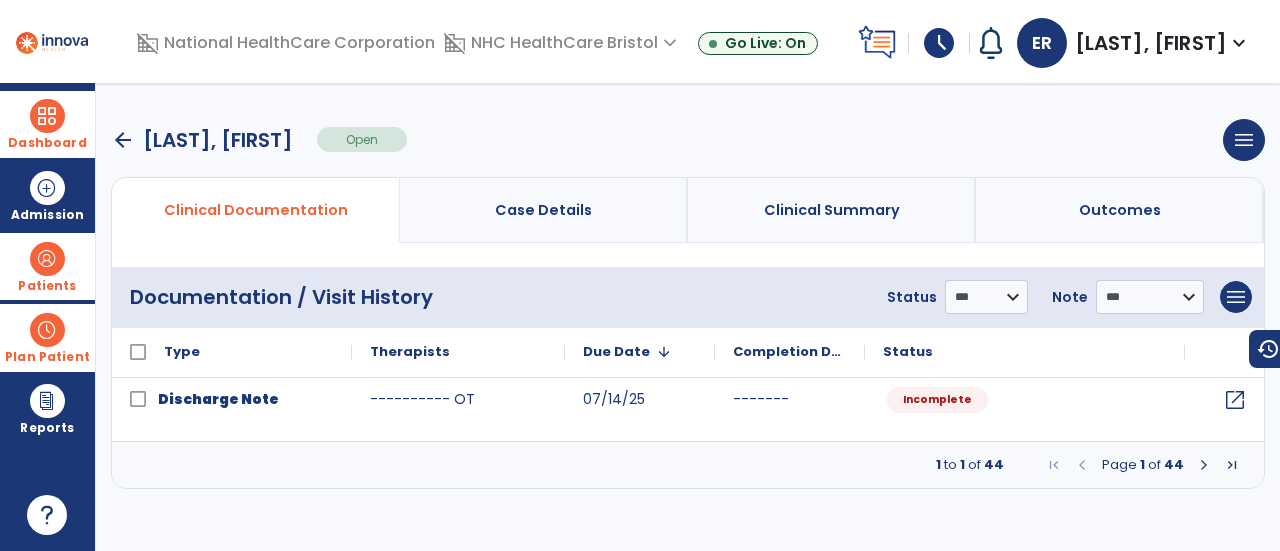 scroll, scrollTop: 0, scrollLeft: 0, axis: both 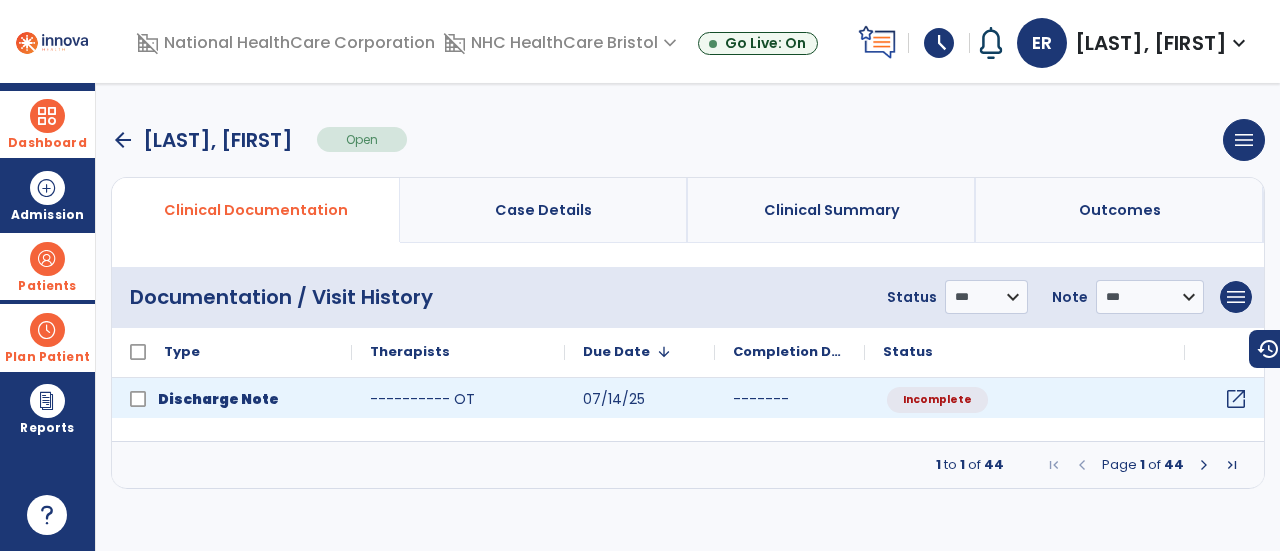 click on "open_in_new" 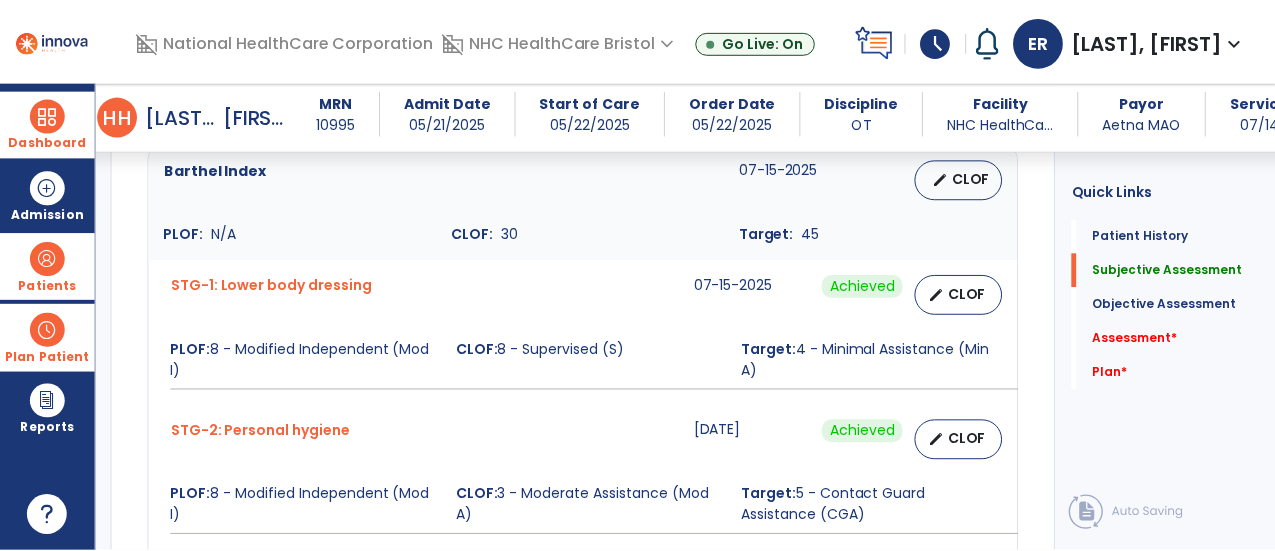scroll, scrollTop: 761, scrollLeft: 0, axis: vertical 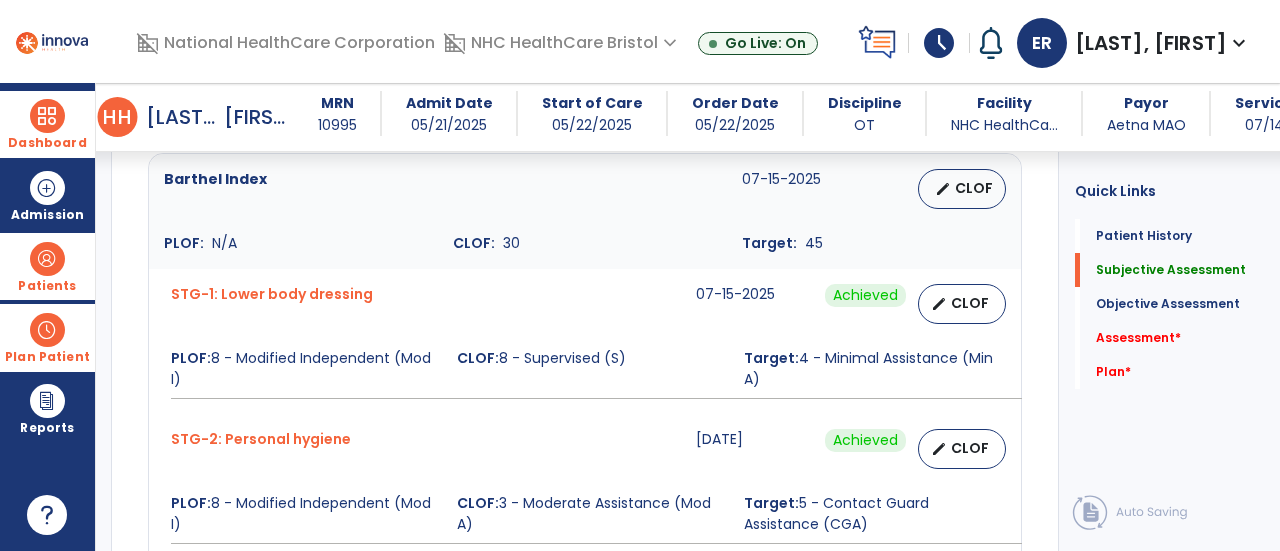 click on "Achieved" at bounding box center [908, 304] 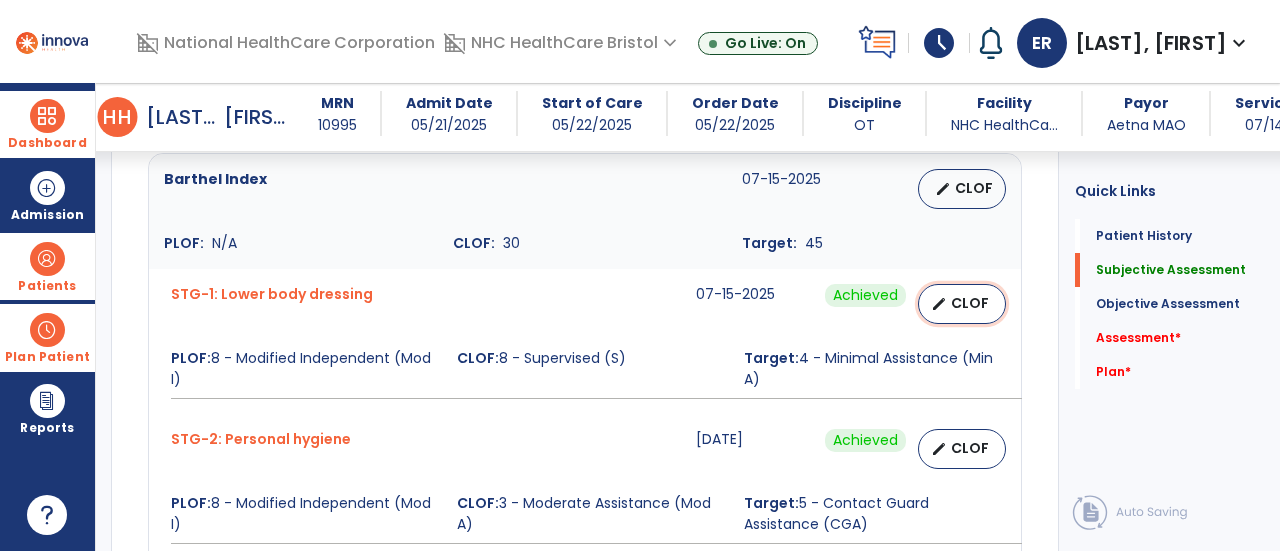 click on "CLOF" at bounding box center (970, 303) 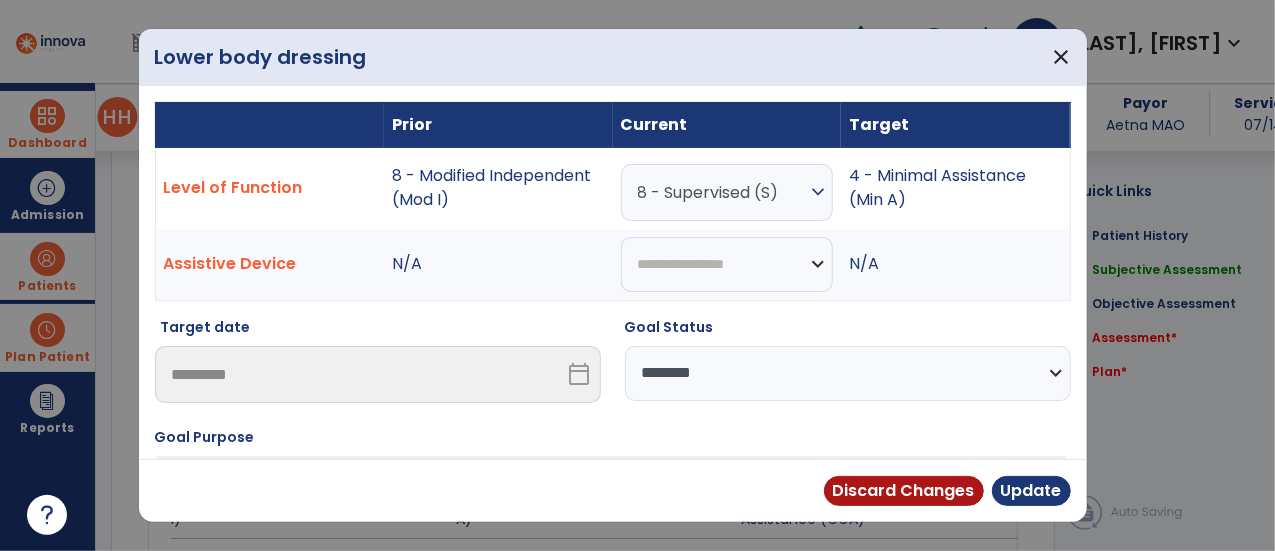 scroll, scrollTop: 761, scrollLeft: 0, axis: vertical 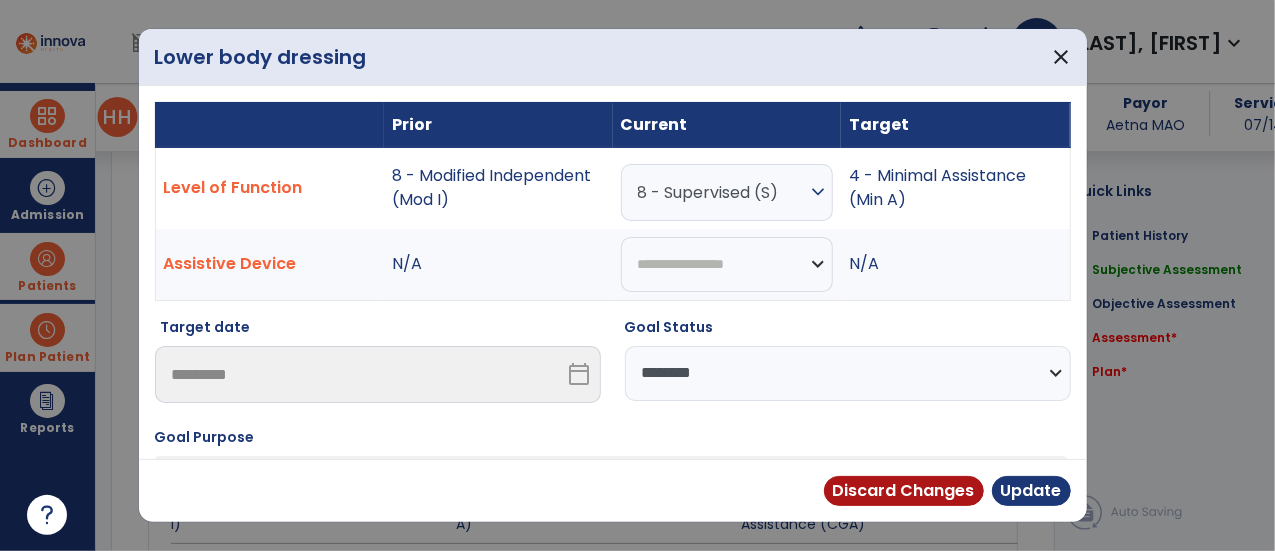 click on "8 - Supervised (S)" at bounding box center (722, 192) 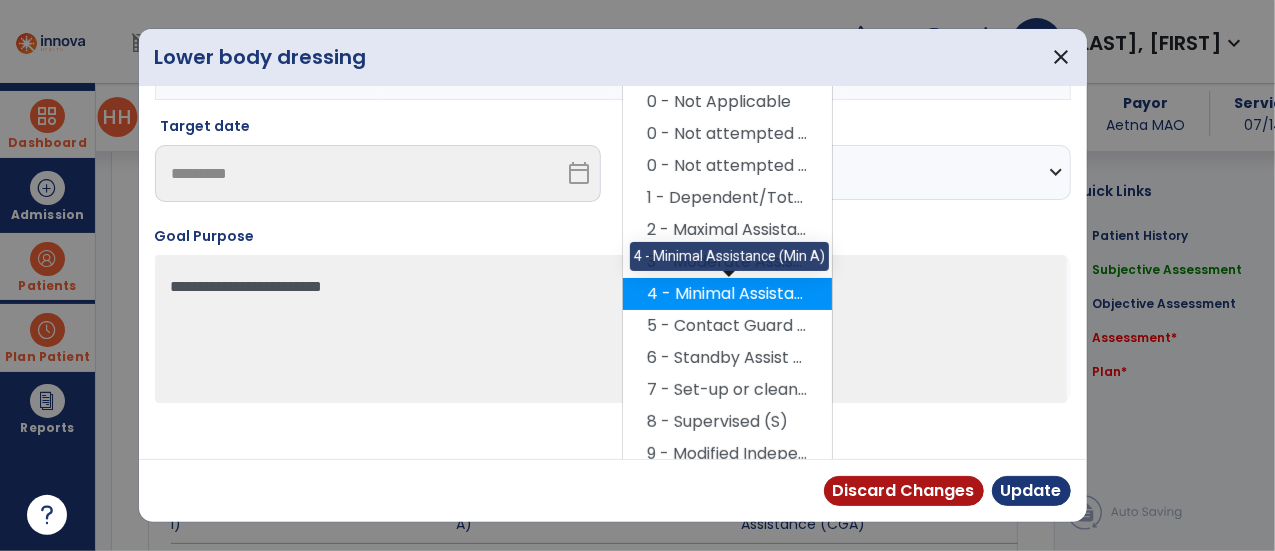 click on "4 - Minimal Assistance (Min A)" at bounding box center [727, 294] 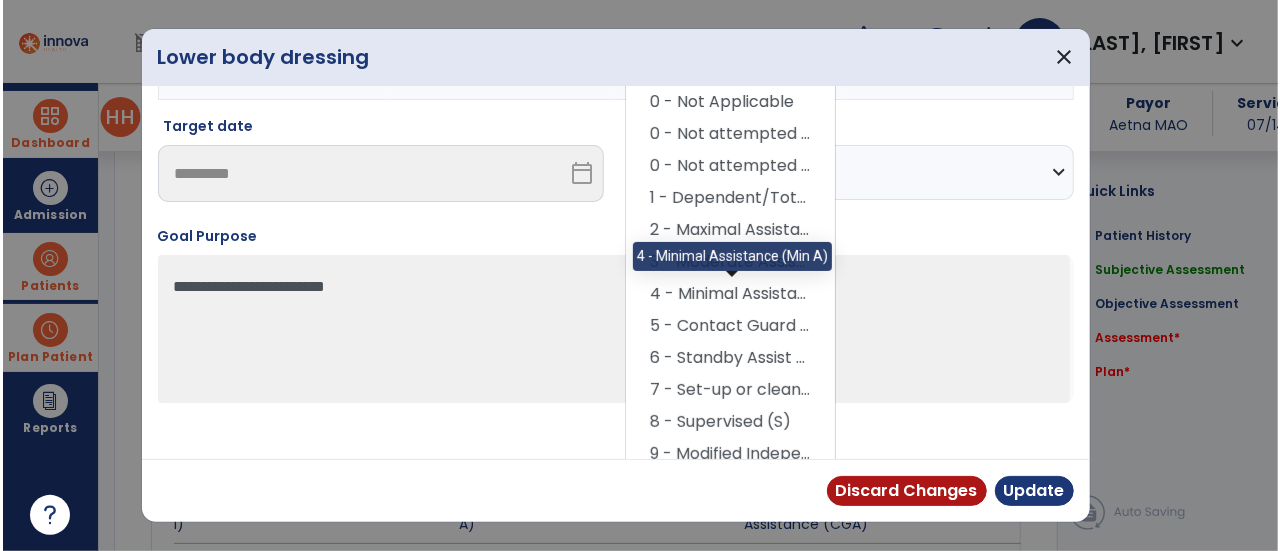 scroll, scrollTop: 156, scrollLeft: 0, axis: vertical 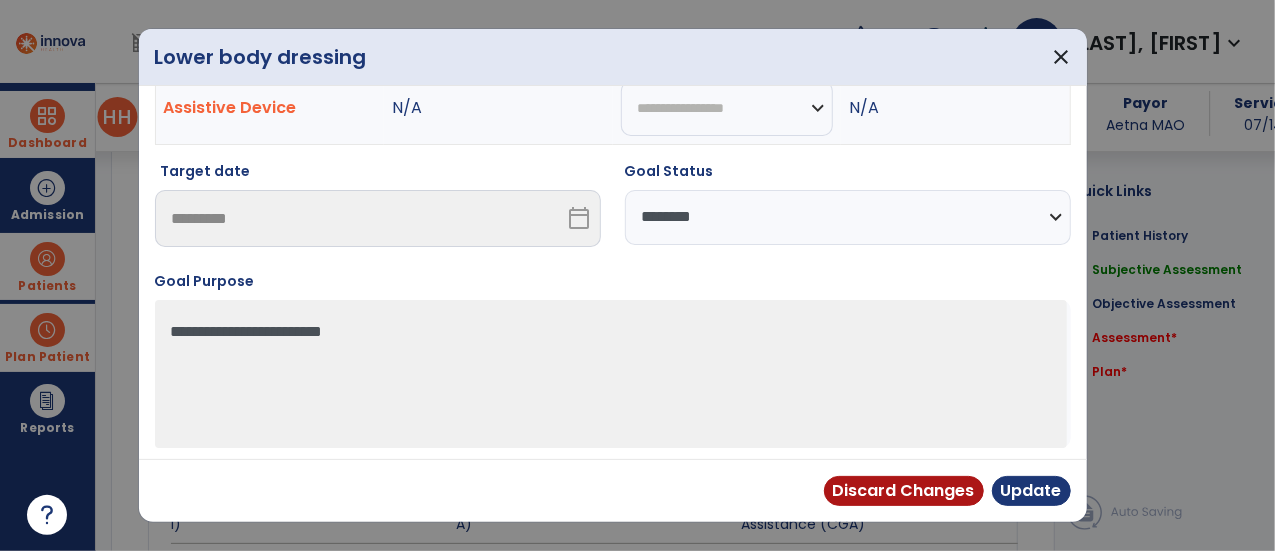 click on "**********" at bounding box center [848, 217] 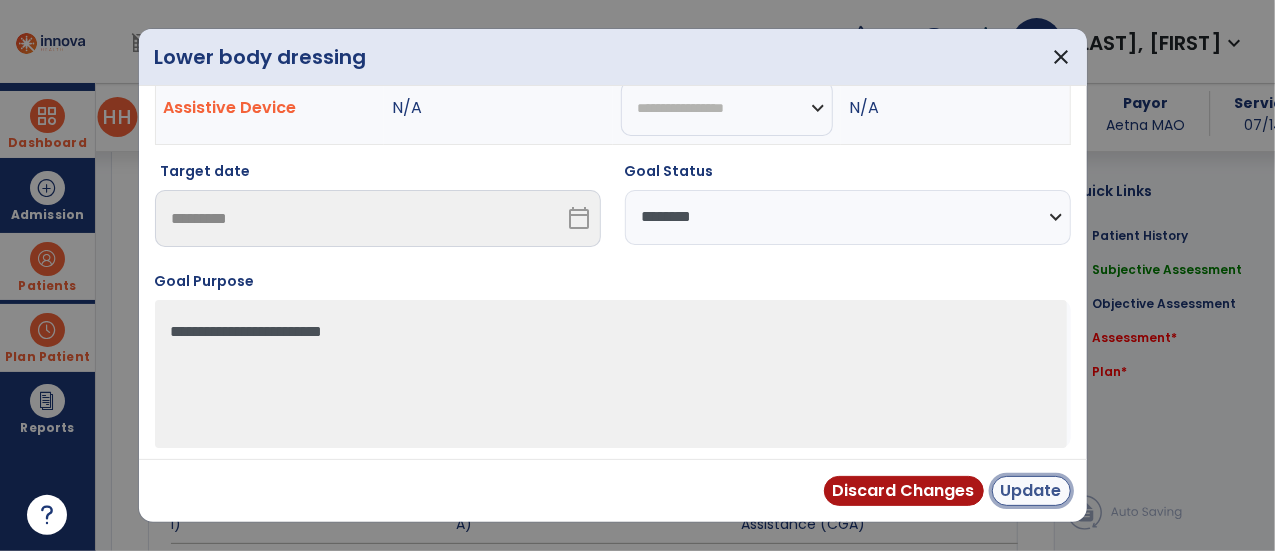 click on "Update" at bounding box center (1031, 491) 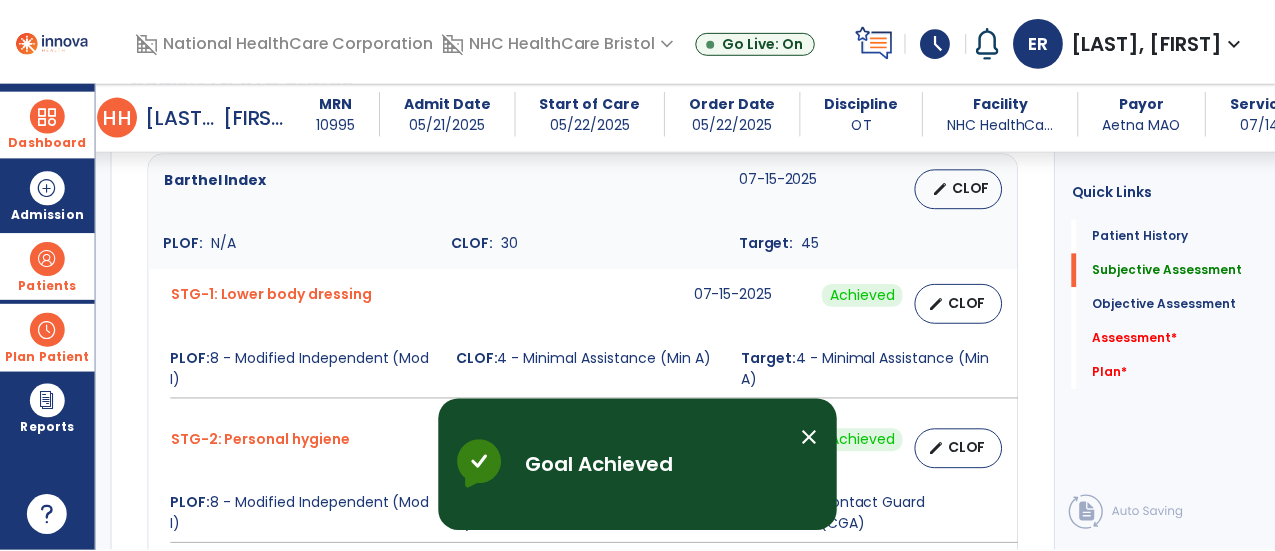 scroll, scrollTop: 838, scrollLeft: 0, axis: vertical 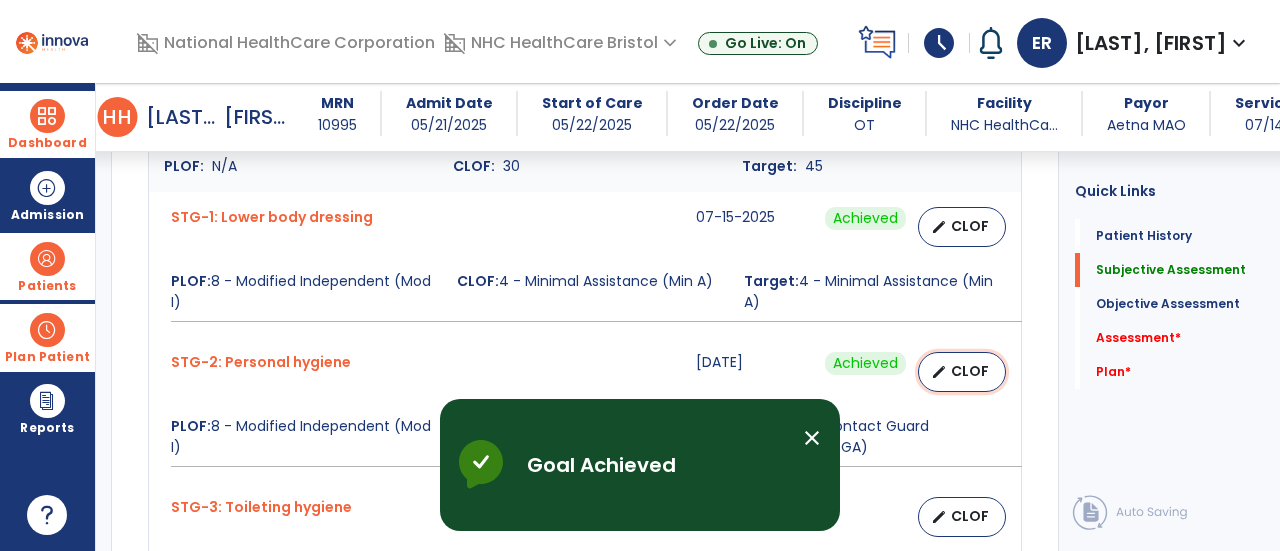 click on "edit   CLOF" at bounding box center [962, 372] 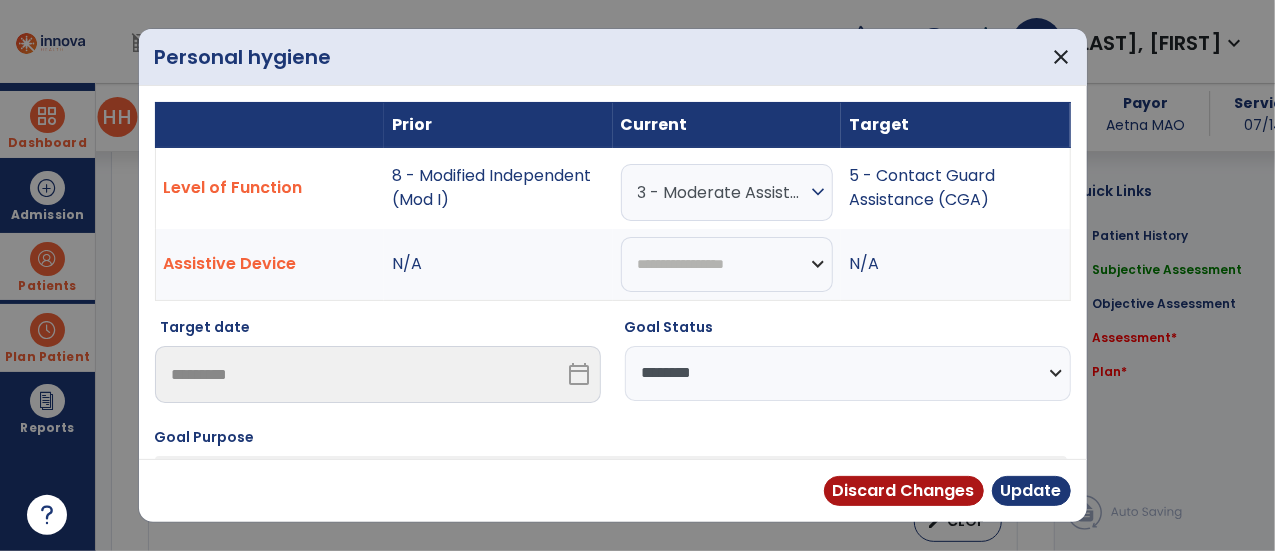 scroll, scrollTop: 838, scrollLeft: 0, axis: vertical 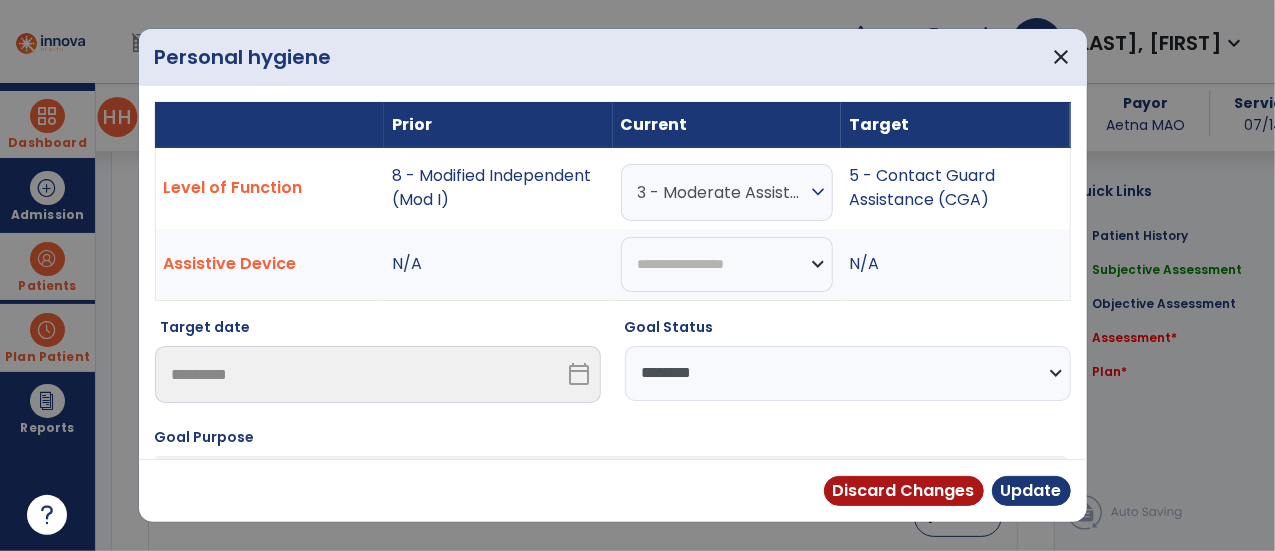 click on "3 - Moderate Assistance (Mod A)   expand_more" at bounding box center (727, 192) 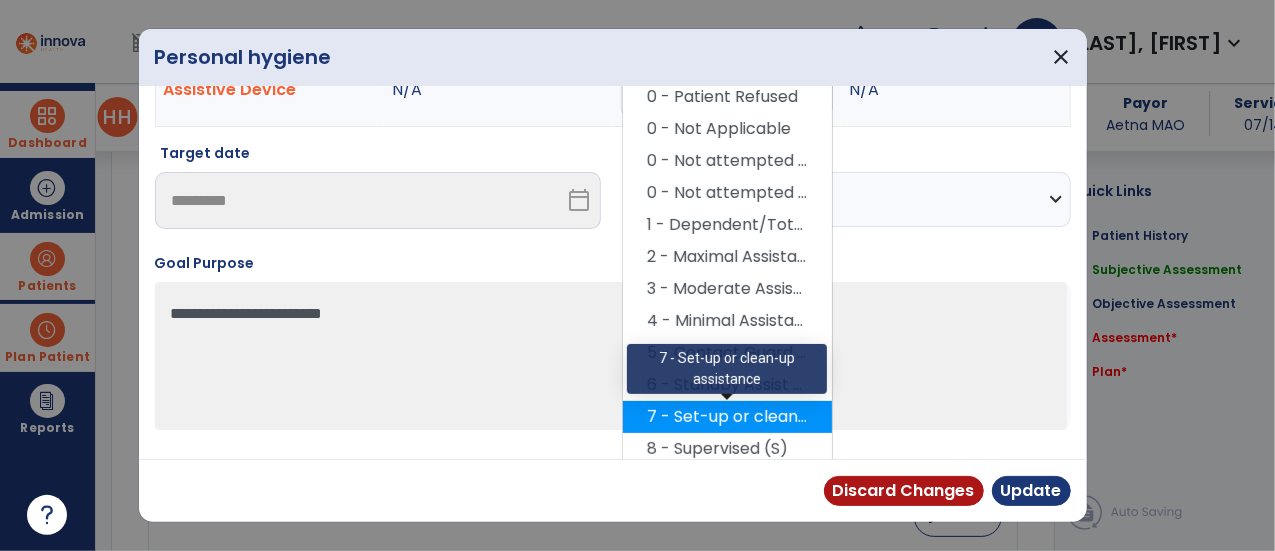 click on "7 - Set-up or clean-up assistance" at bounding box center (727, 417) 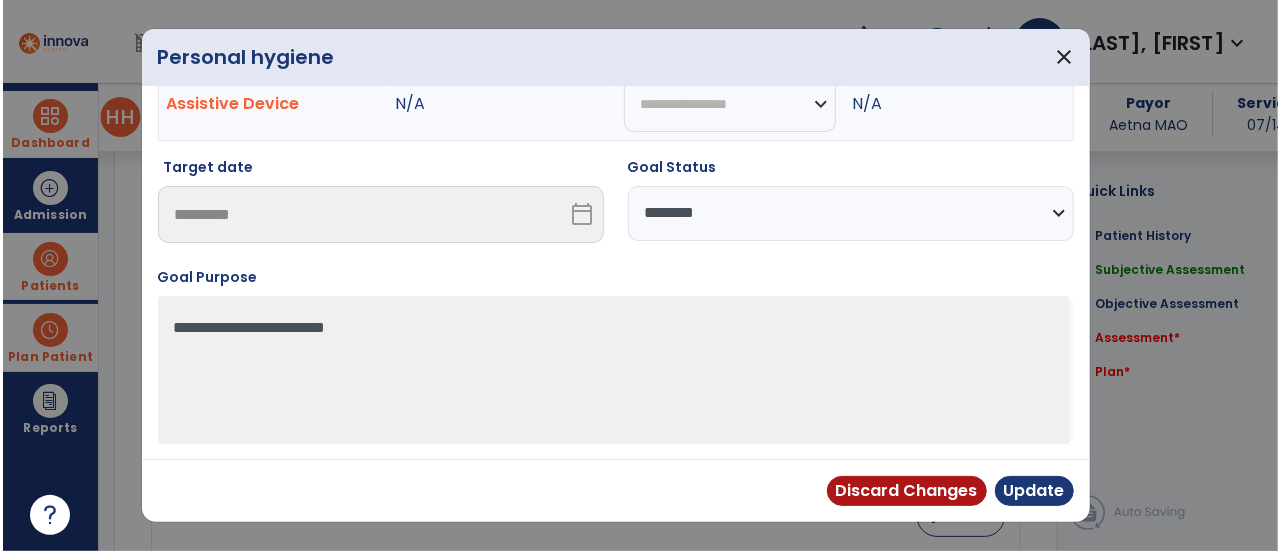 scroll, scrollTop: 156, scrollLeft: 0, axis: vertical 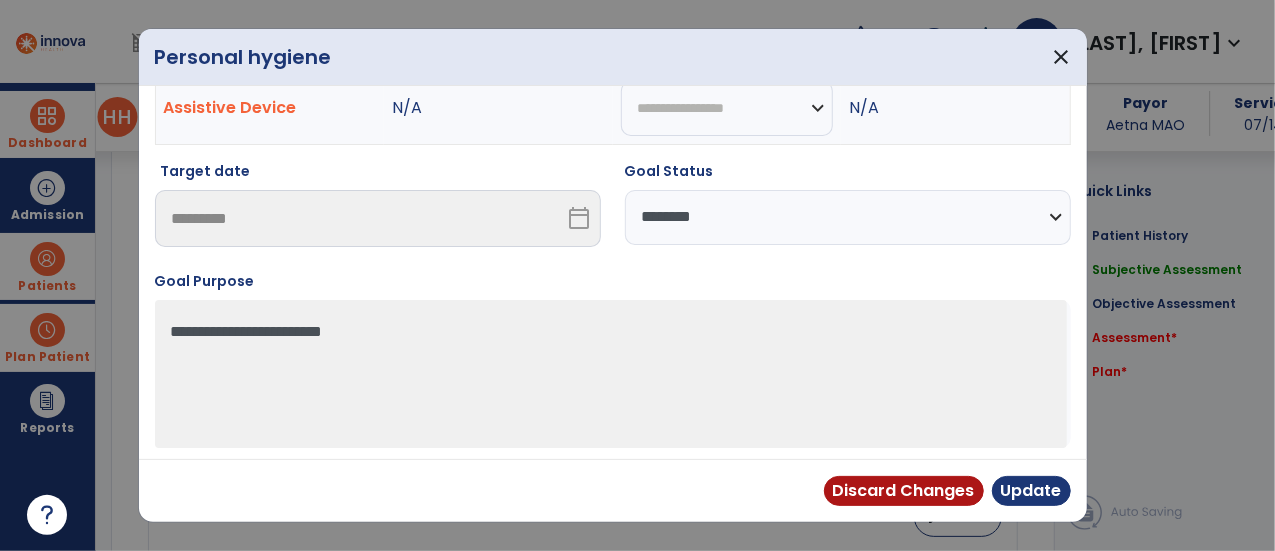 click on "**********" at bounding box center (848, 217) 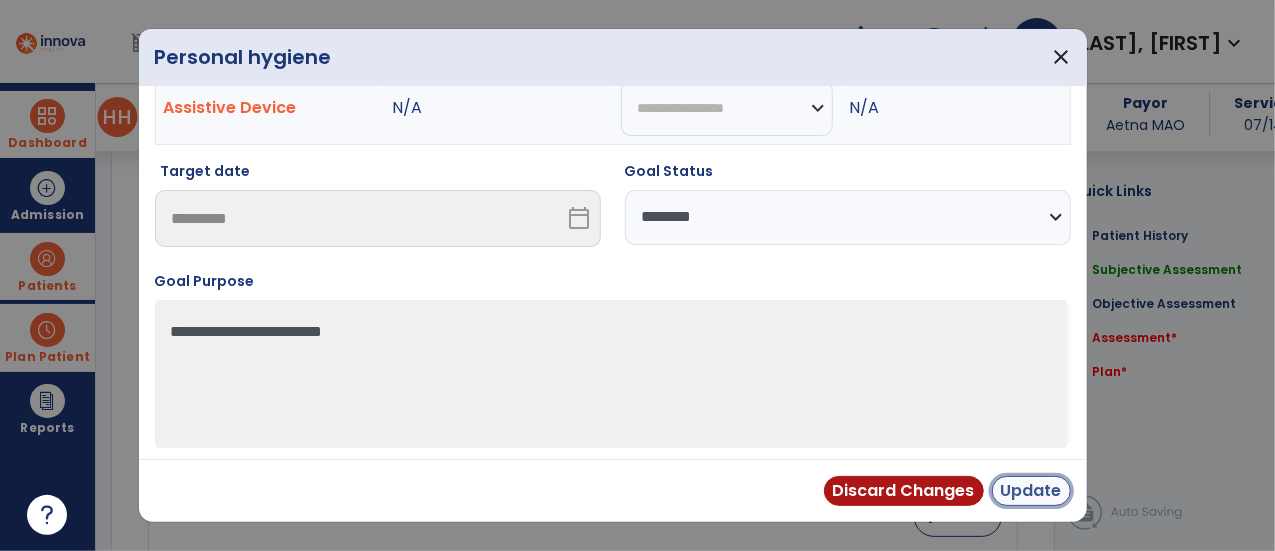 click on "Update" at bounding box center [1031, 491] 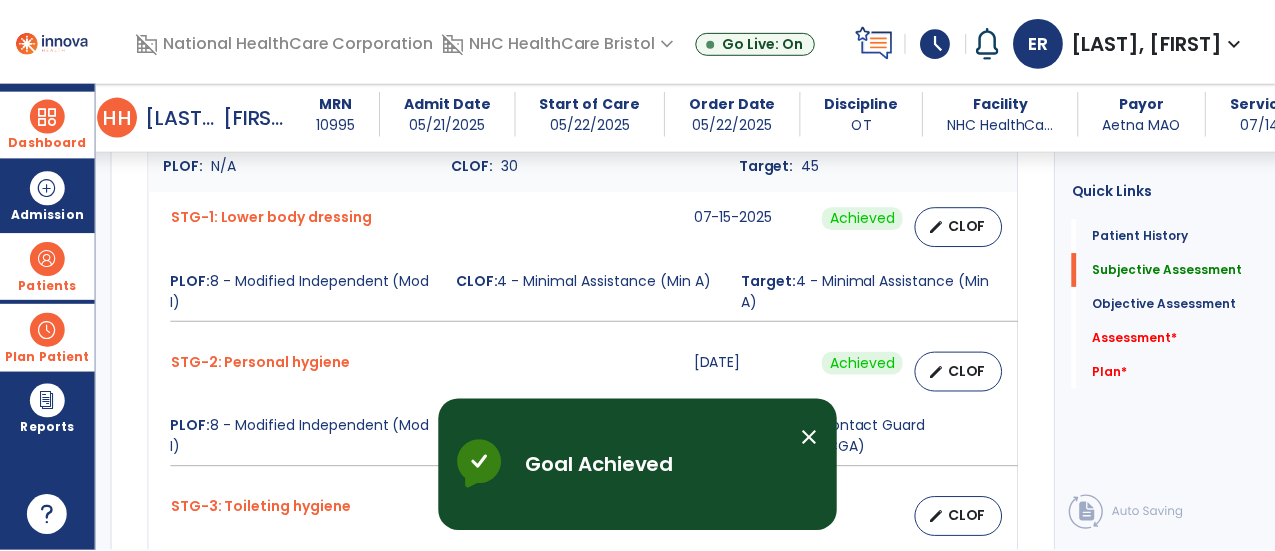 scroll, scrollTop: 1024, scrollLeft: 0, axis: vertical 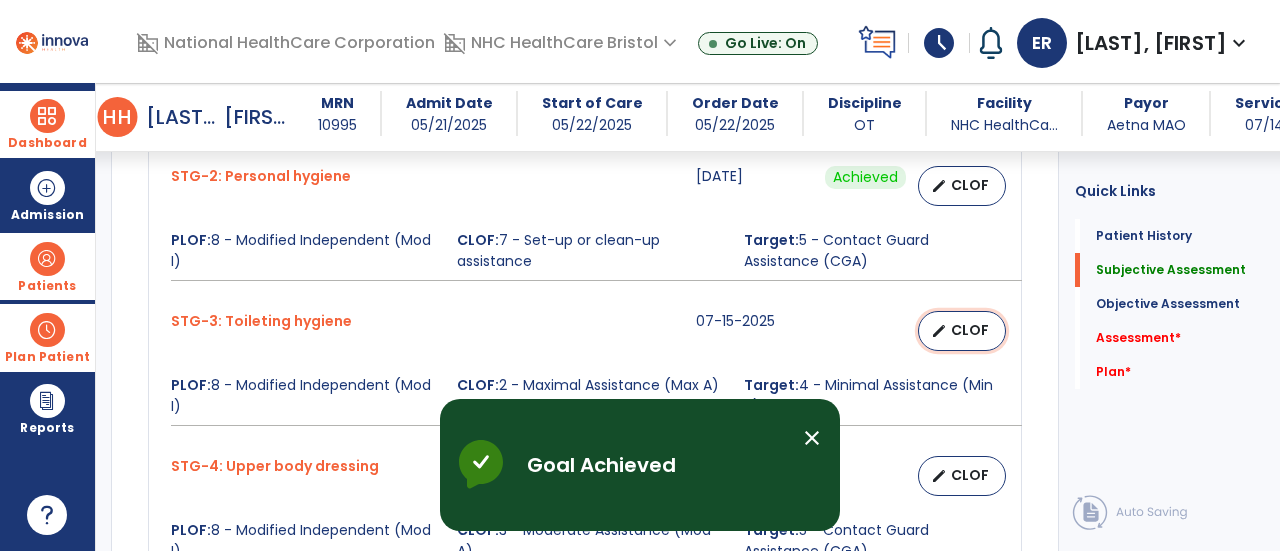 click on "edit" at bounding box center (939, 331) 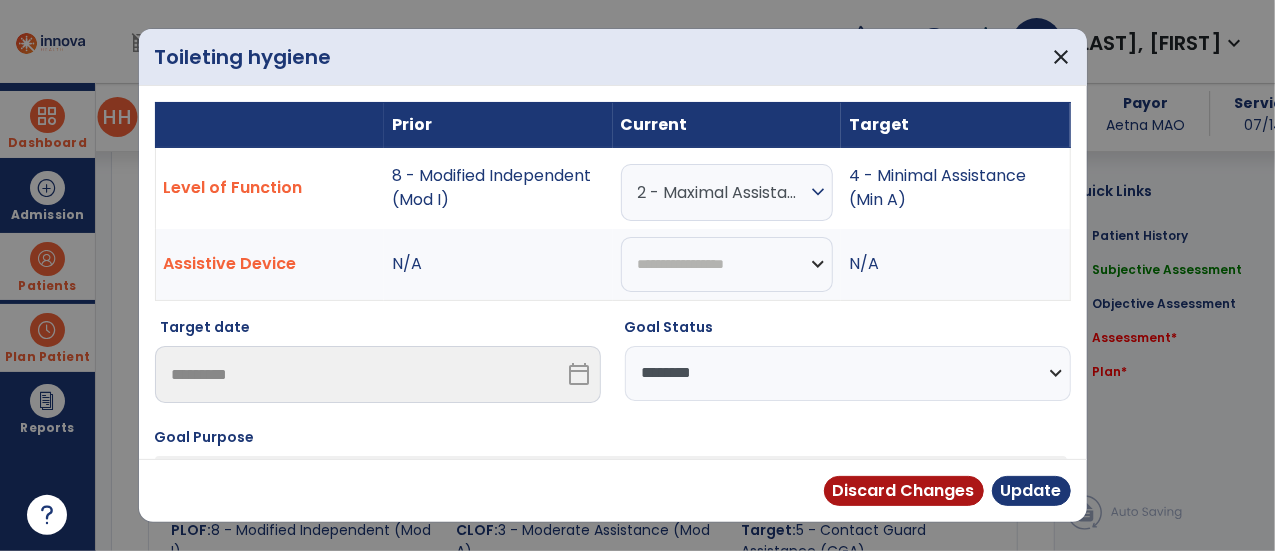 click on "2 - Maximal Assistance (Max A)   expand_more" at bounding box center [727, 192] 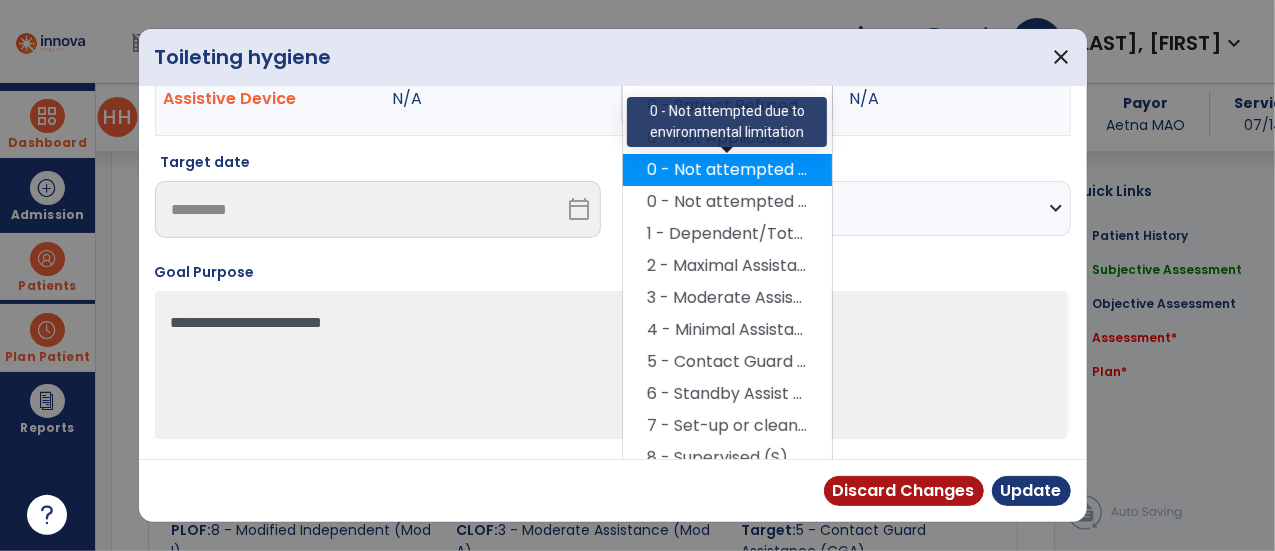 scroll, scrollTop: 166, scrollLeft: 0, axis: vertical 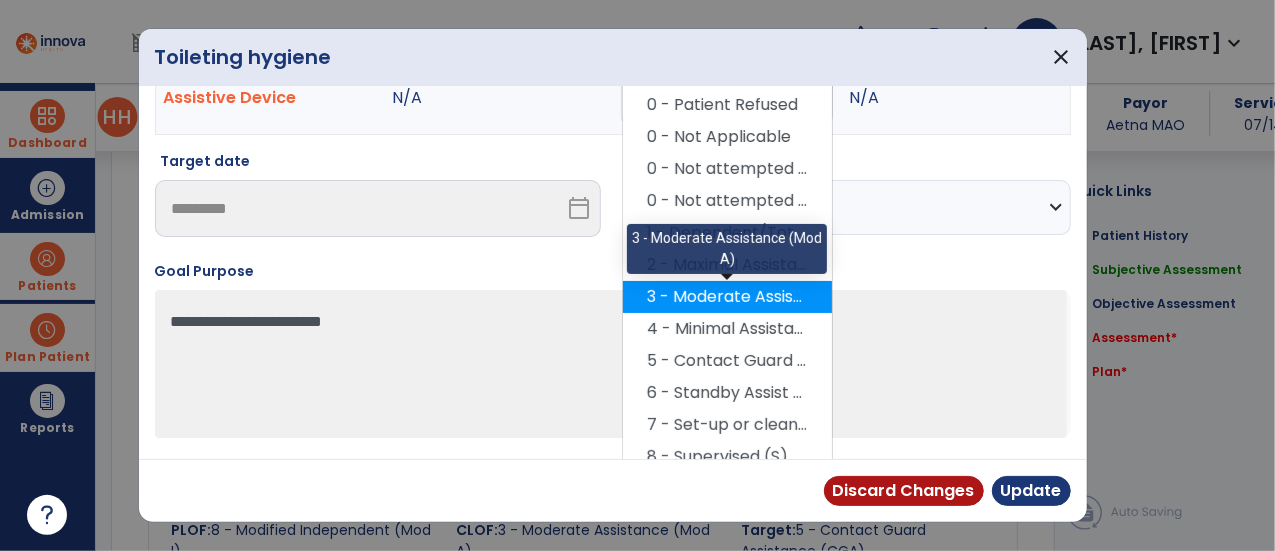click on "3 - Moderate Assistance (Mod A)" at bounding box center (727, 297) 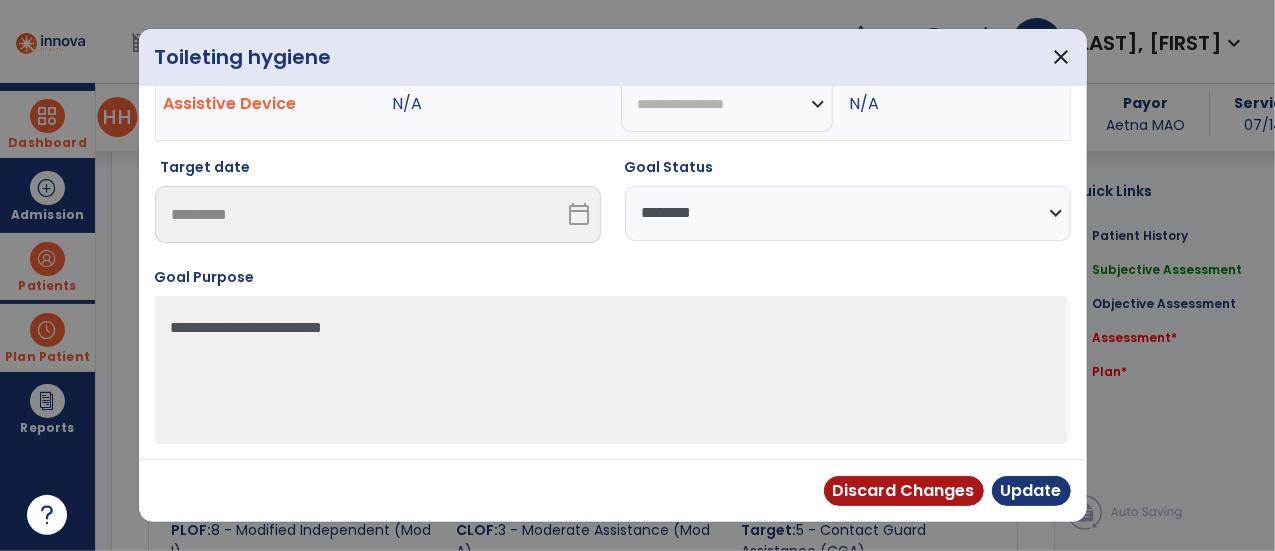 scroll, scrollTop: 156, scrollLeft: 0, axis: vertical 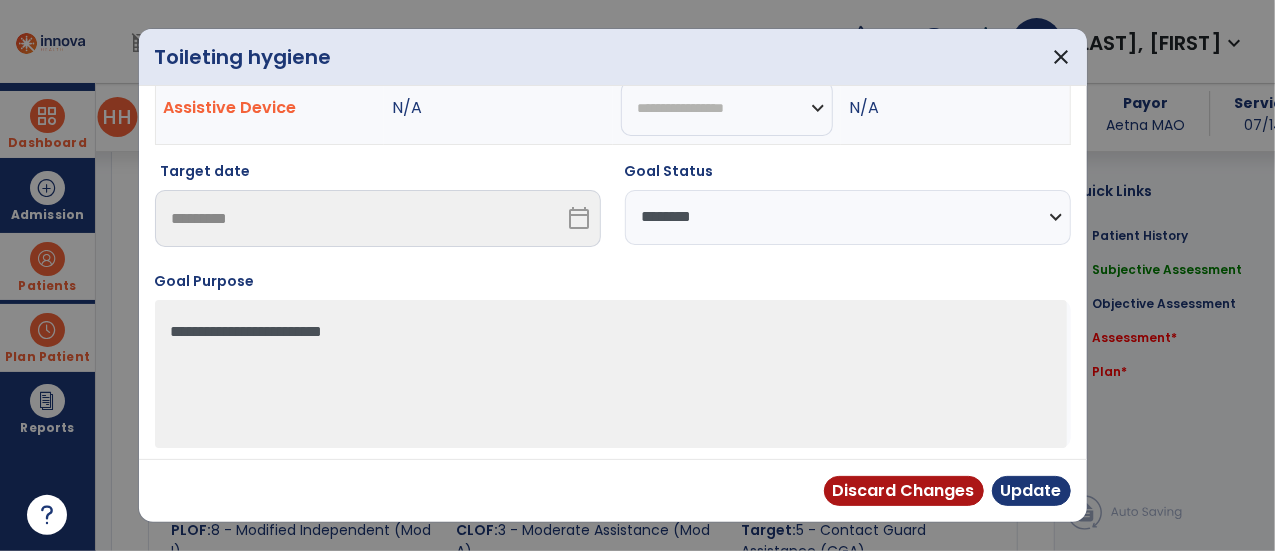 click on "**********" at bounding box center (848, 217) 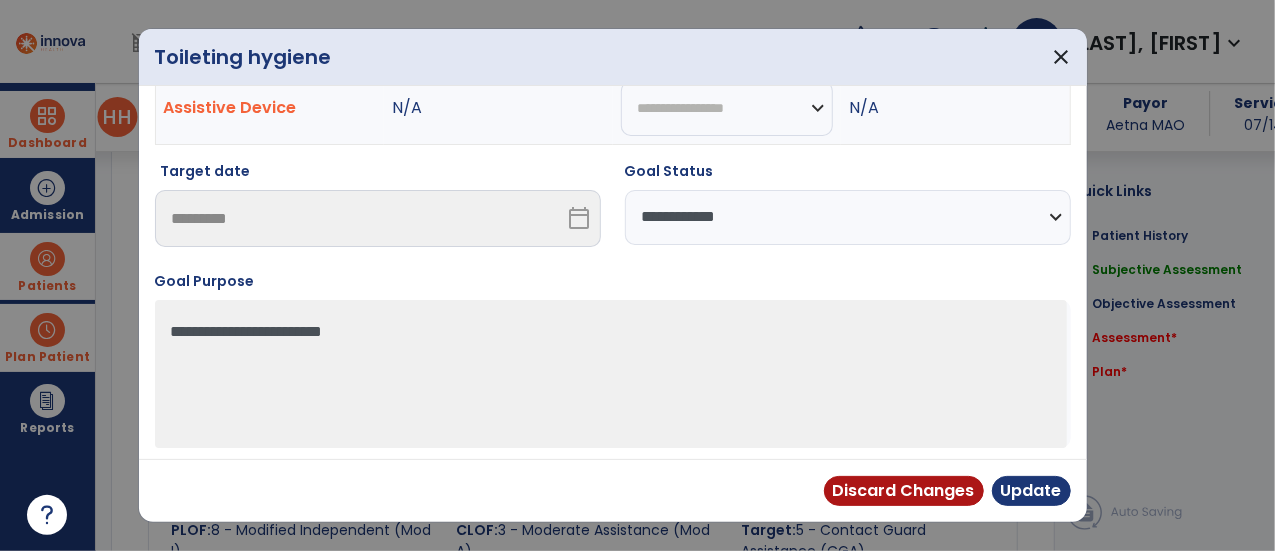 click on "**********" at bounding box center [848, 217] 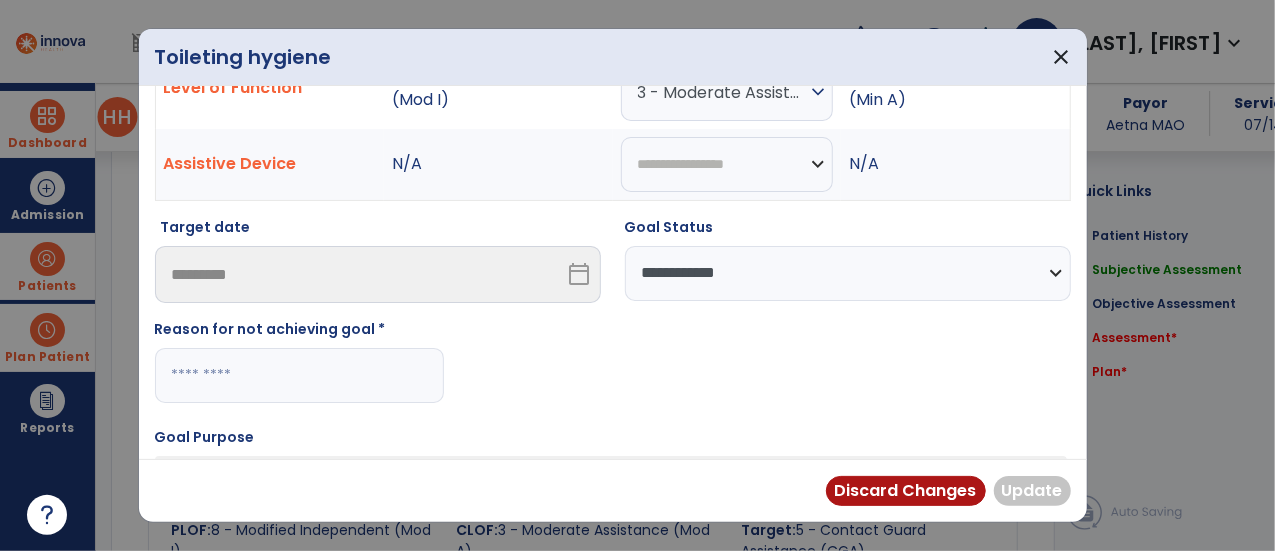 scroll, scrollTop: 142, scrollLeft: 0, axis: vertical 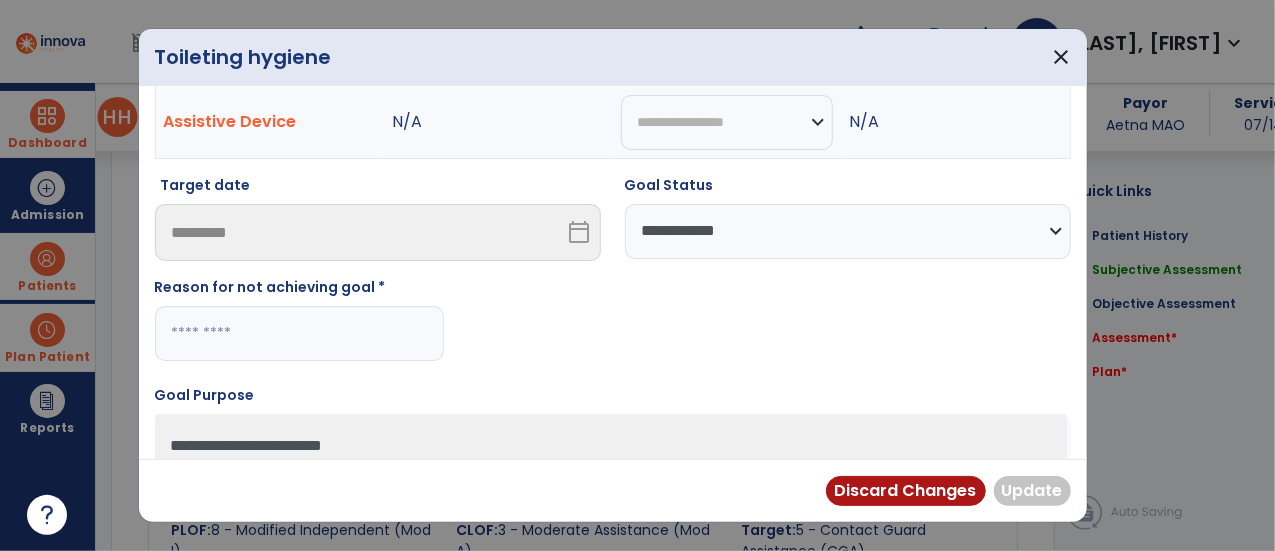click at bounding box center (299, 333) 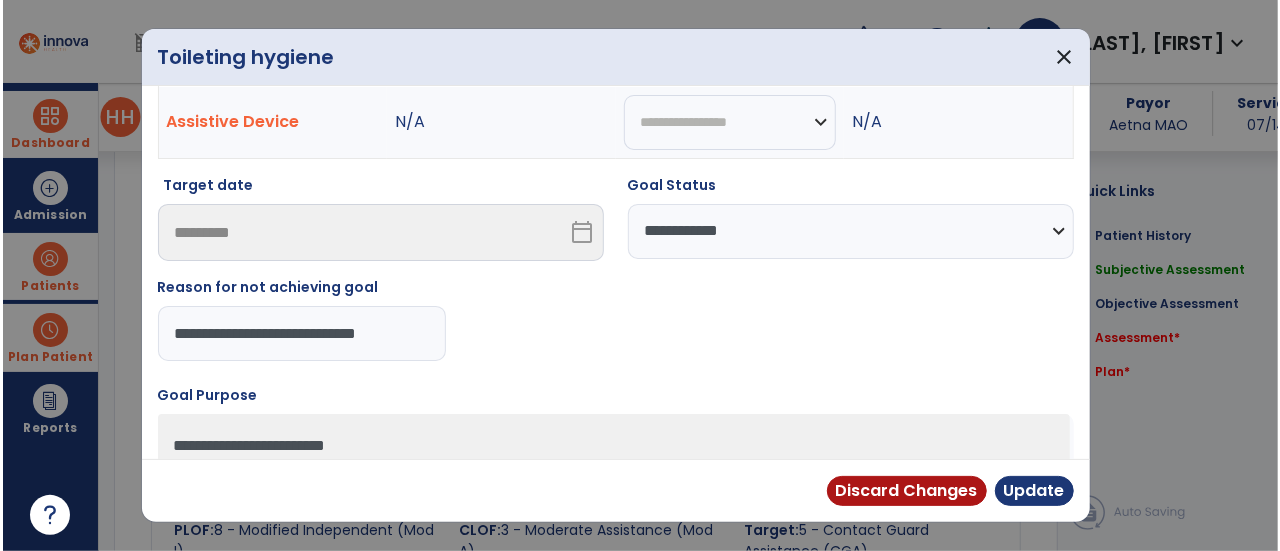 scroll, scrollTop: 0, scrollLeft: 0, axis: both 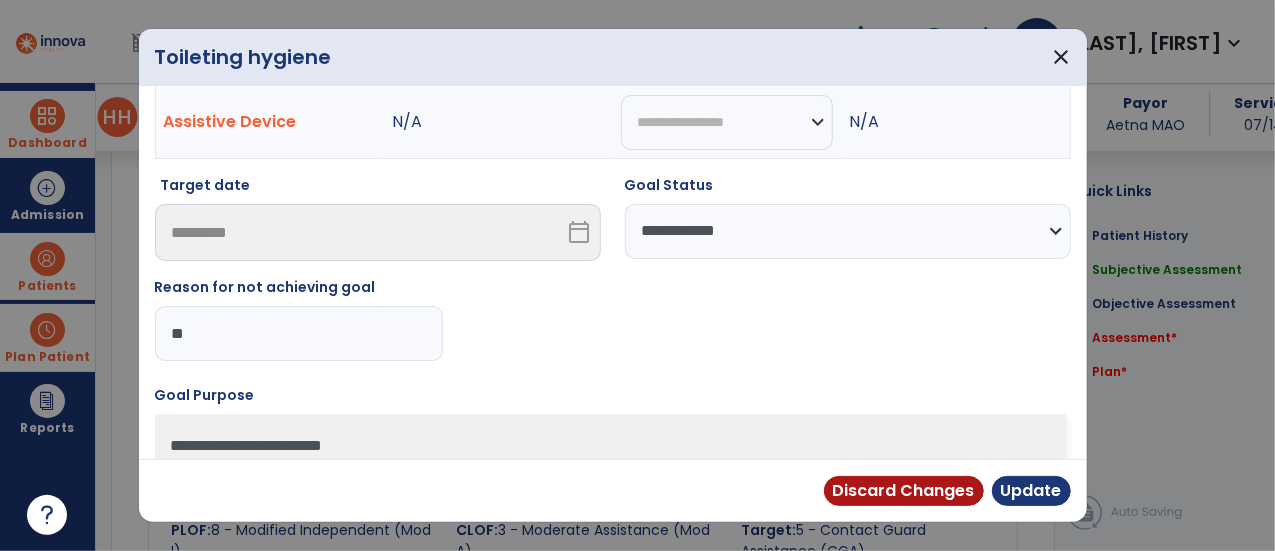 type on "*" 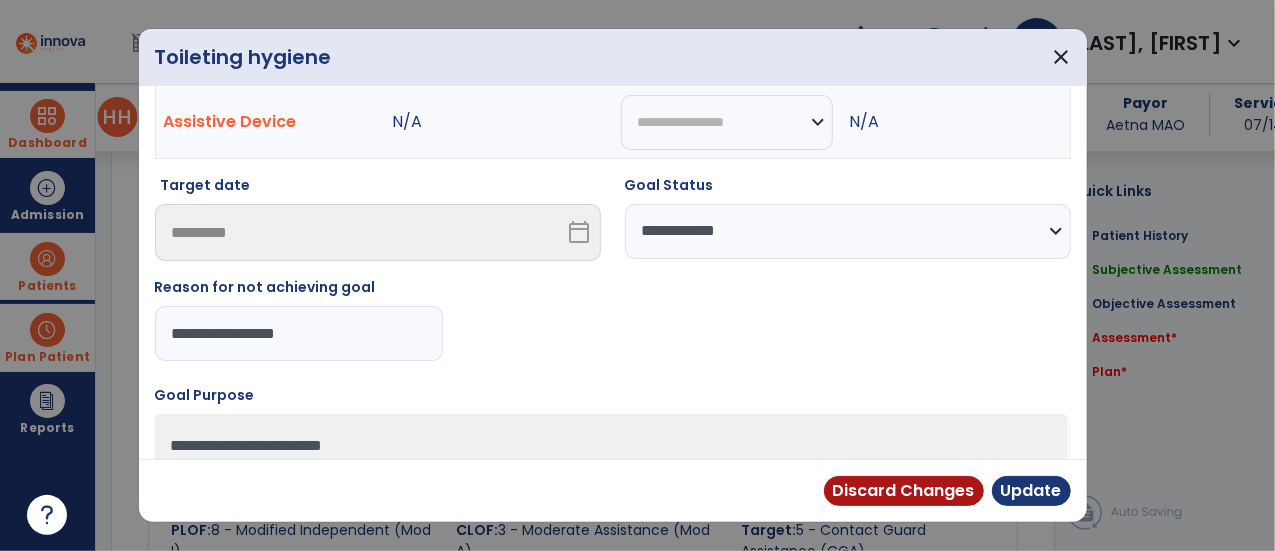 type on "**********" 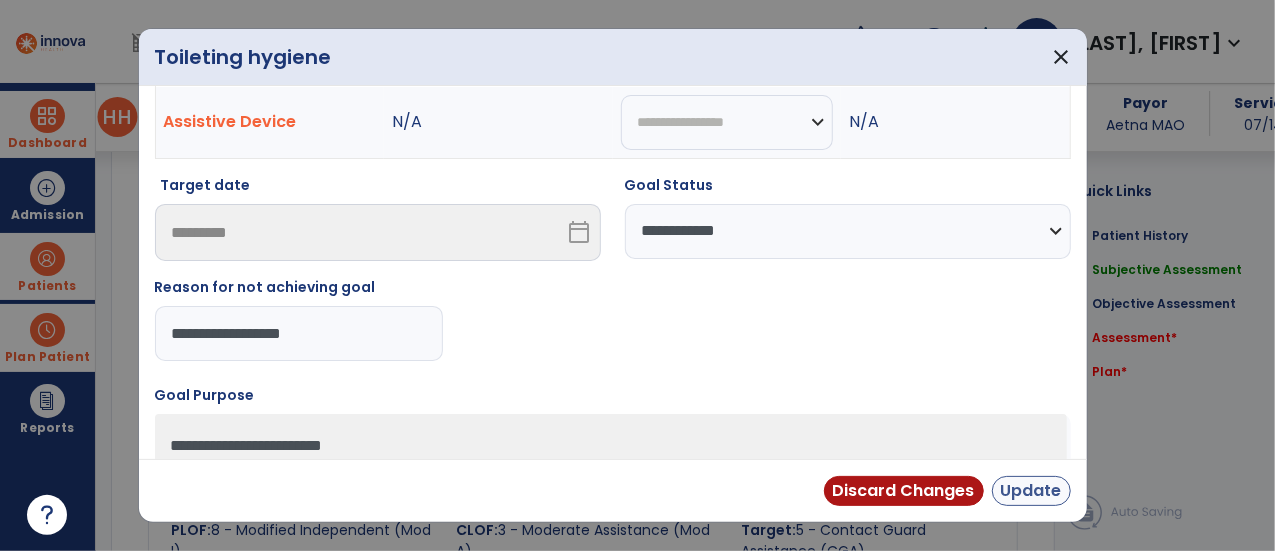 click on "Update" at bounding box center [1031, 491] 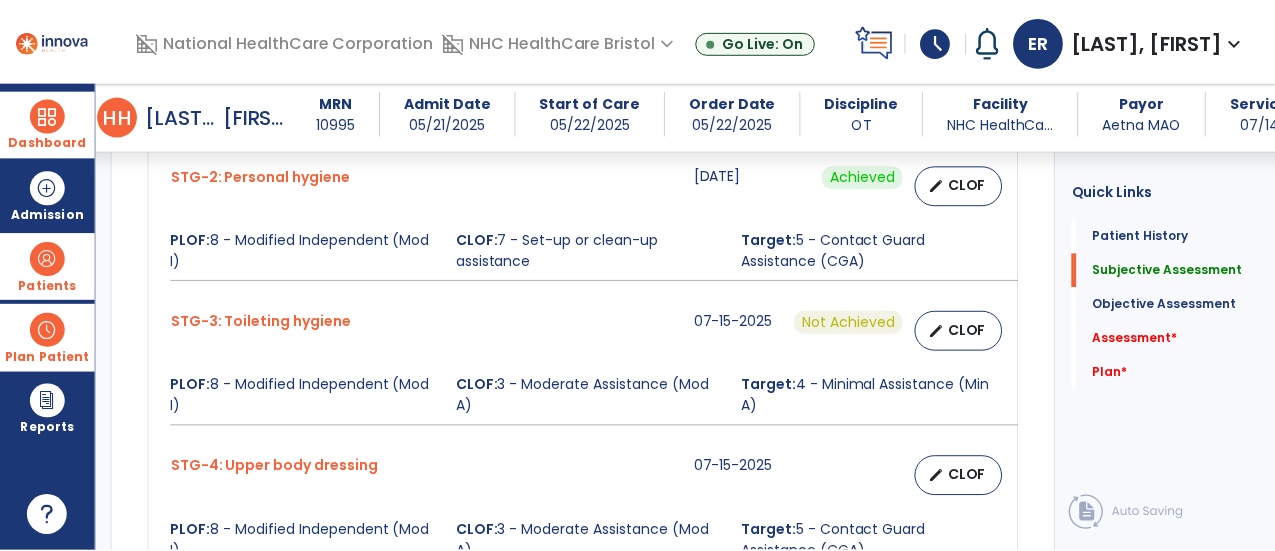scroll, scrollTop: 1093, scrollLeft: 0, axis: vertical 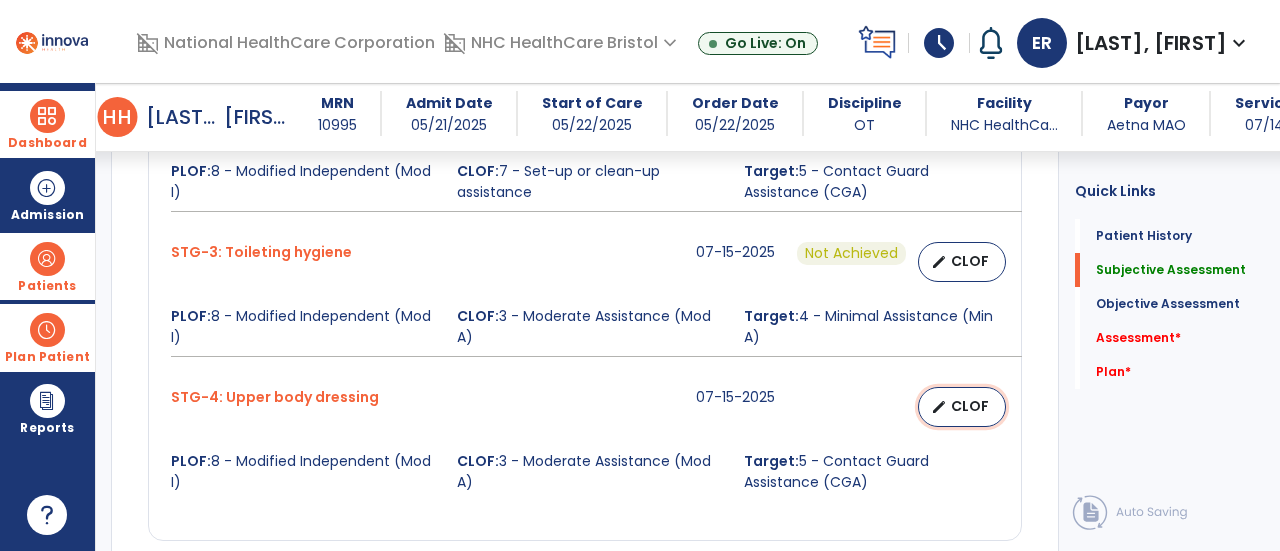 click on "CLOF" at bounding box center (970, 406) 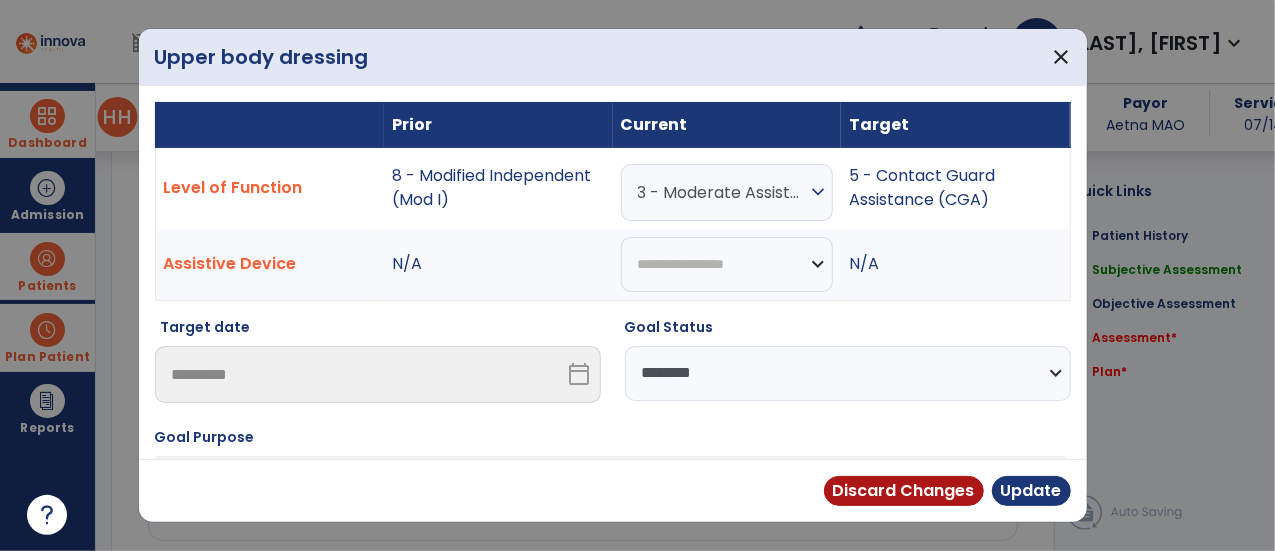 scroll, scrollTop: 1093, scrollLeft: 0, axis: vertical 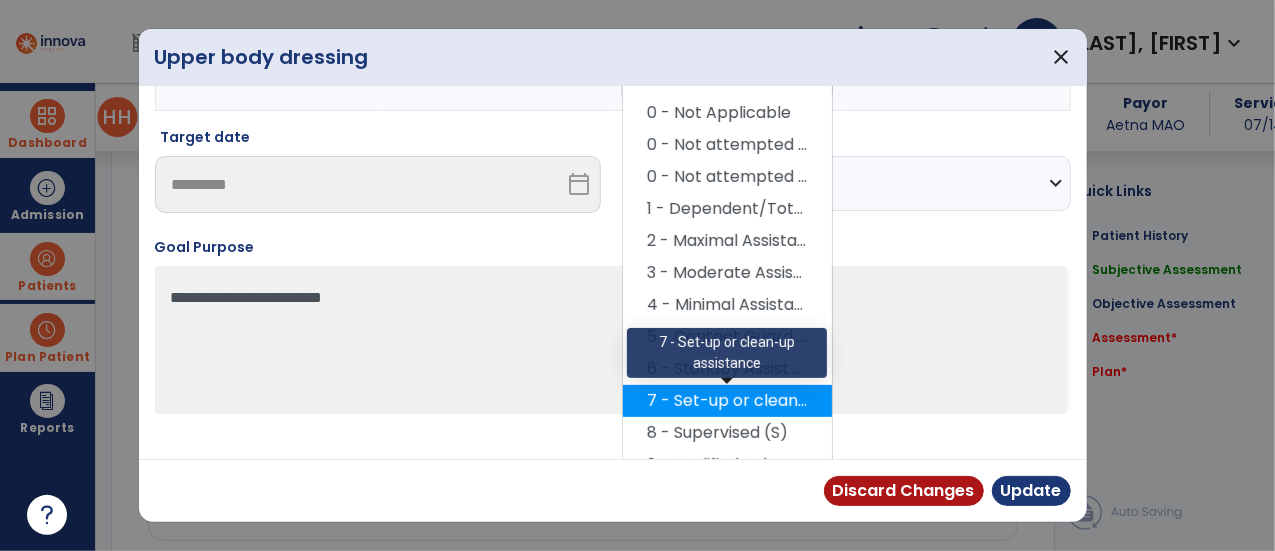 click on "7 - Set-up or clean-up assistance" at bounding box center (727, 401) 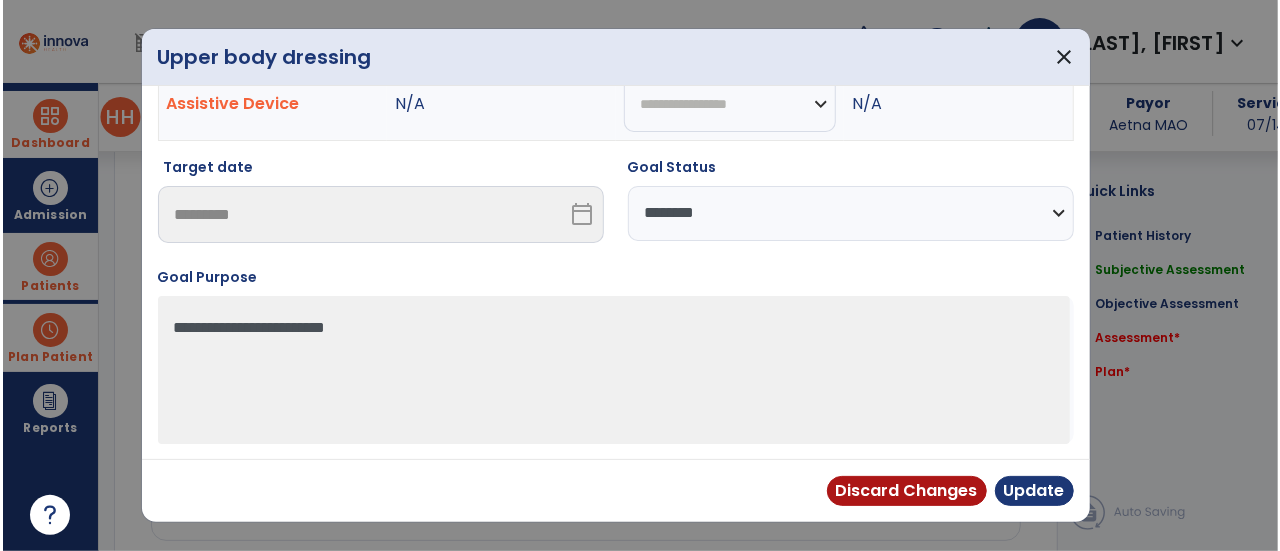 scroll, scrollTop: 156, scrollLeft: 0, axis: vertical 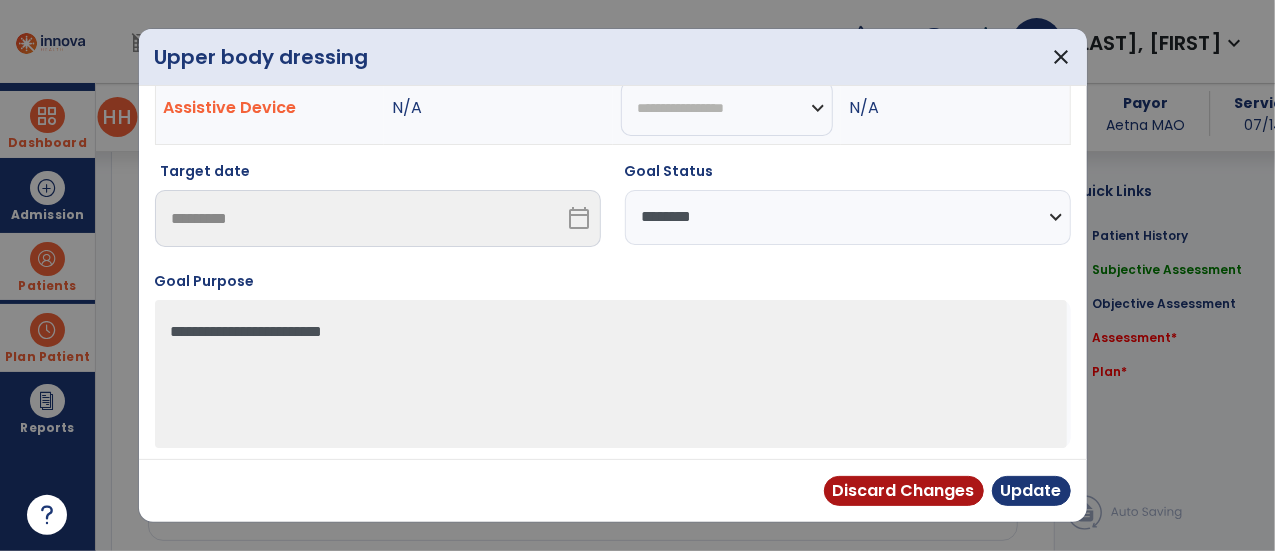 click on "**********" at bounding box center (848, 217) 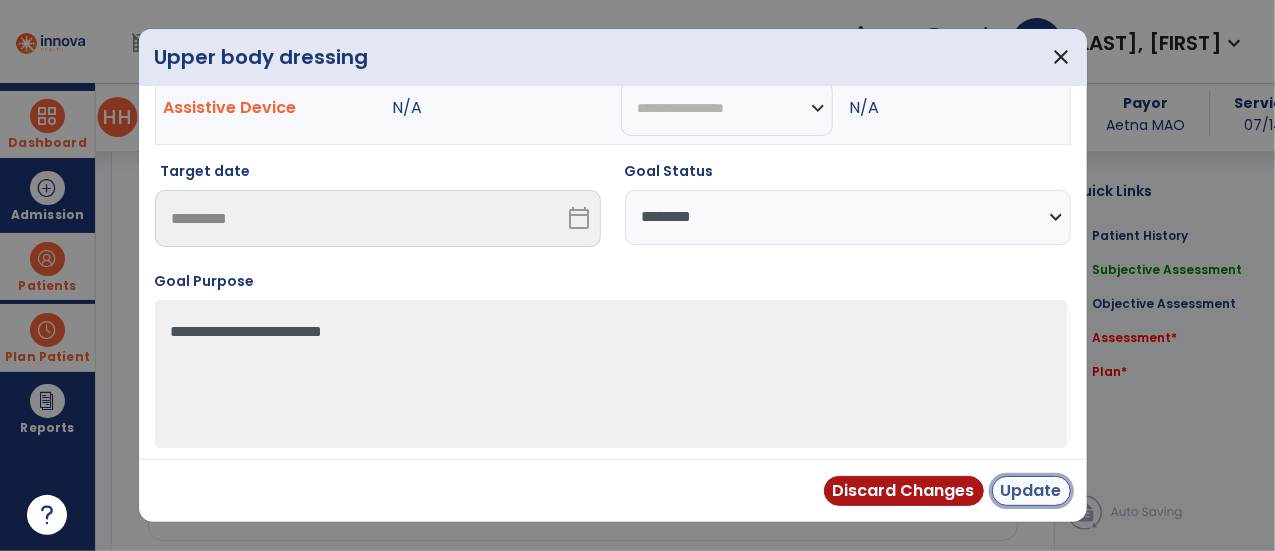 click on "Update" at bounding box center [1031, 491] 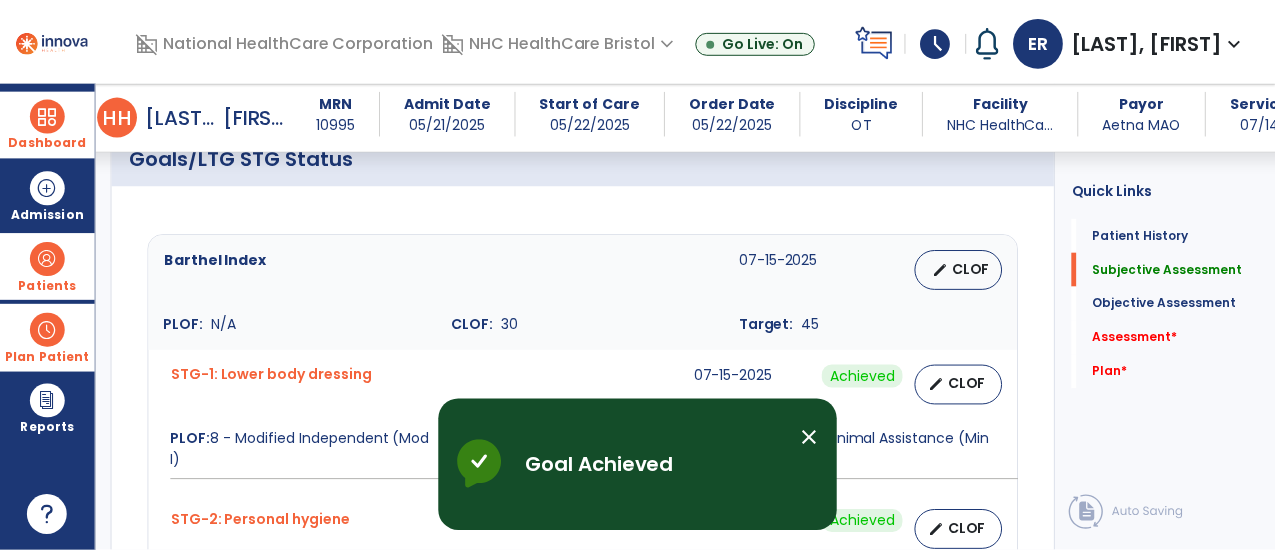 scroll, scrollTop: 677, scrollLeft: 0, axis: vertical 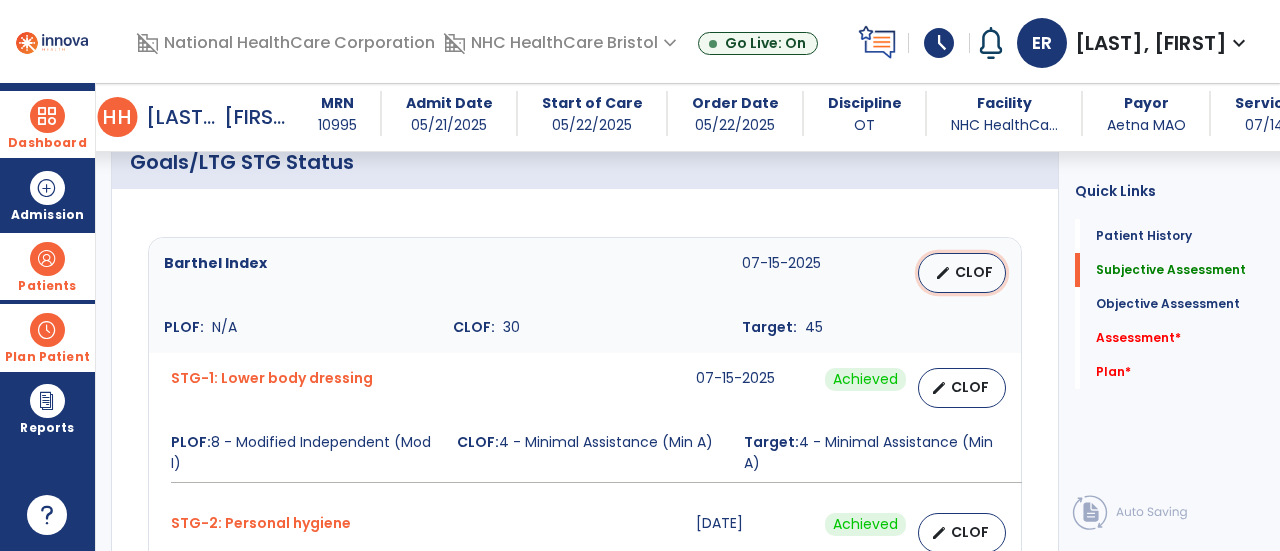 click on "CLOF" at bounding box center [974, 272] 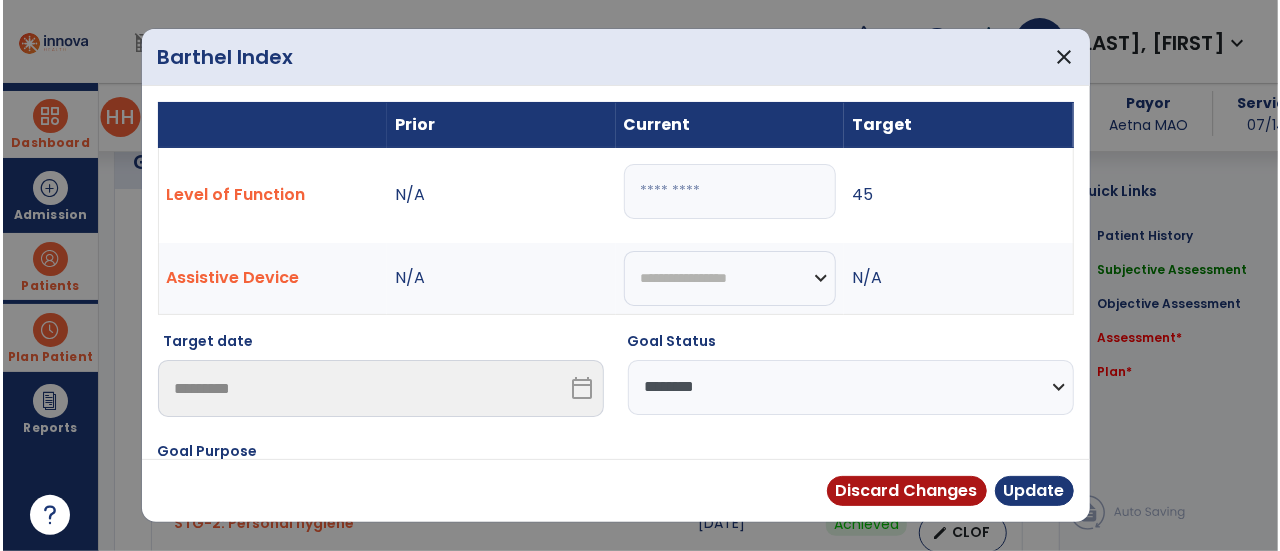 scroll, scrollTop: 677, scrollLeft: 0, axis: vertical 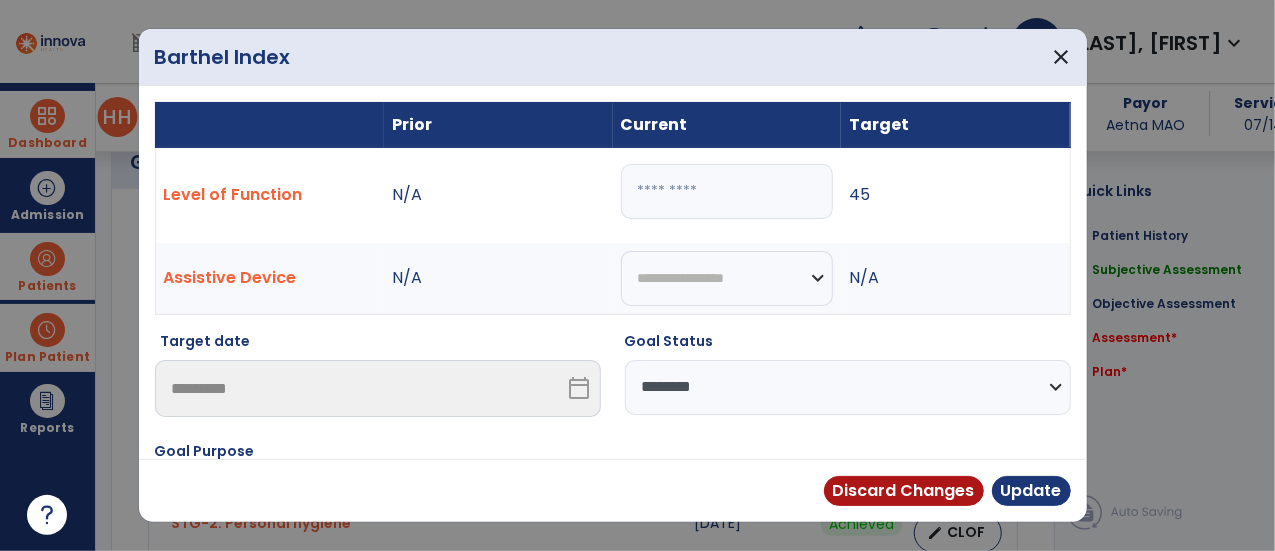 click on "**" at bounding box center [727, 191] 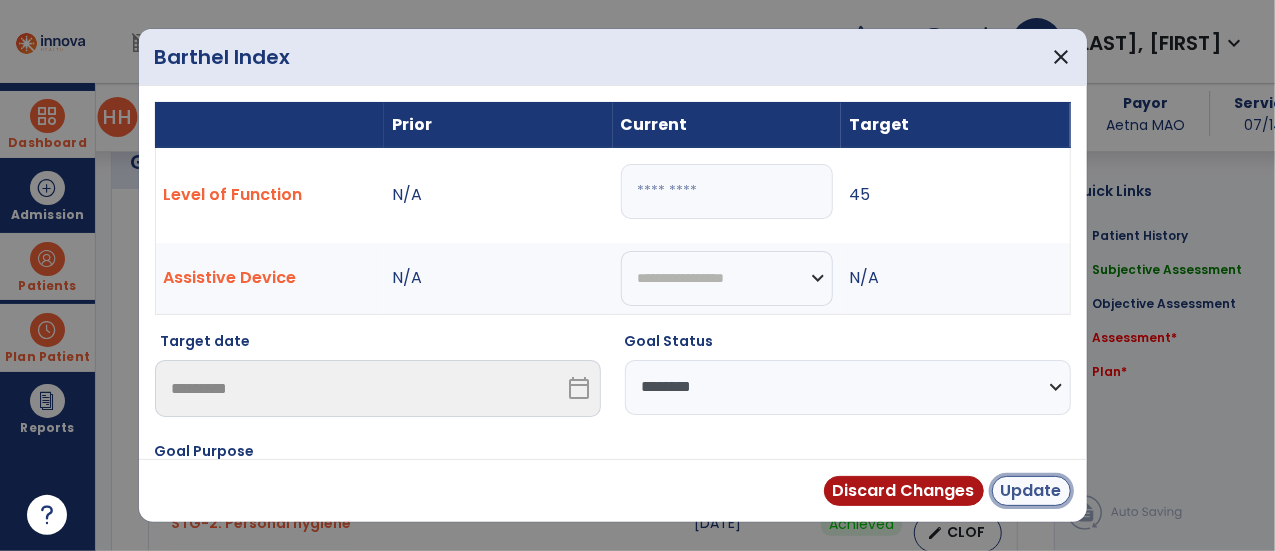 click on "Update" at bounding box center [1031, 491] 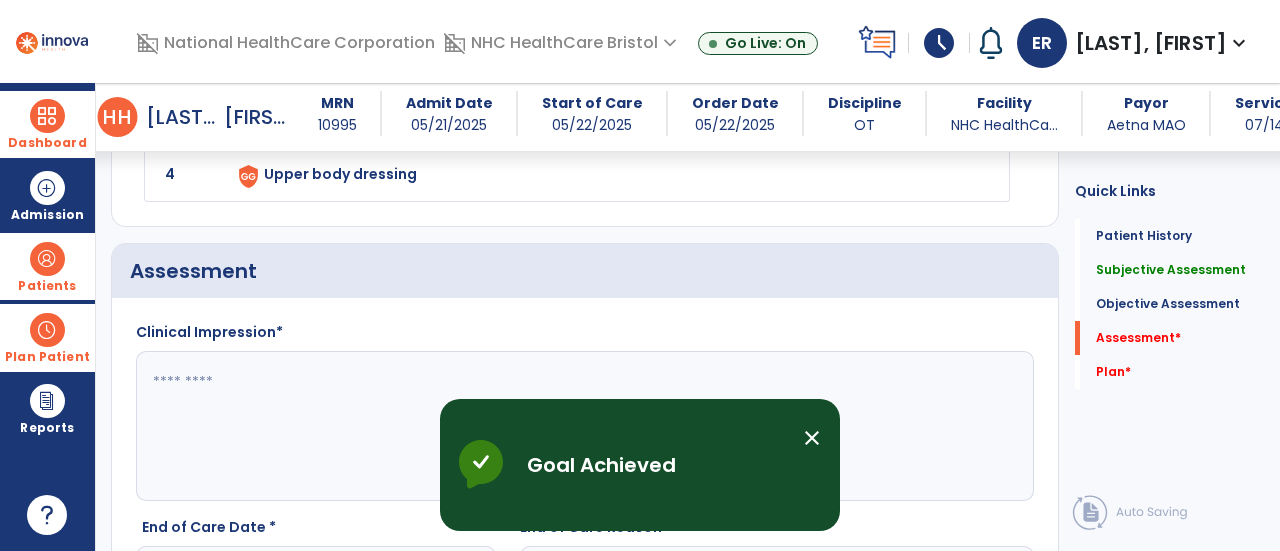 scroll, scrollTop: 1875, scrollLeft: 0, axis: vertical 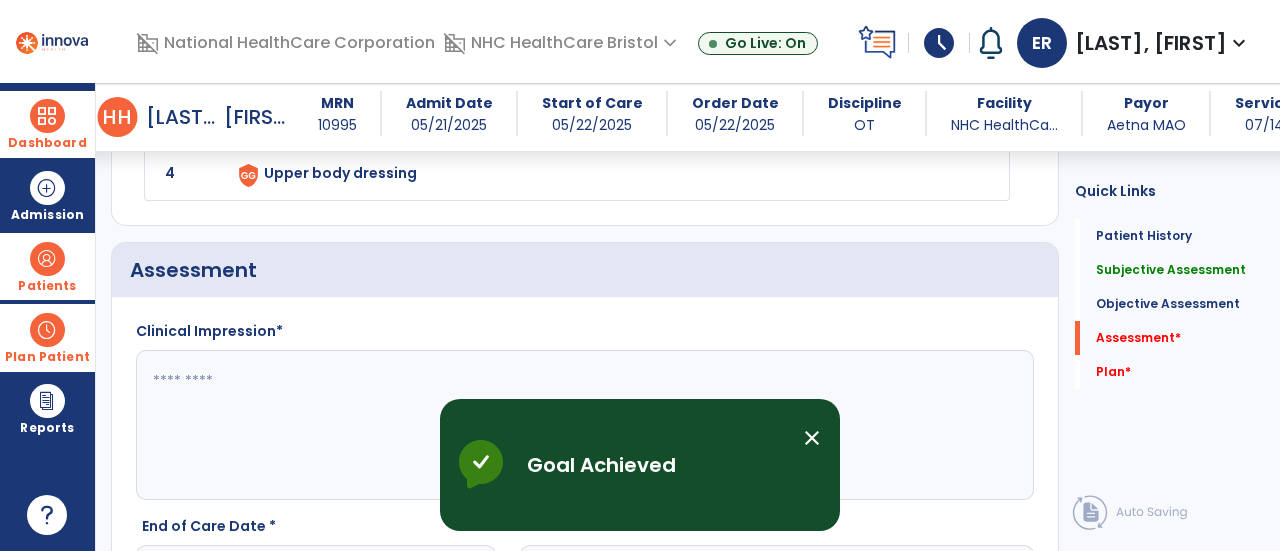 click on "Clinical Impression*" 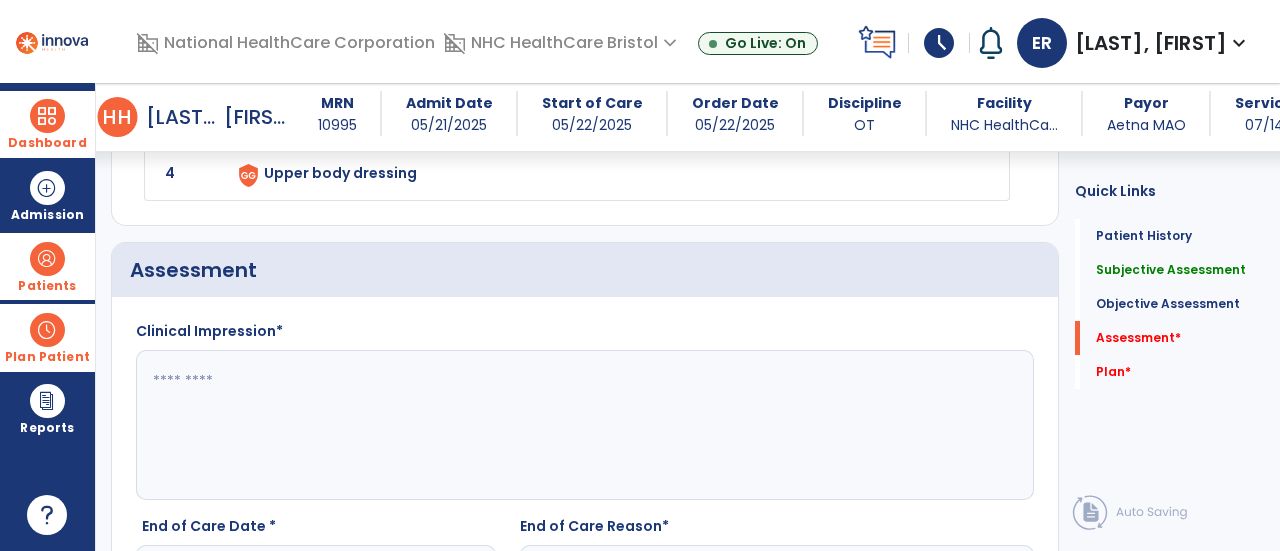 click 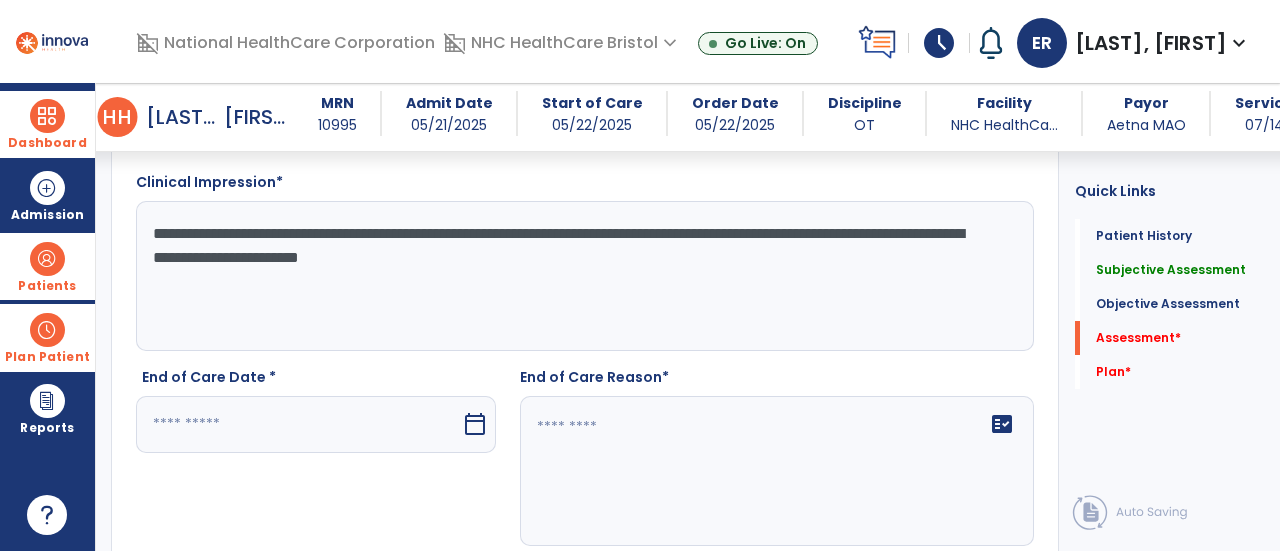scroll, scrollTop: 2026, scrollLeft: 0, axis: vertical 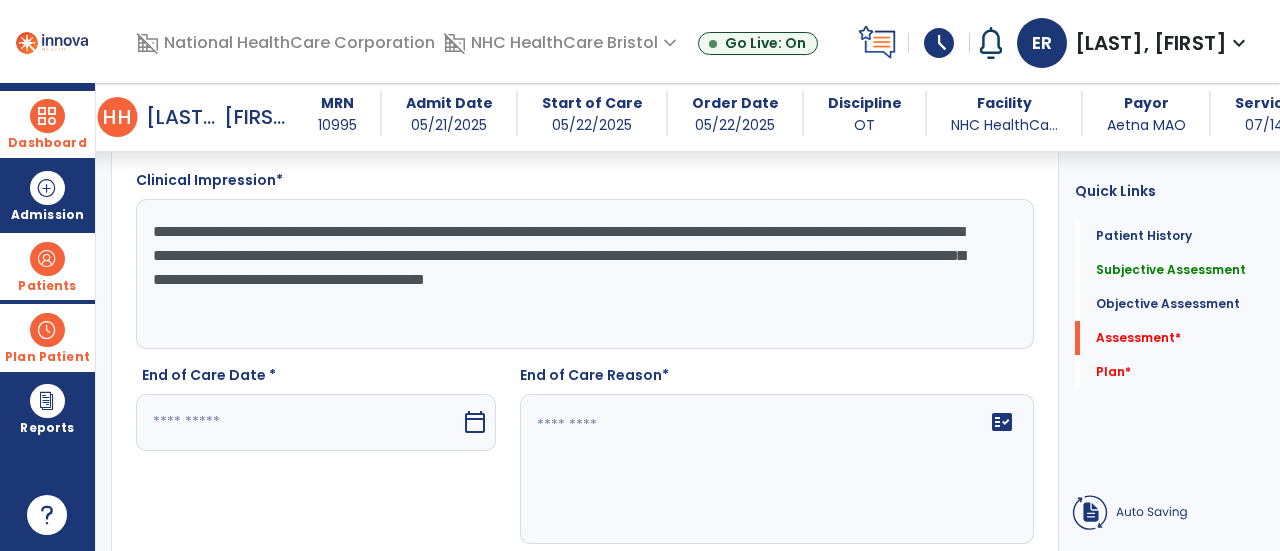 type on "**********" 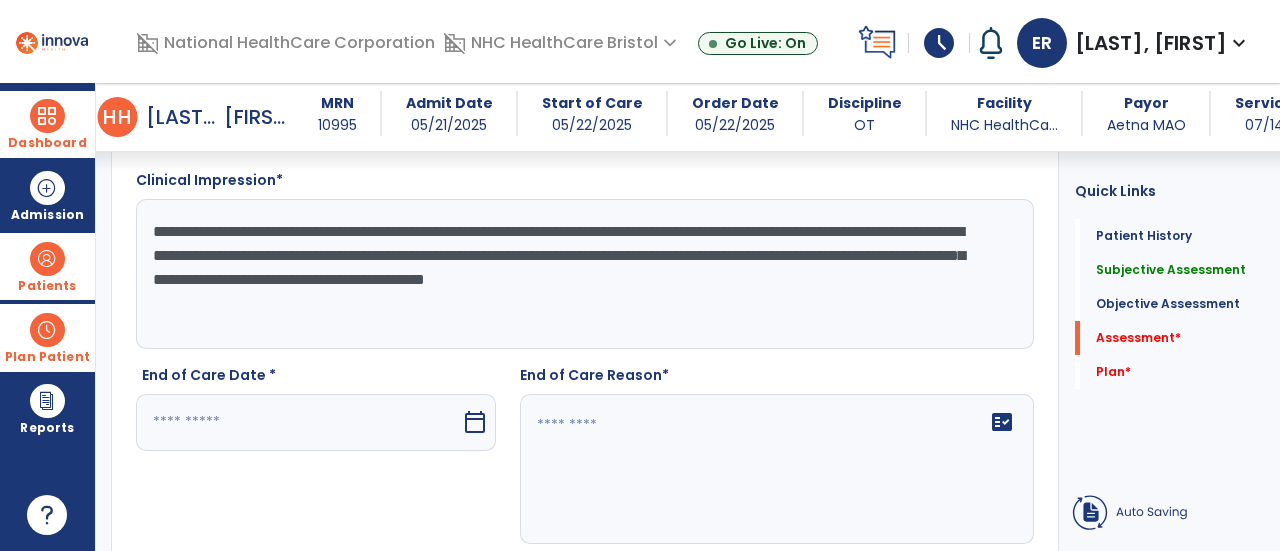 click at bounding box center (298, 422) 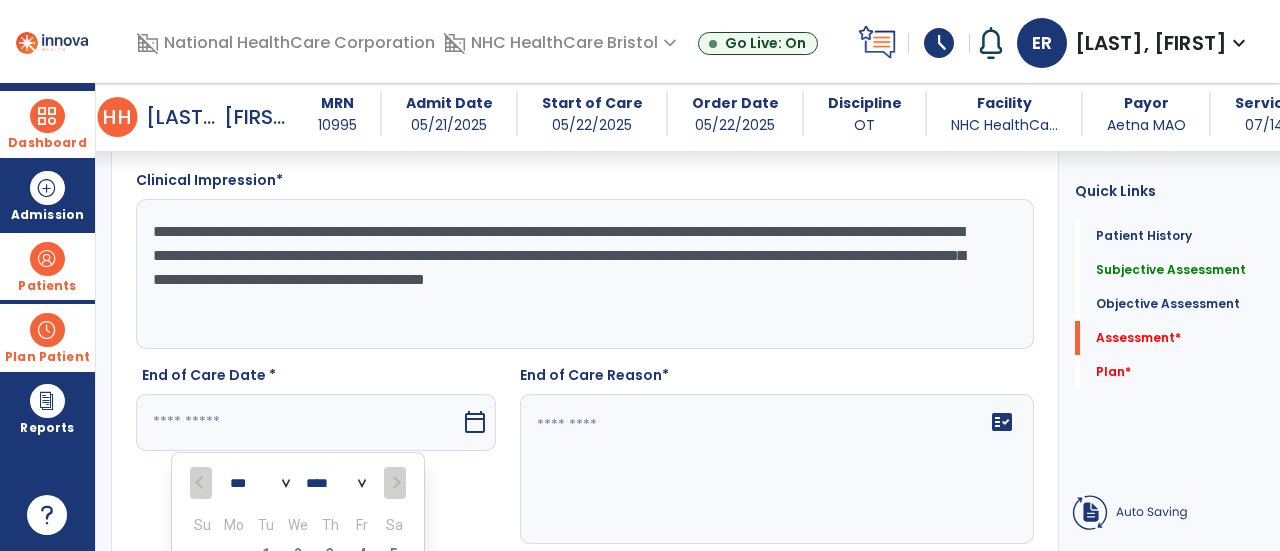 scroll, scrollTop: 2320, scrollLeft: 0, axis: vertical 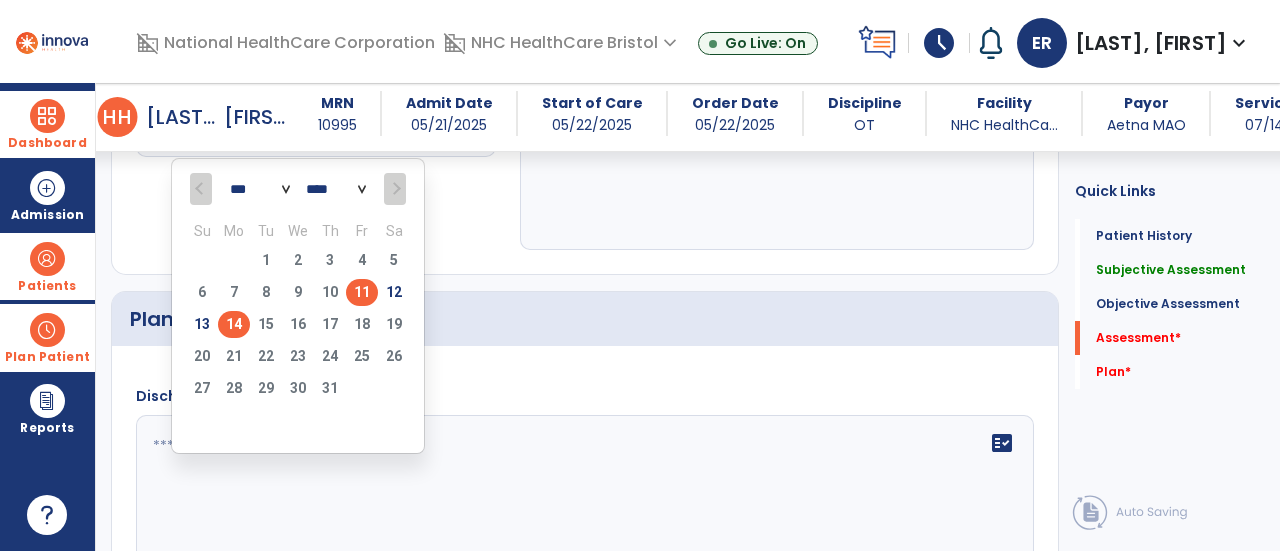 click on "11" at bounding box center [362, 292] 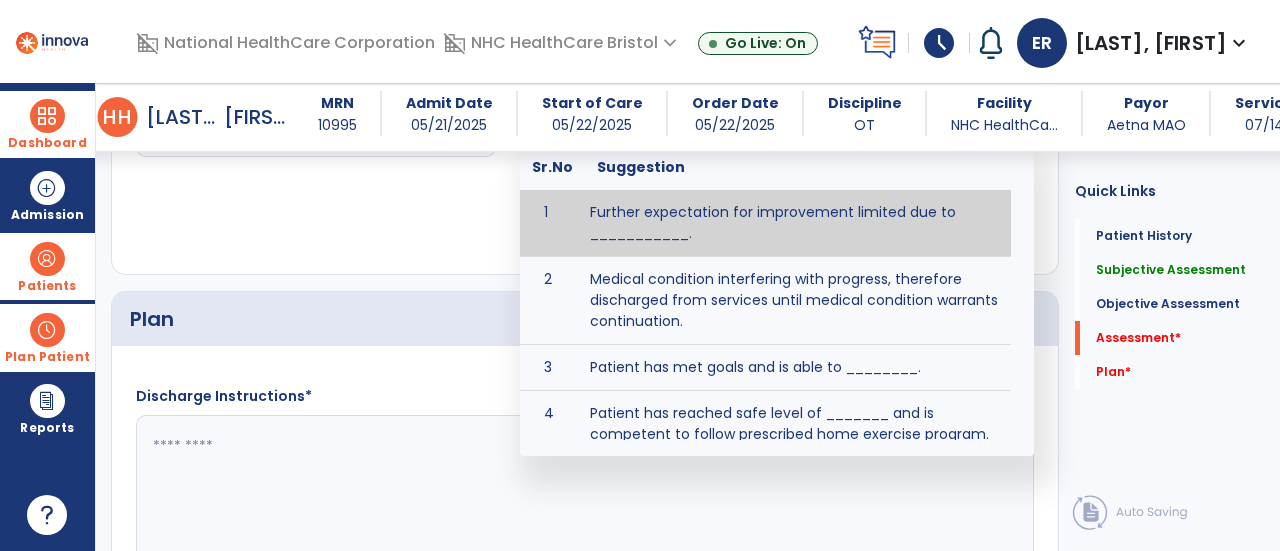 click on "fact_check  Sr.No Suggestion 1 Further expectation for improvement limited due to ___________. 2 Medical condition interfering with progress, therefore discharged from services until medical condition warrants continuation. 3 Patient has met goals and is able to ________. 4 Patient has reached safe level of _______ and is competent to follow prescribed home exercise program. 5 Patient responded to therapy ____________. 6 Unexpected facility discharge - patient continues to warrant further therapy and will be re-screened upon readmission. 7 Unstable medical condition makes continued services inappropriate at this time." 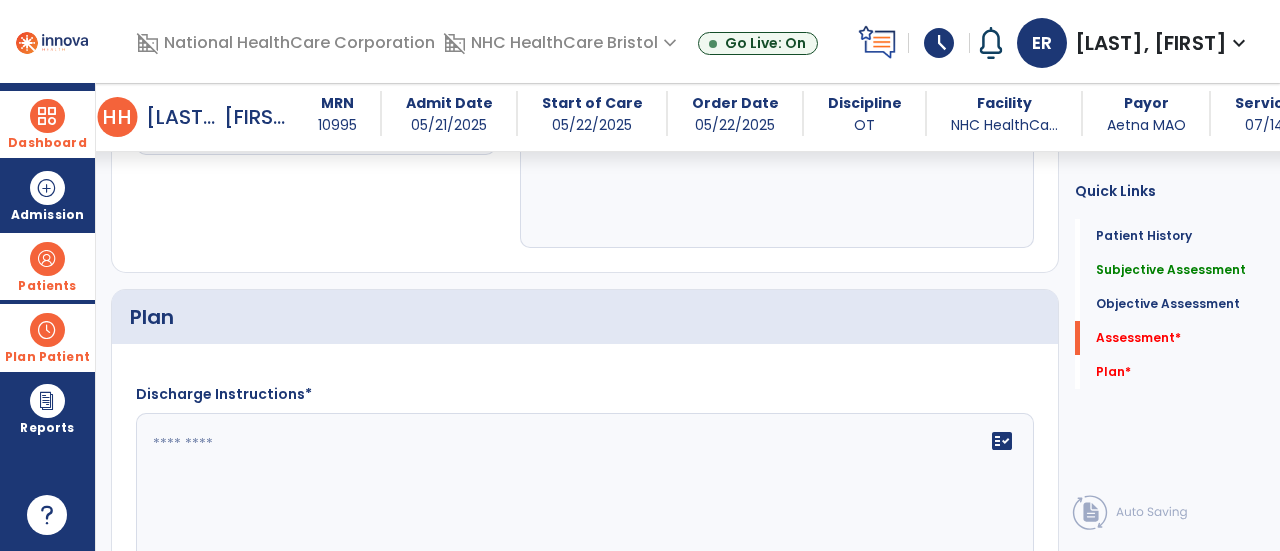 scroll, scrollTop: 2324, scrollLeft: 0, axis: vertical 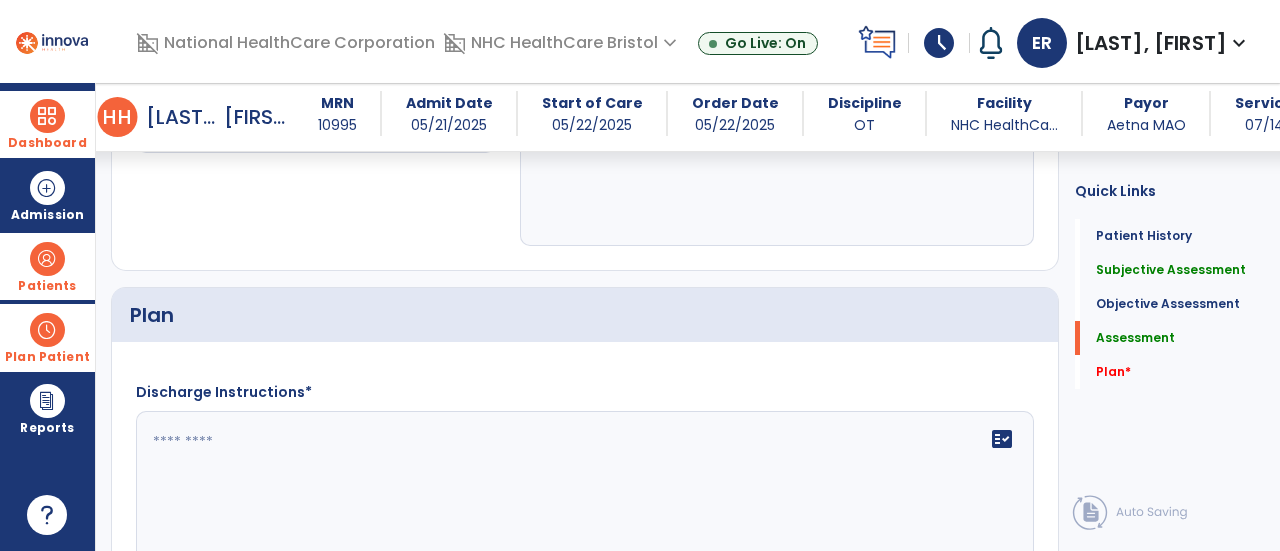 type on "**********" 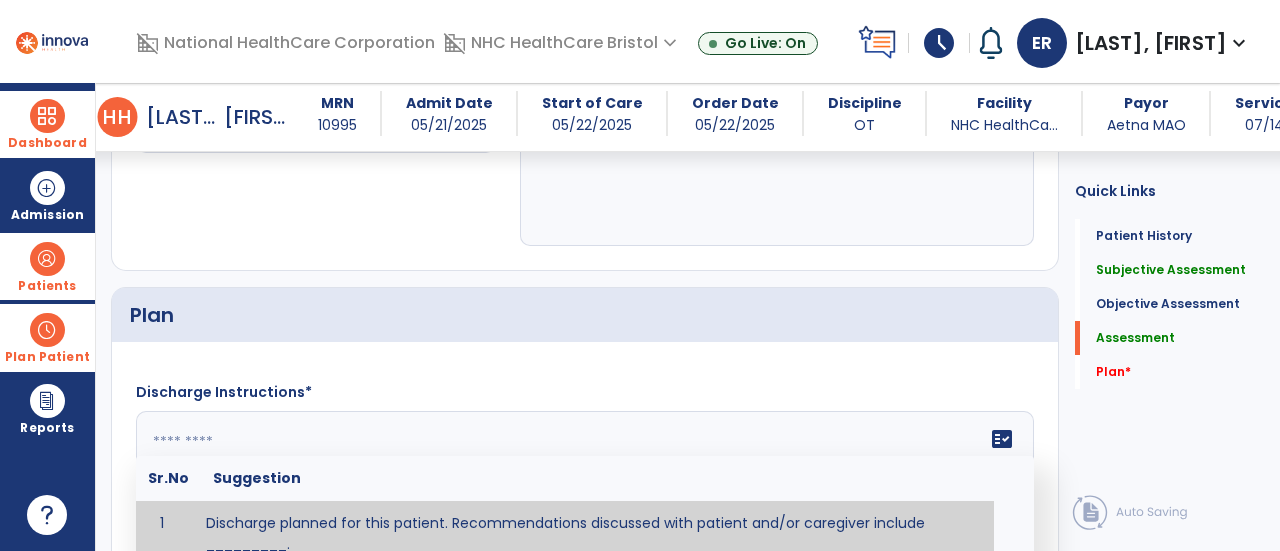 click on "fact_check  Sr.No Suggestion 1 Discharge planned for this patient. Recommendations discussed with patient and/or caregiver include _________. 2 DME: The following DME is recommended for this patient by Occupational Therapy: ___________. 3 Patient discharged to _________ with recommendations including _________. 4 Patient discharged unexpectedly to __________. Recommendations include ____________." 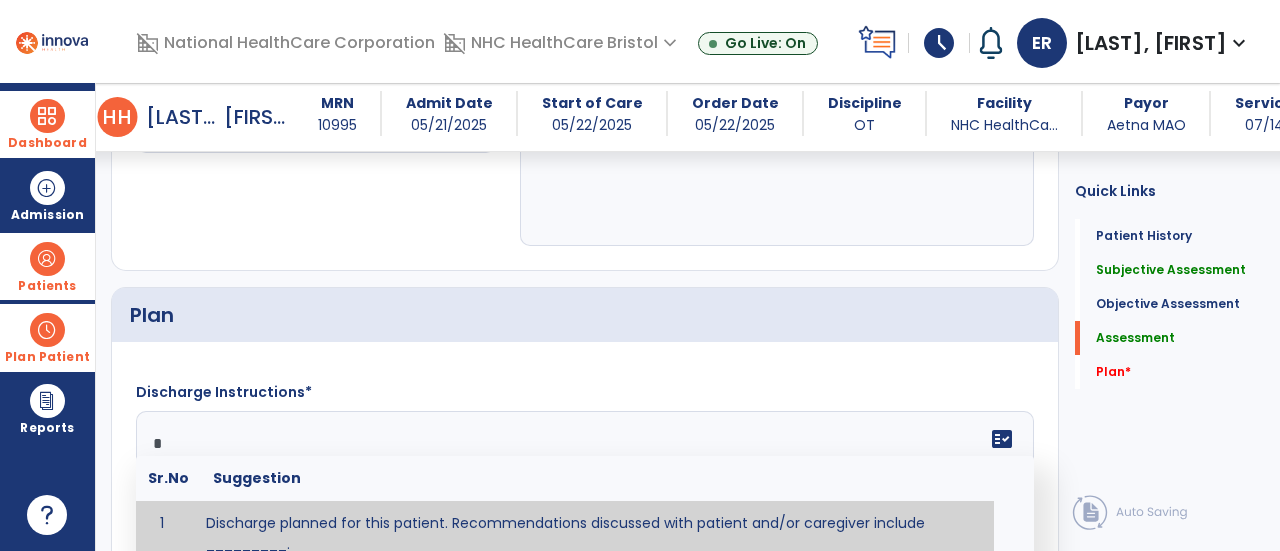 scroll, scrollTop: 2330, scrollLeft: 0, axis: vertical 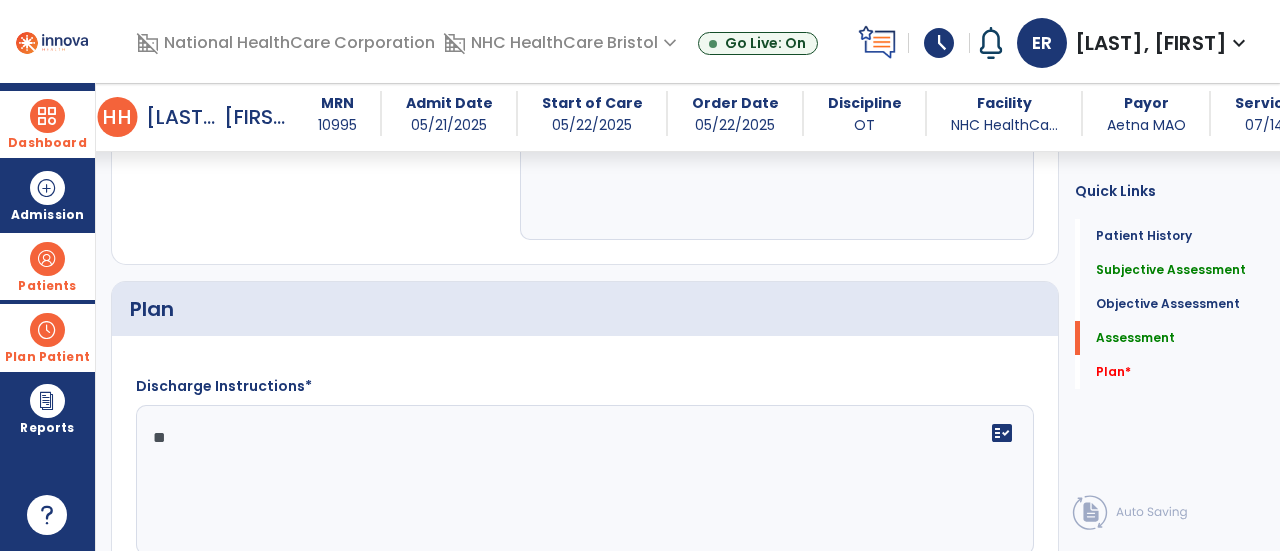 type on "*" 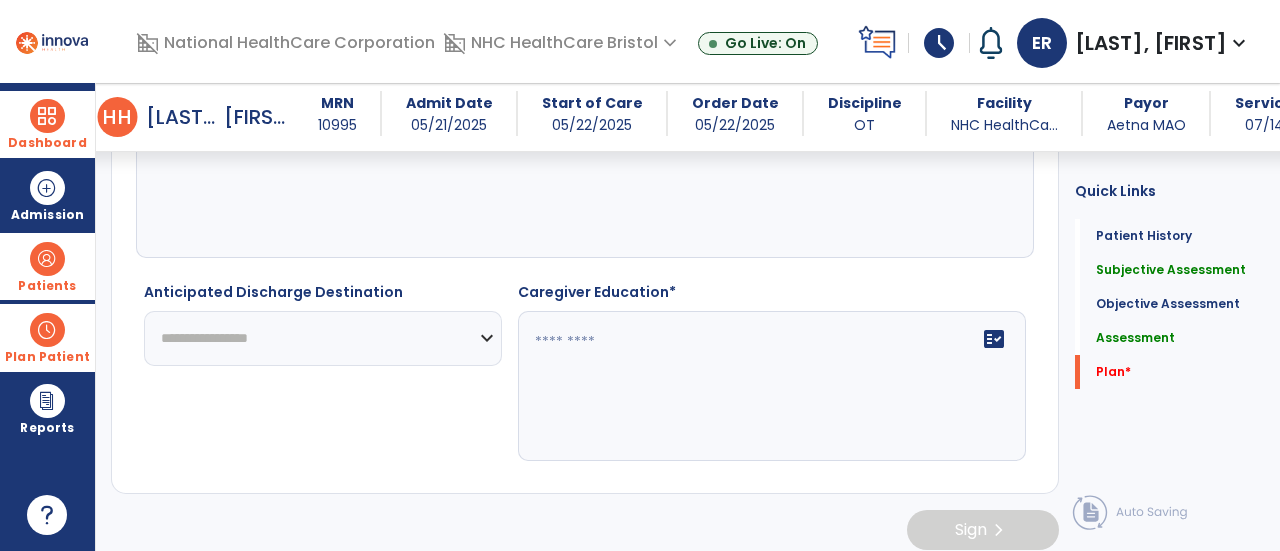 scroll, scrollTop: 2630, scrollLeft: 0, axis: vertical 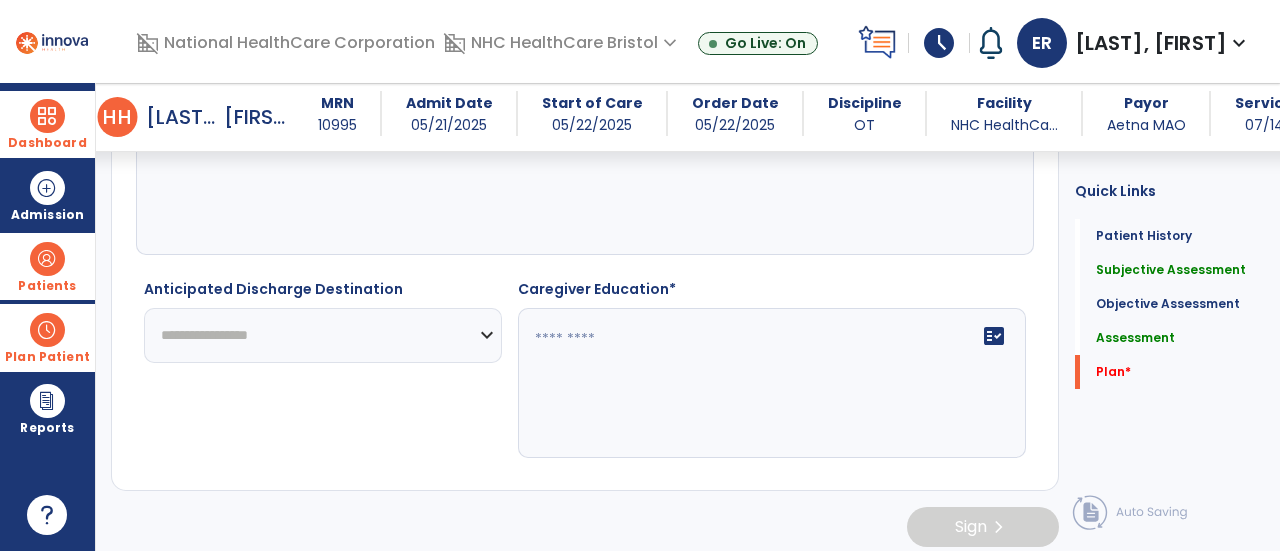 type on "**********" 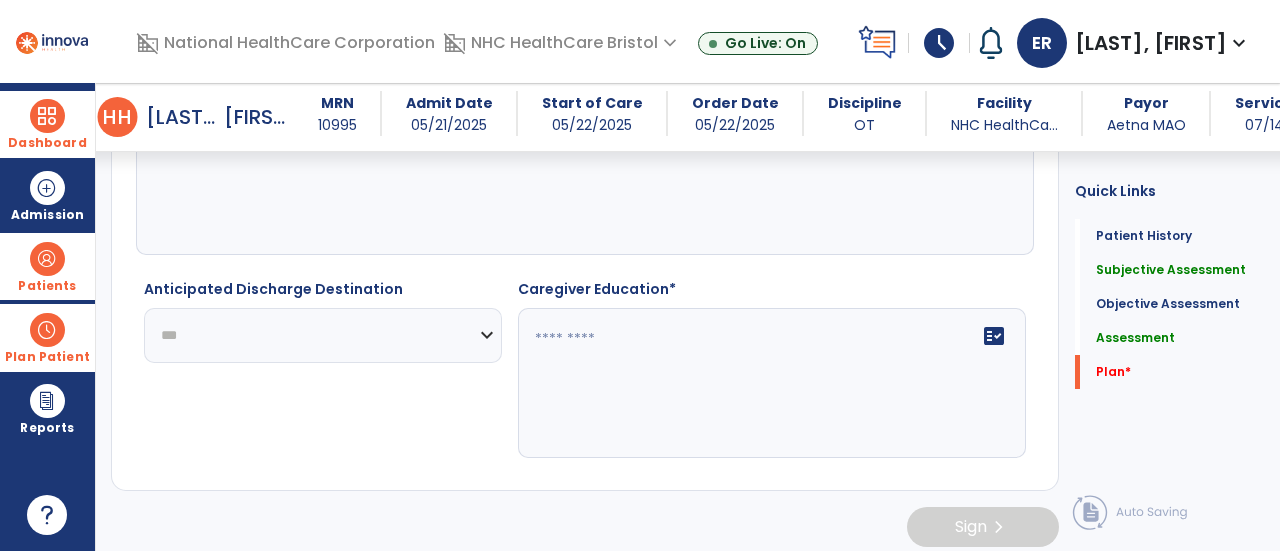 click on "**********" 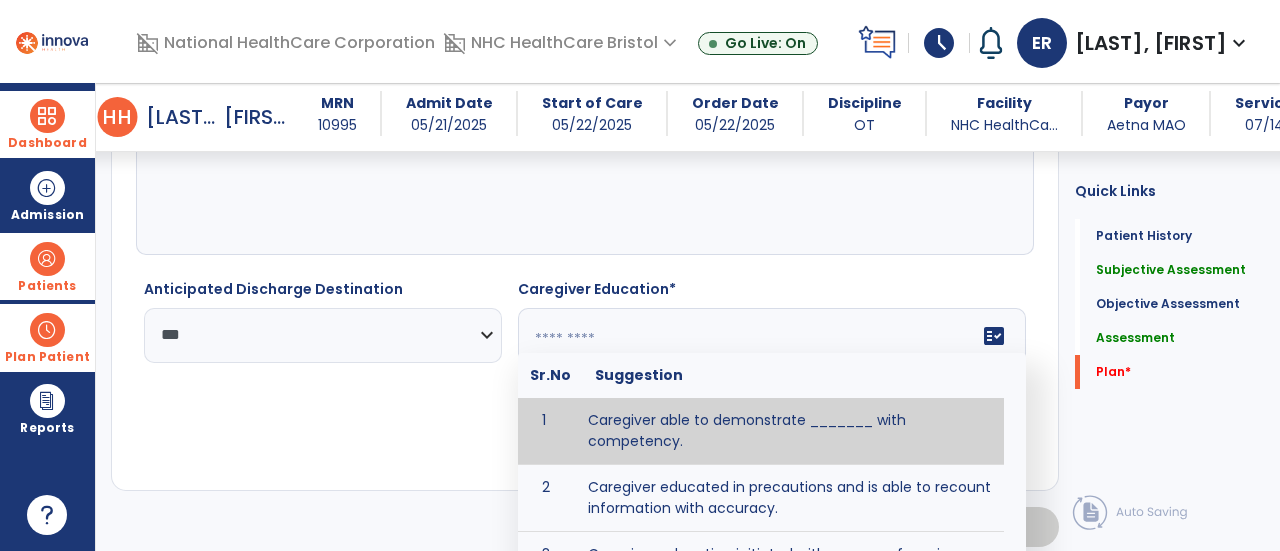 click on "fact_check  Sr.No Suggestion 1 Caregiver able to demonstrate _______ with competency. 2 Caregiver educated in precautions and is able to recount information with accuracy. 3 Caregiver education initiated with _______ focusing on the following tasks/activities __________. 4 Home exercise program initiated with caregiver focusing on __________. 5 Patient educated in precautions and is able to recount information with [VALUE]% accuracy." 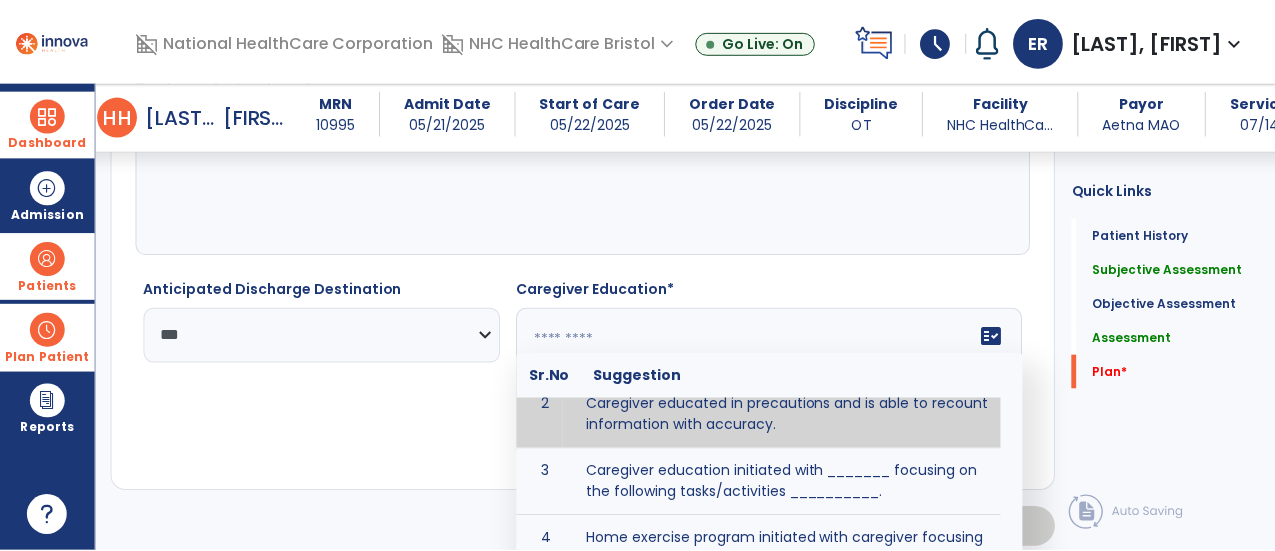 scroll, scrollTop: 47, scrollLeft: 0, axis: vertical 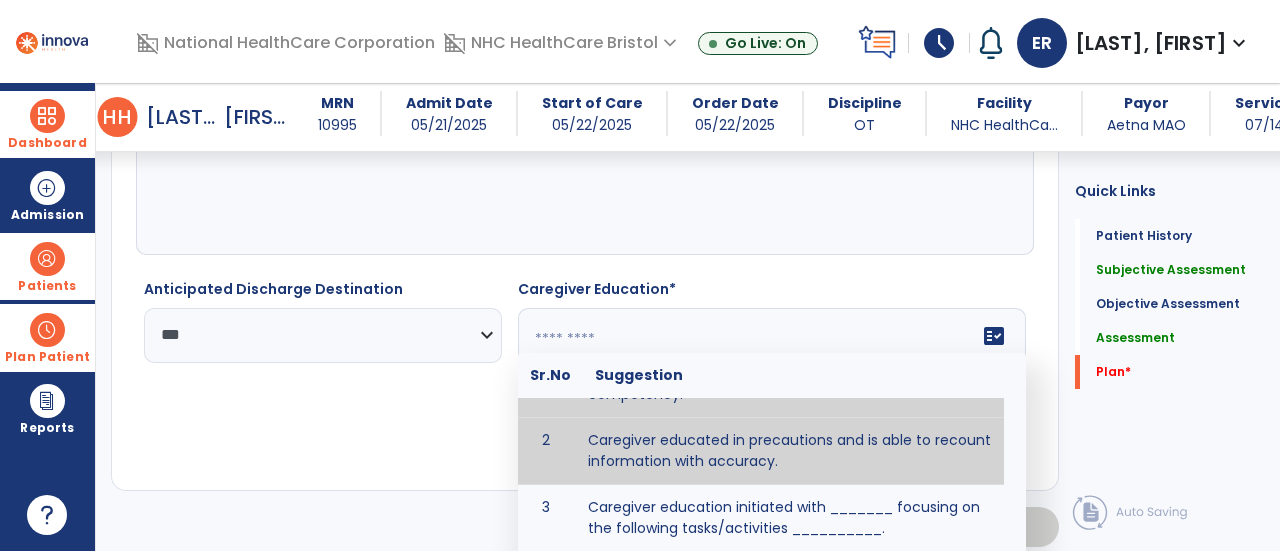 type on "**********" 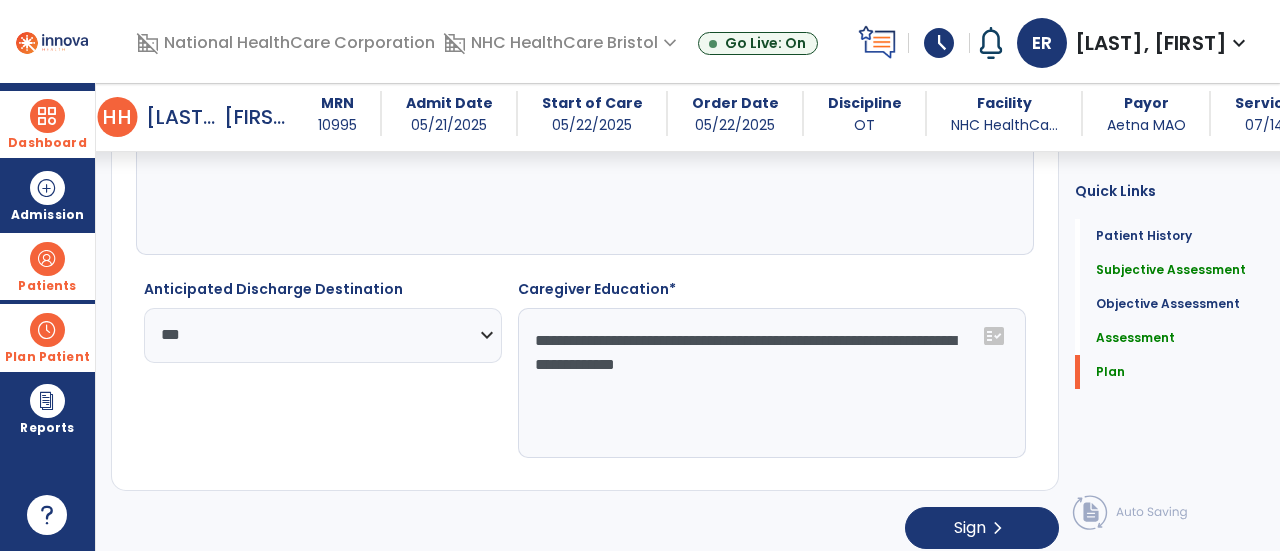 click on "**********" 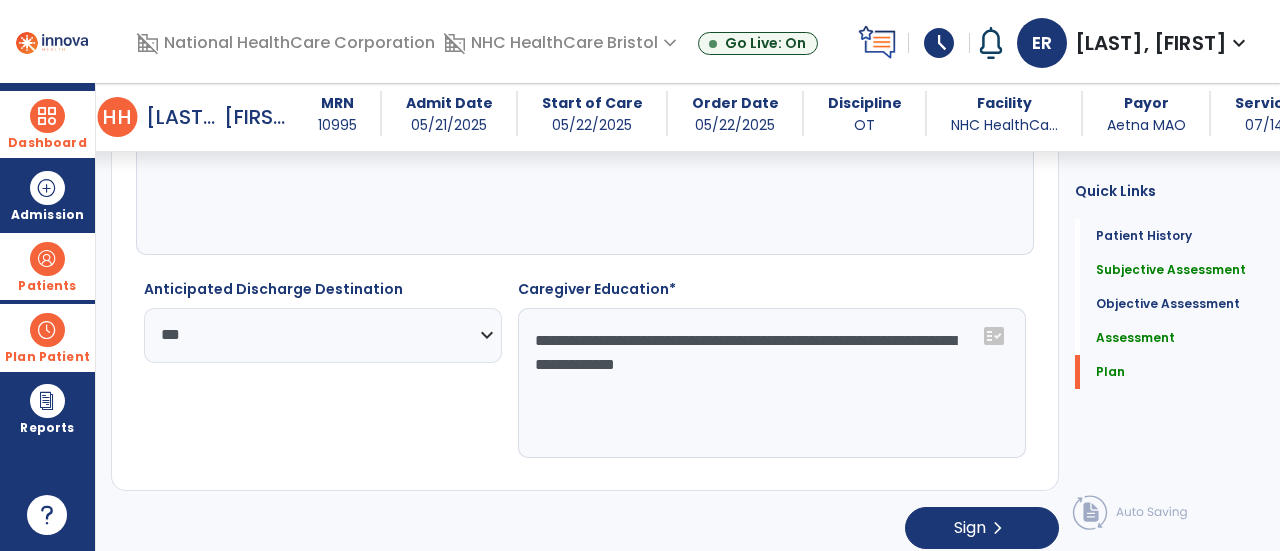 click on "**********" 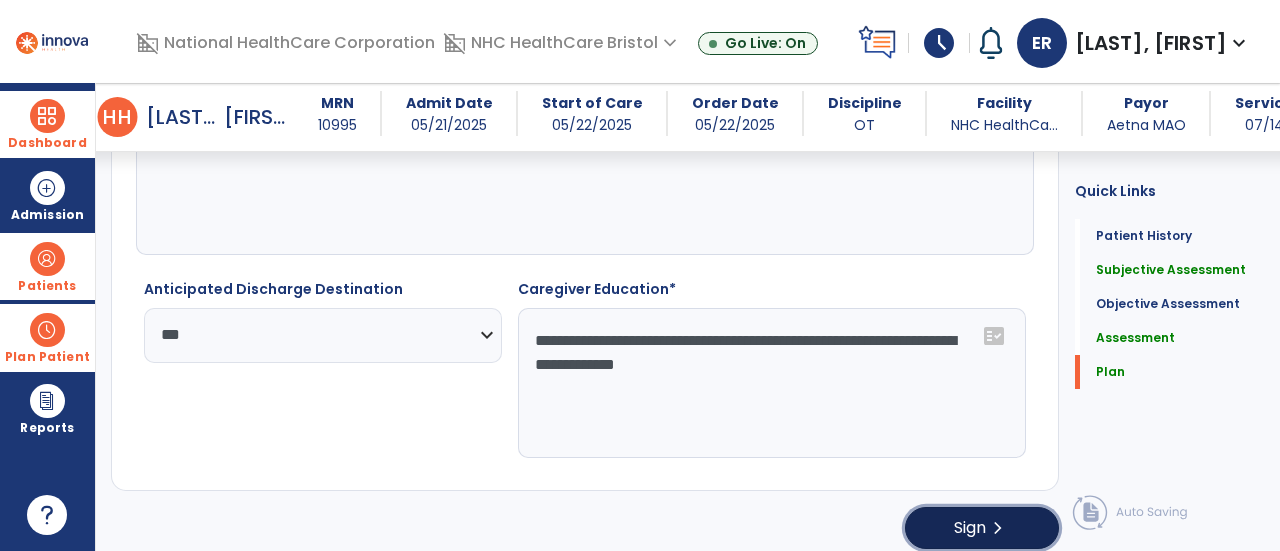click on "Sign  chevron_right" 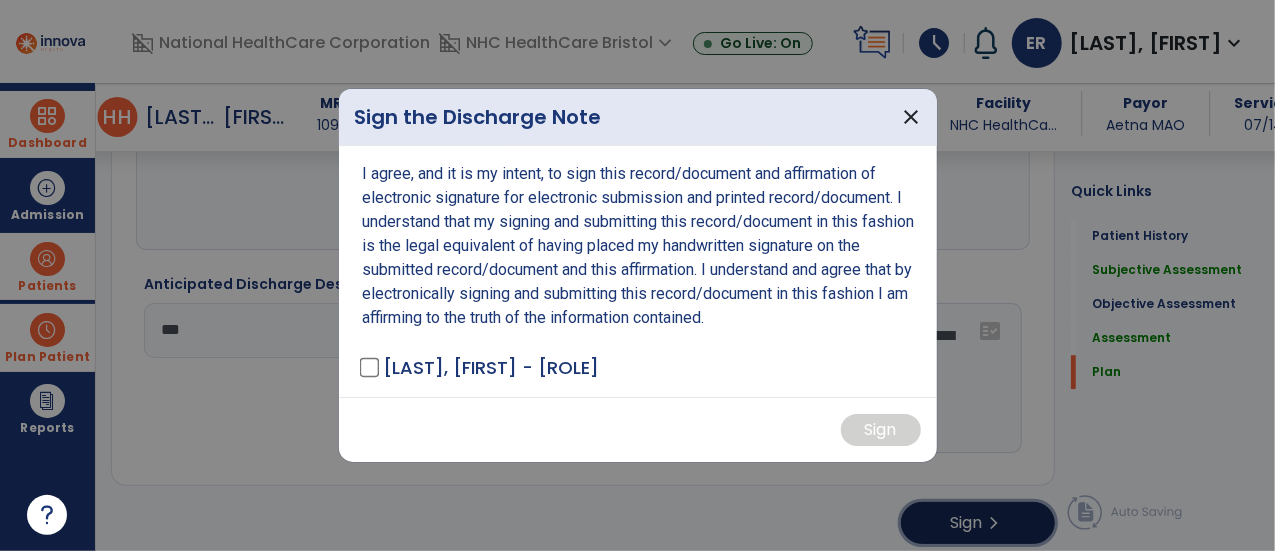 scroll, scrollTop: 2630, scrollLeft: 0, axis: vertical 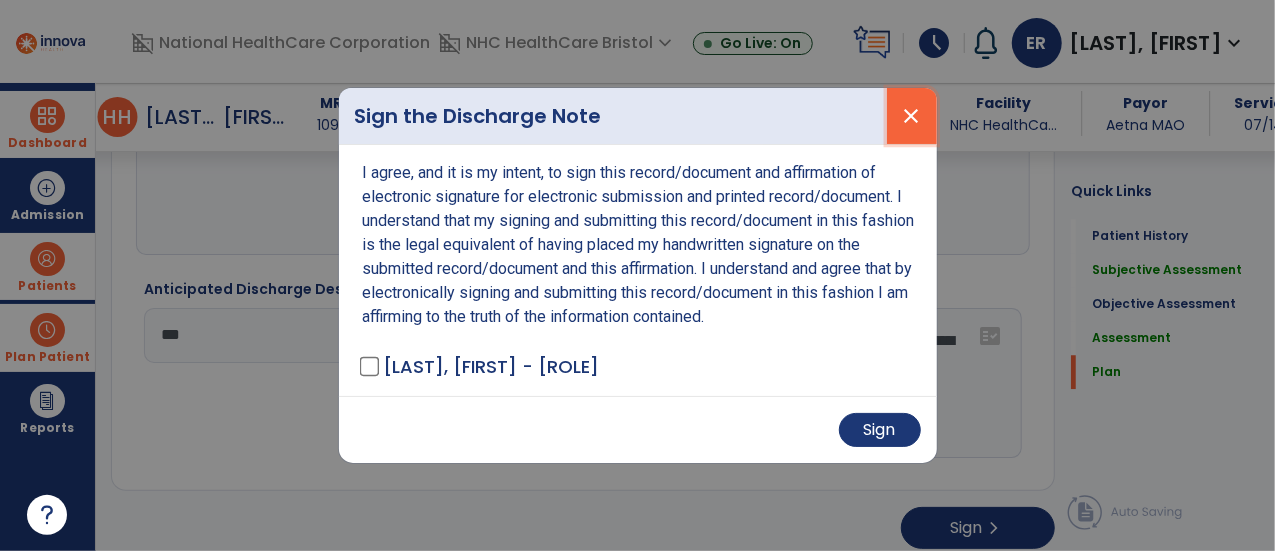 click on "close" at bounding box center [912, 116] 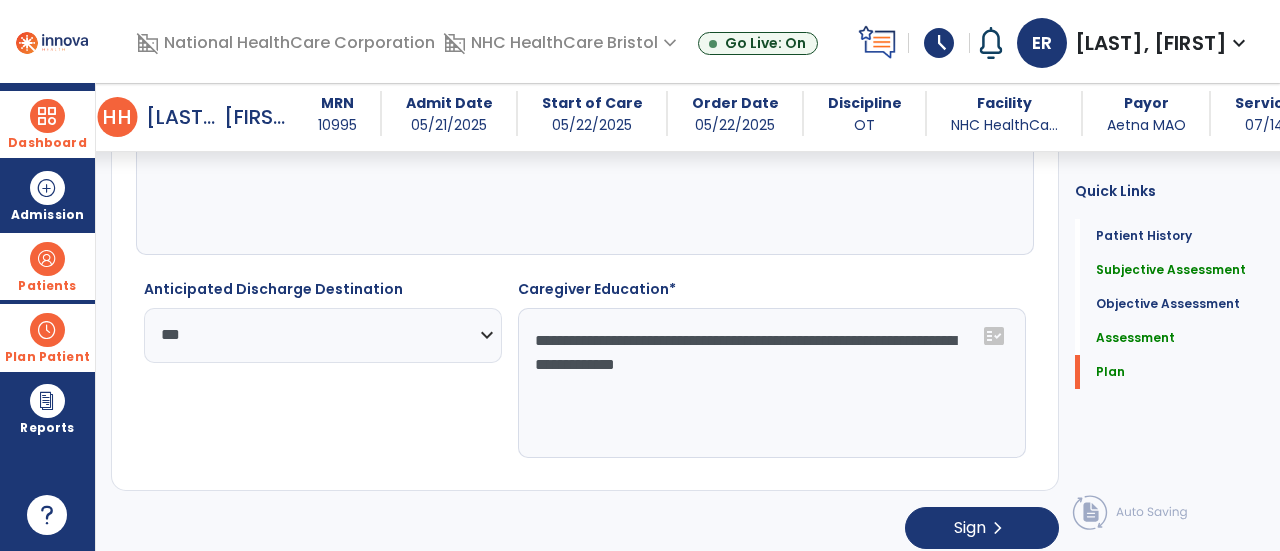 click on "**********" 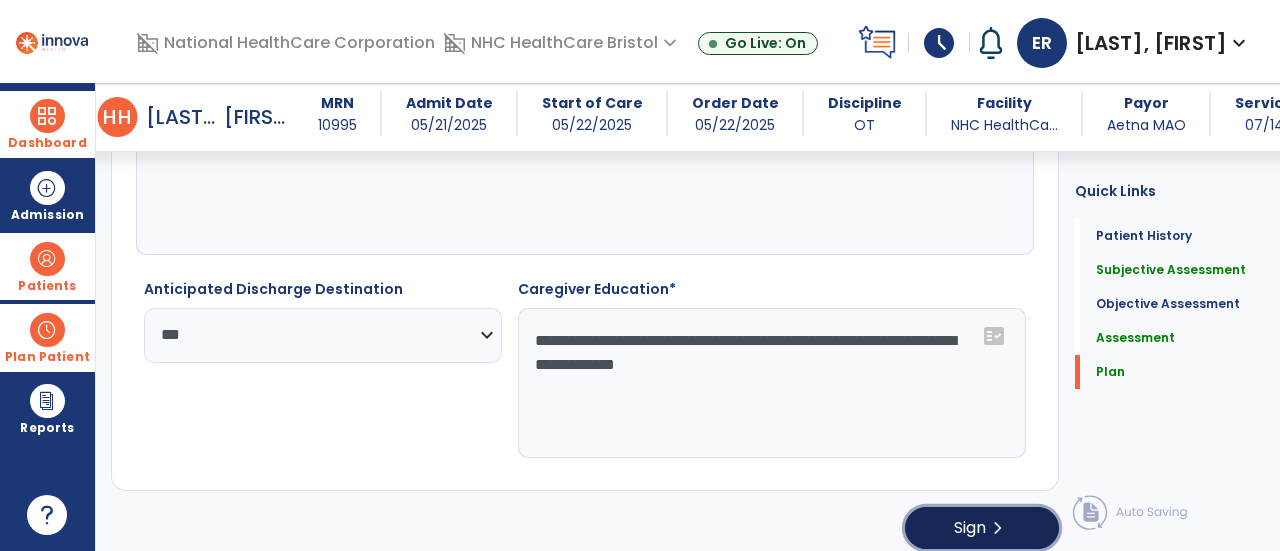 click on "Sign  chevron_right" 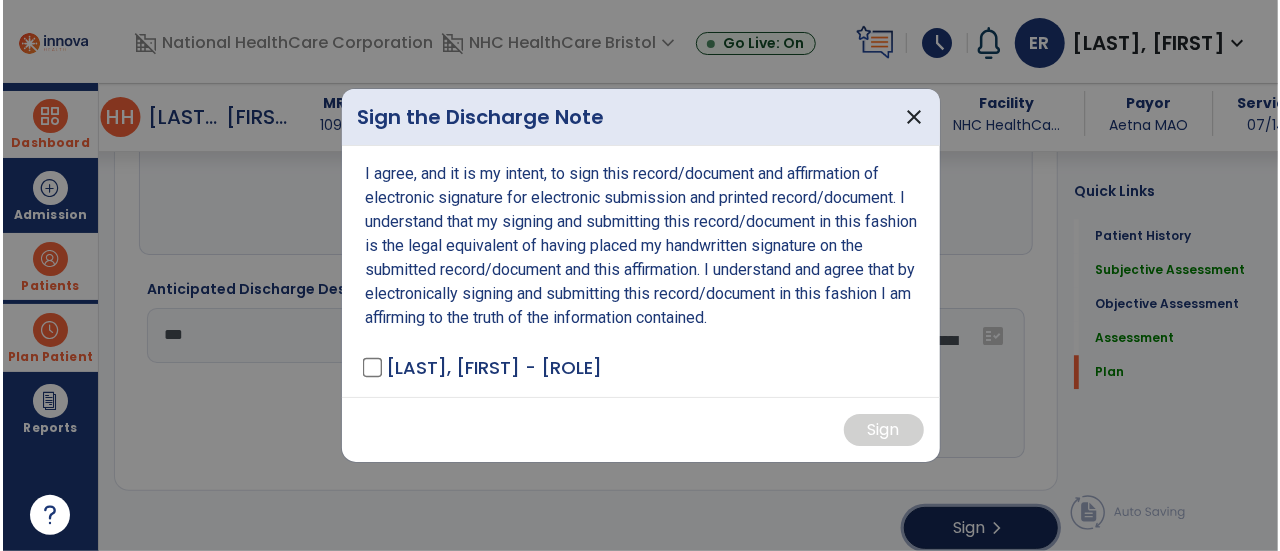 scroll, scrollTop: 2630, scrollLeft: 0, axis: vertical 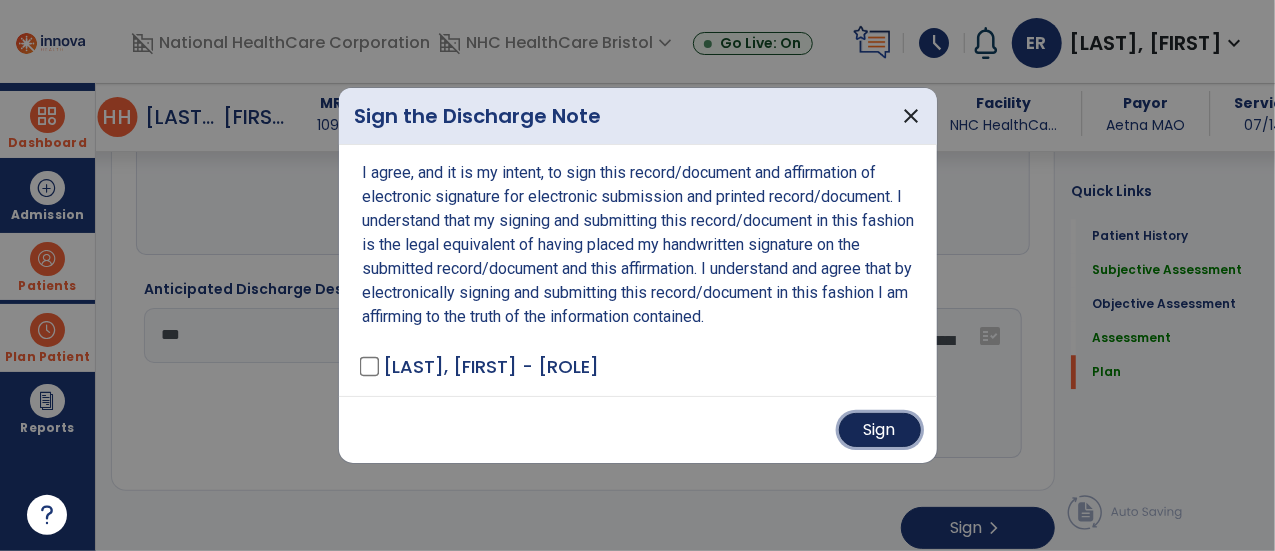click on "Sign" at bounding box center (880, 430) 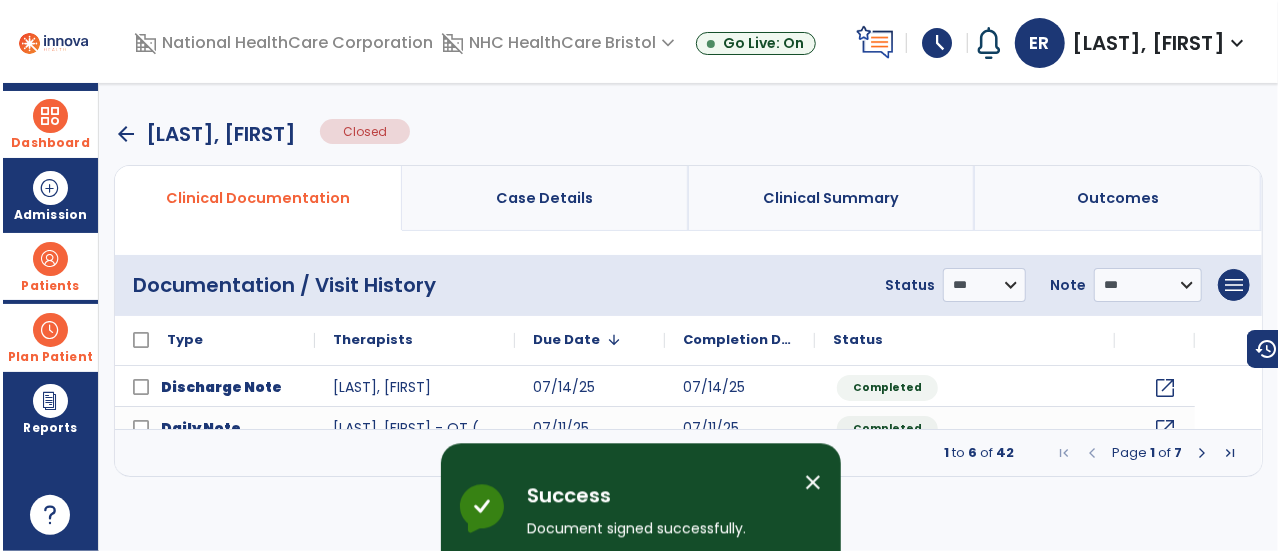 scroll, scrollTop: 0, scrollLeft: 0, axis: both 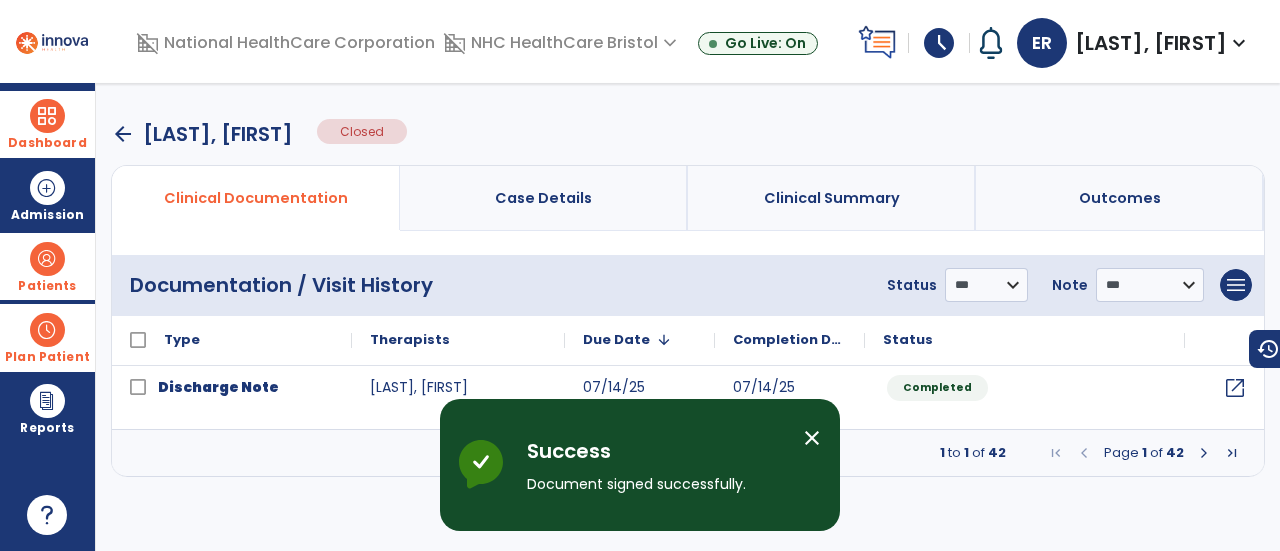click on "Therapists" 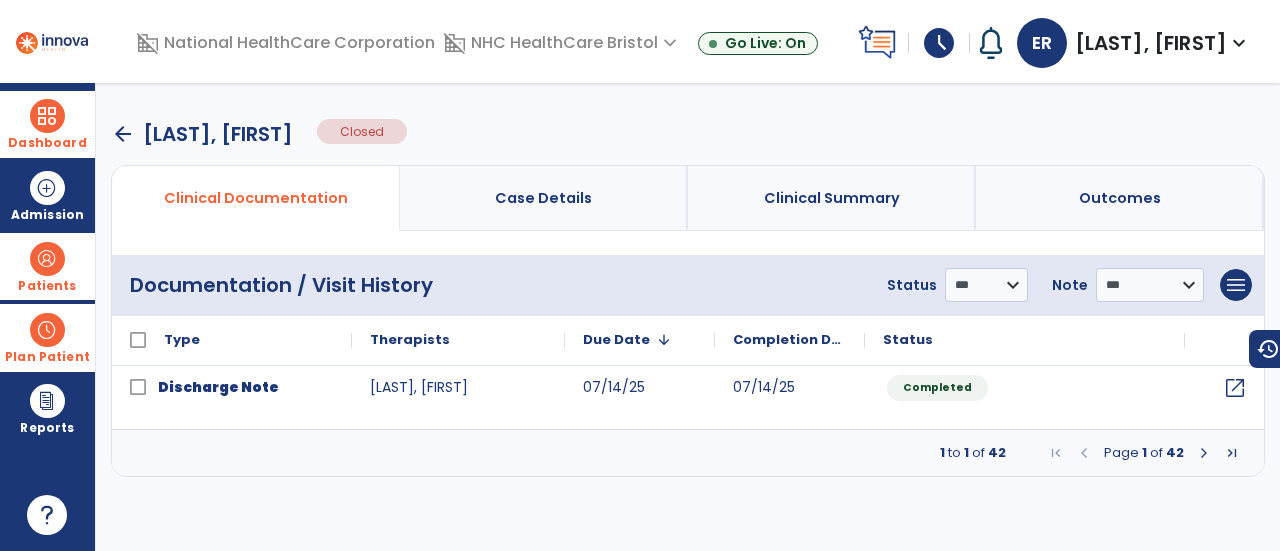 click at bounding box center [1204, 453] 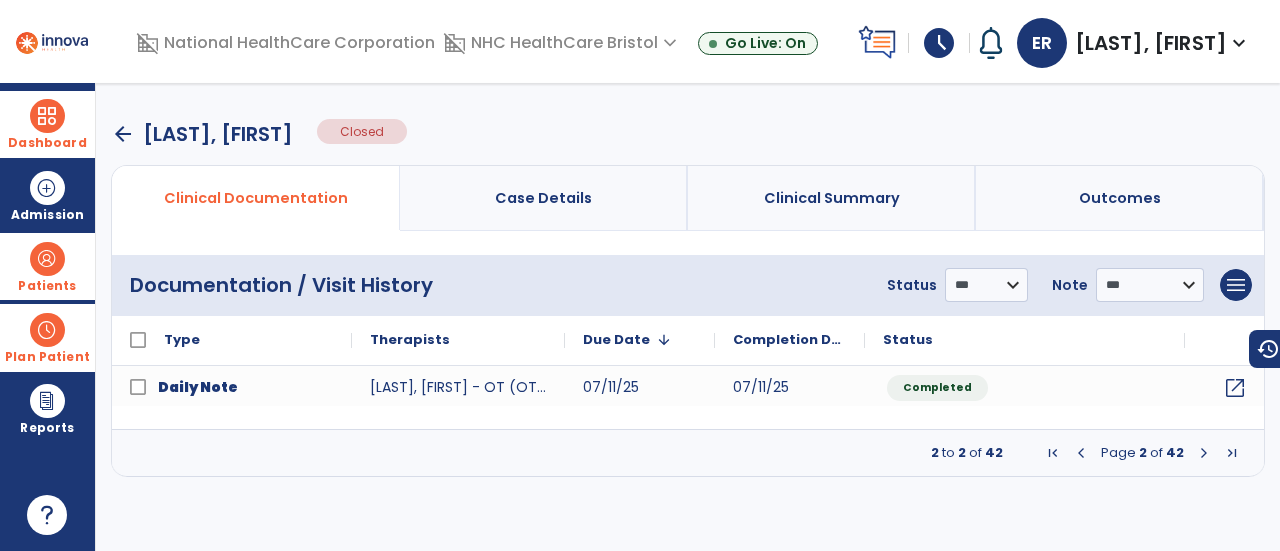 click at bounding box center [1204, 453] 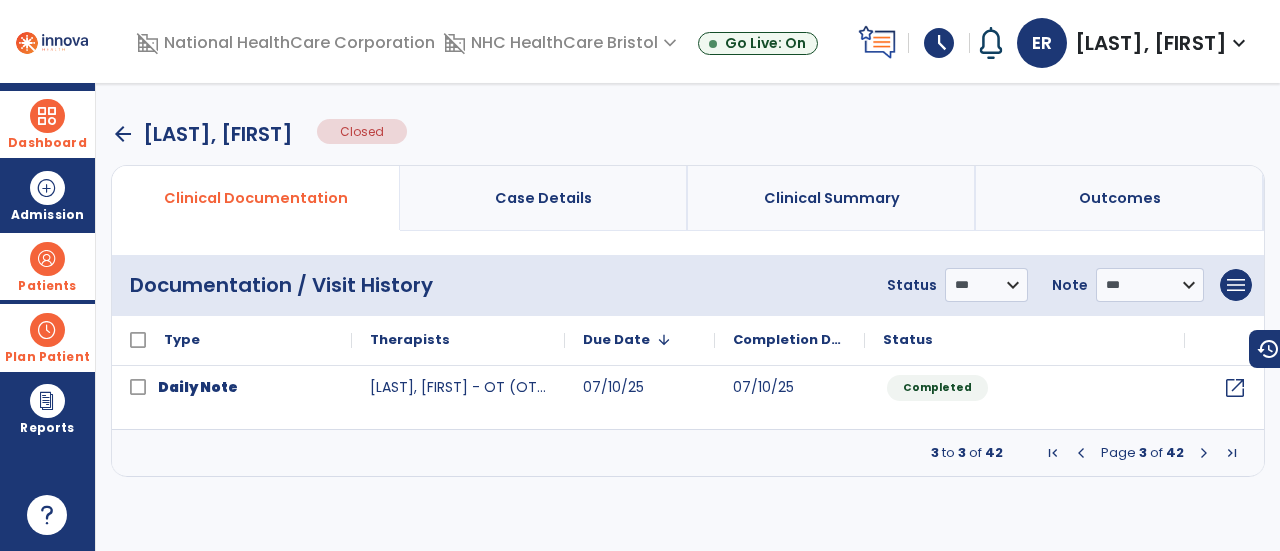 click on "Dashboard  dashboard  Therapist Dashboard" at bounding box center [47, 124] 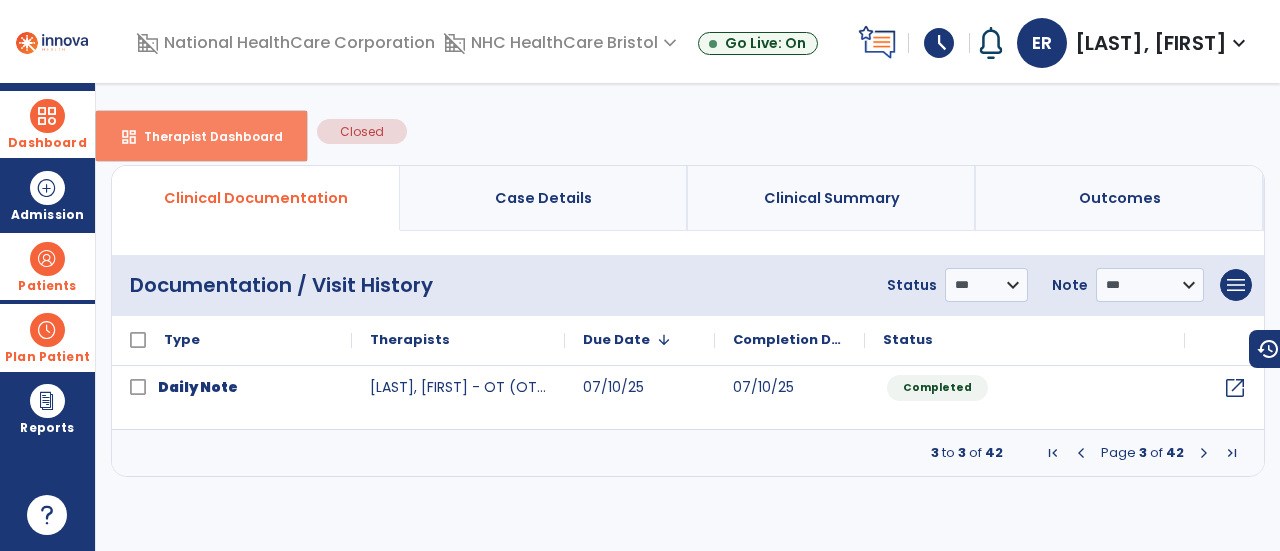 click on "dashboard  Therapist Dashboard" at bounding box center (201, 136) 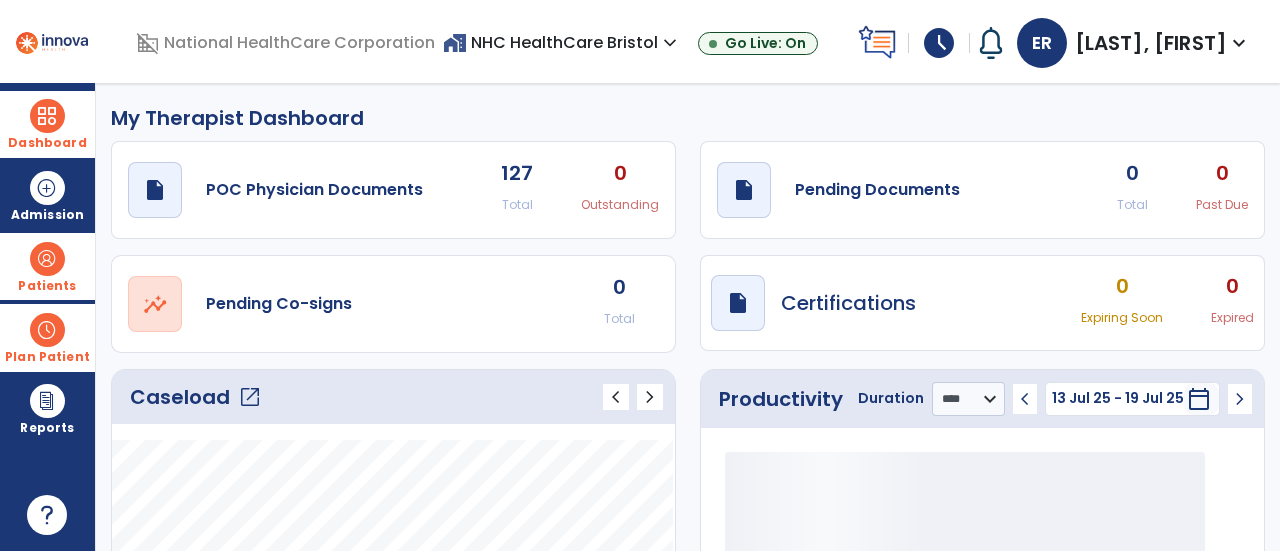 click on "open_in_new" 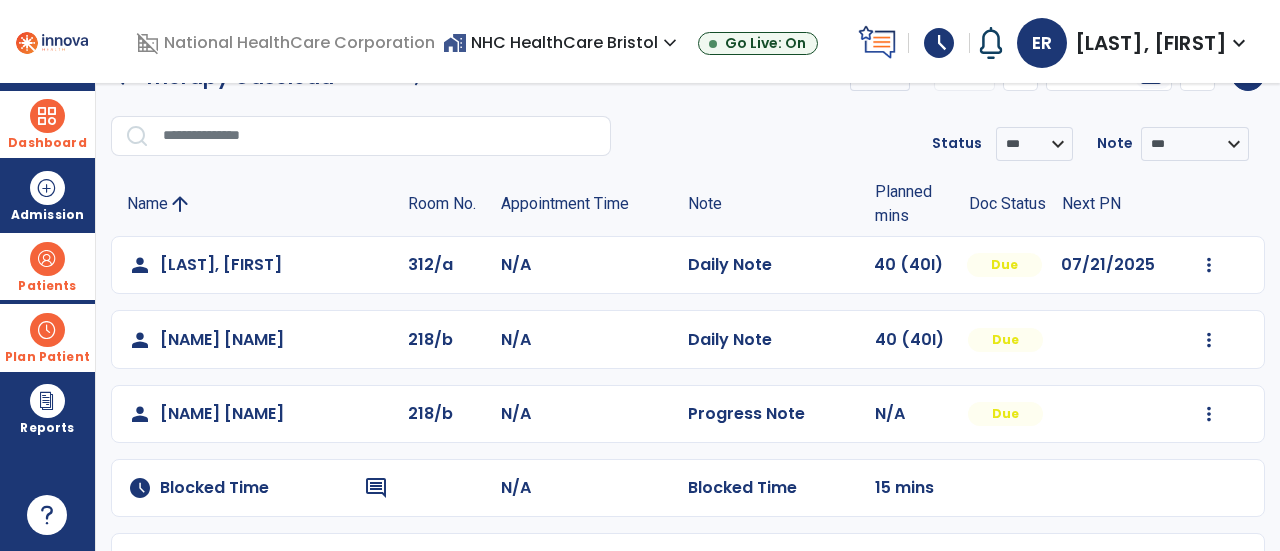 scroll, scrollTop: 48, scrollLeft: 0, axis: vertical 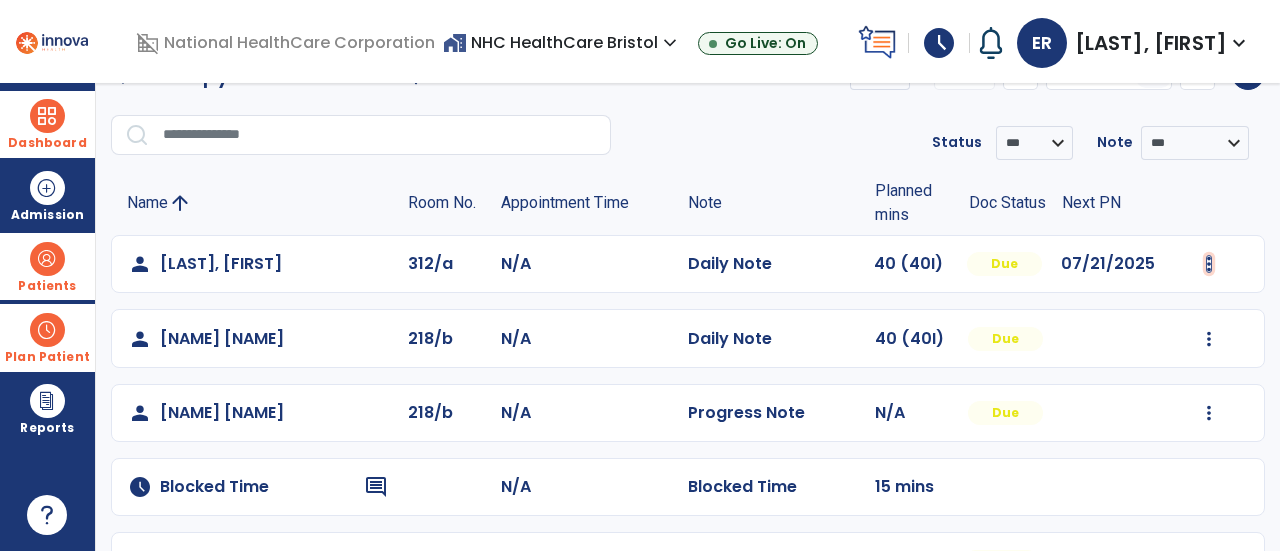 click at bounding box center (1209, 264) 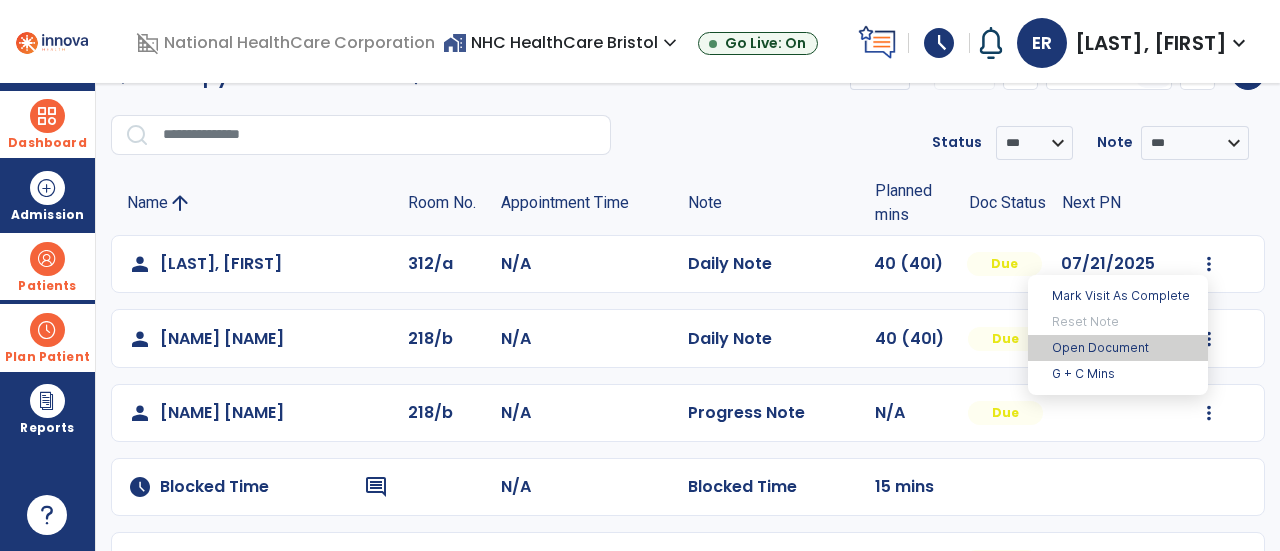 click on "Open Document" at bounding box center [1118, 348] 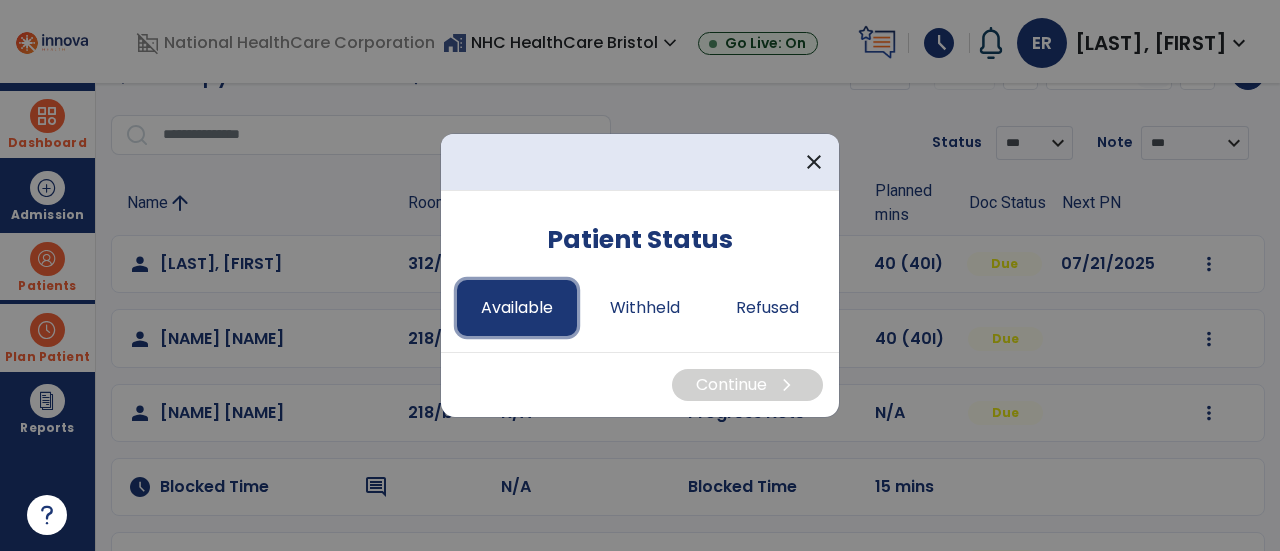 click on "Available" at bounding box center [517, 308] 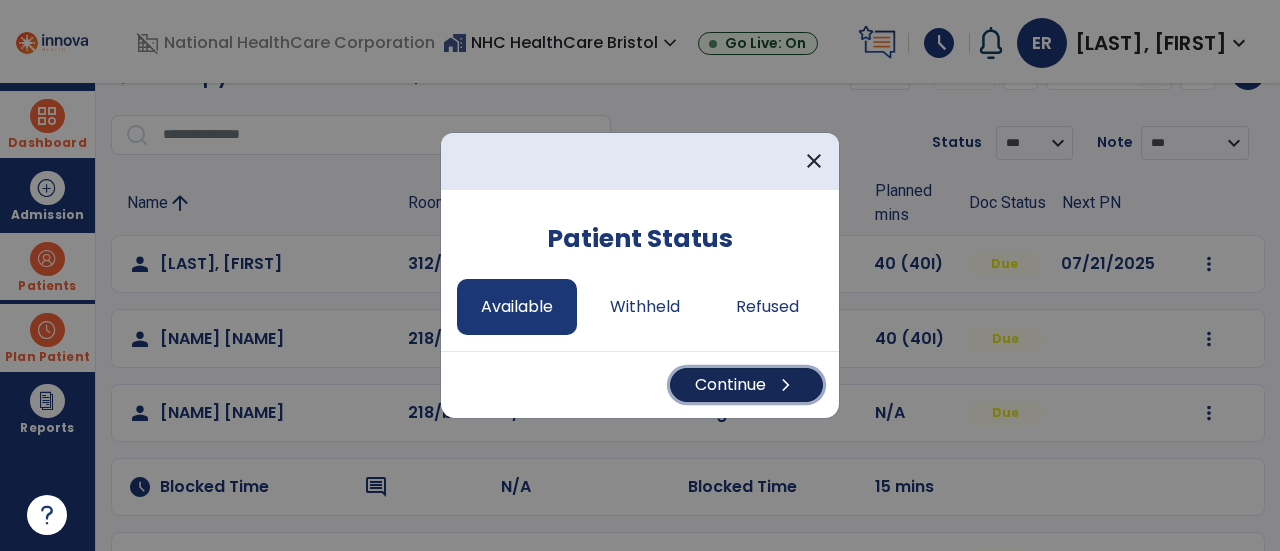 click on "Continue   chevron_right" at bounding box center (746, 385) 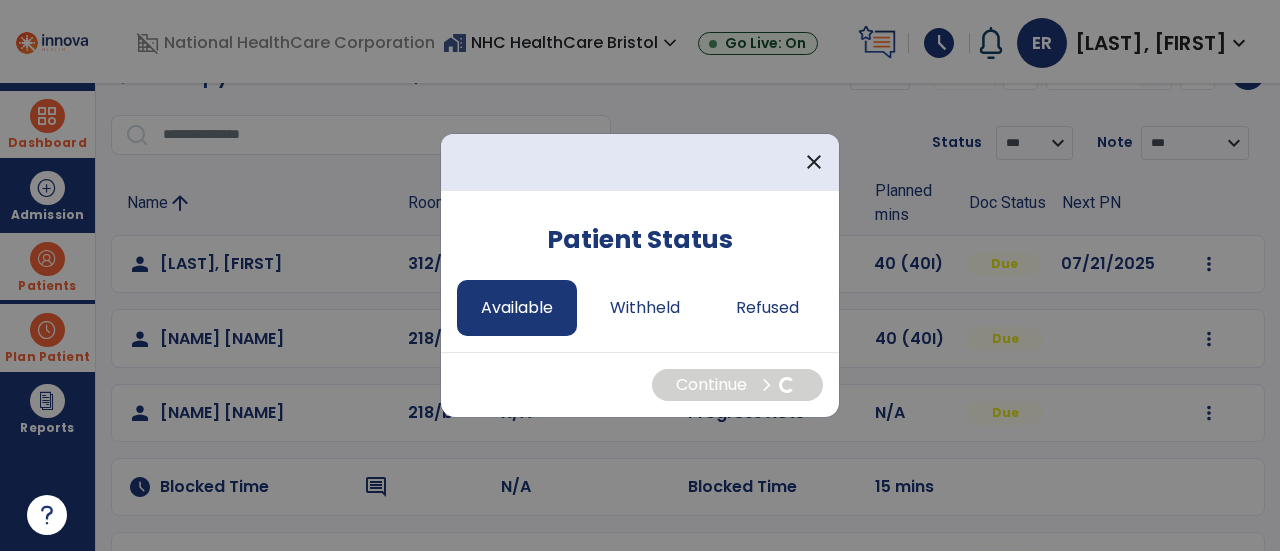 select on "*" 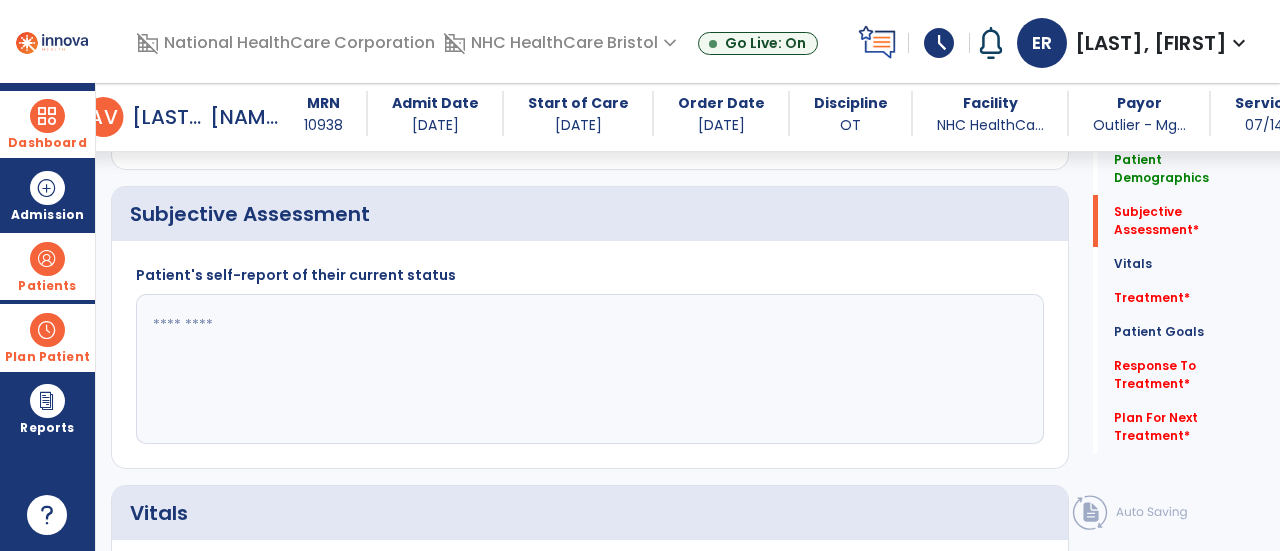 scroll, scrollTop: 343, scrollLeft: 0, axis: vertical 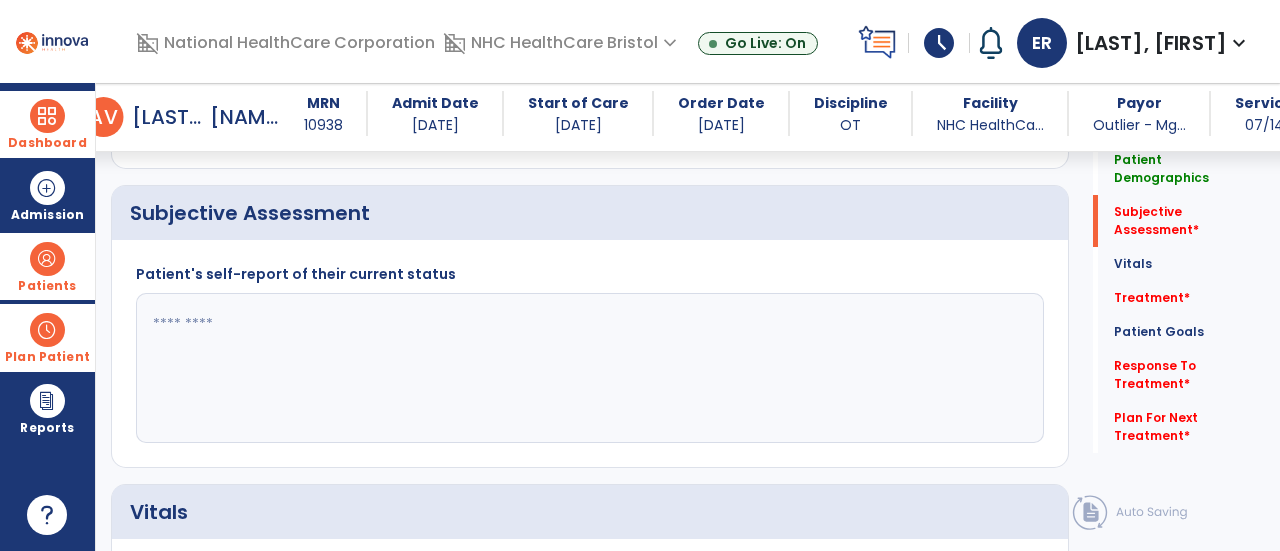 click 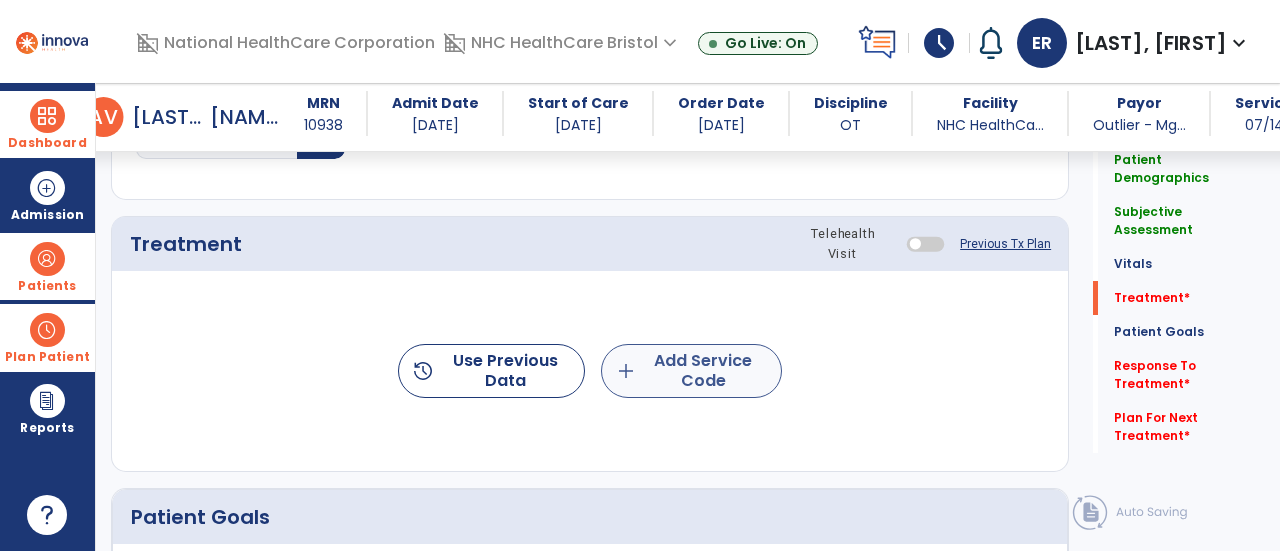 type on "**********" 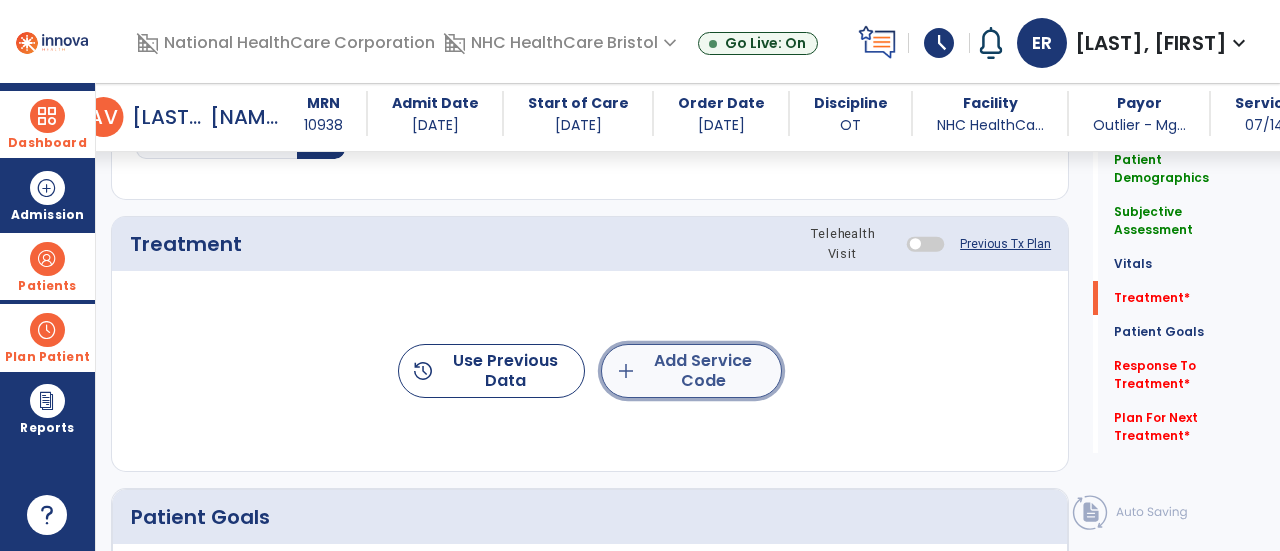 click on "add  Add Service Code" 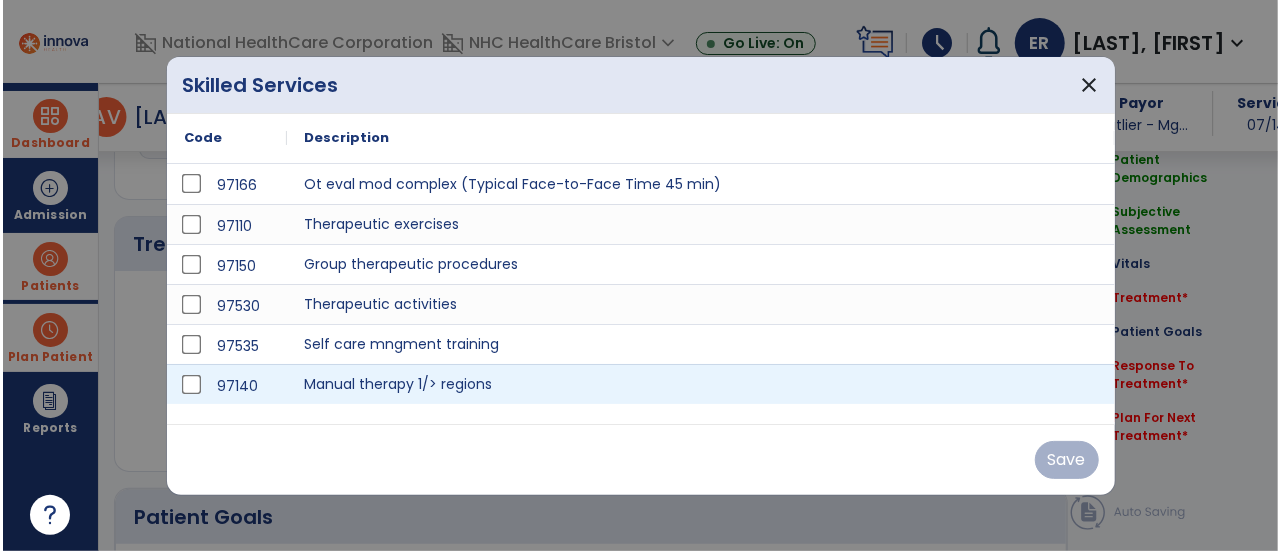 scroll, scrollTop: 1033, scrollLeft: 0, axis: vertical 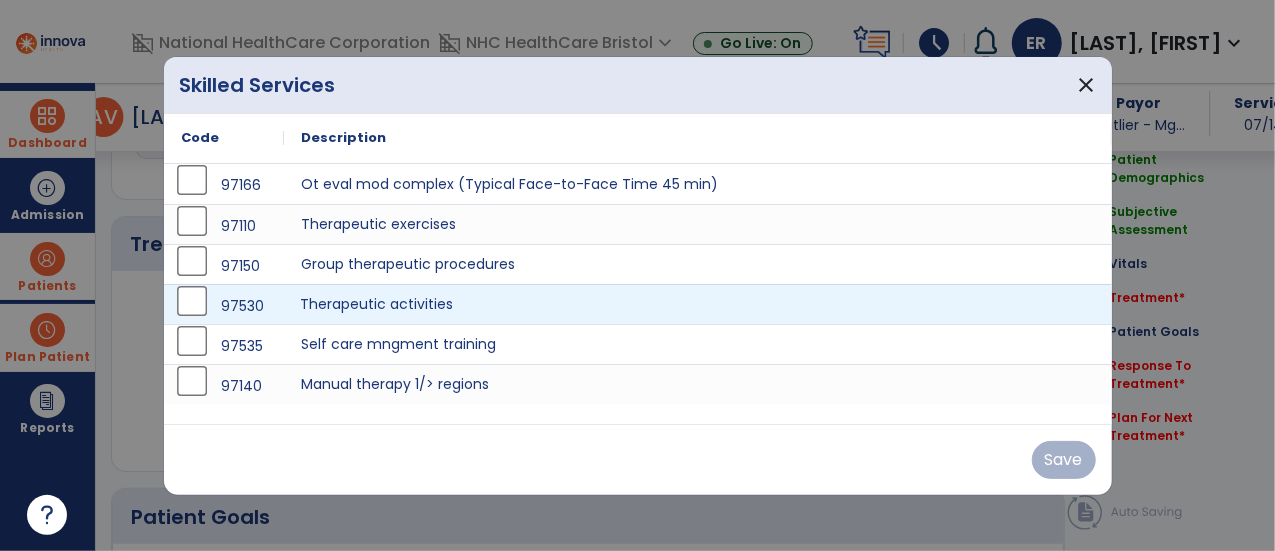 click on "Therapeutic activities" at bounding box center (698, 304) 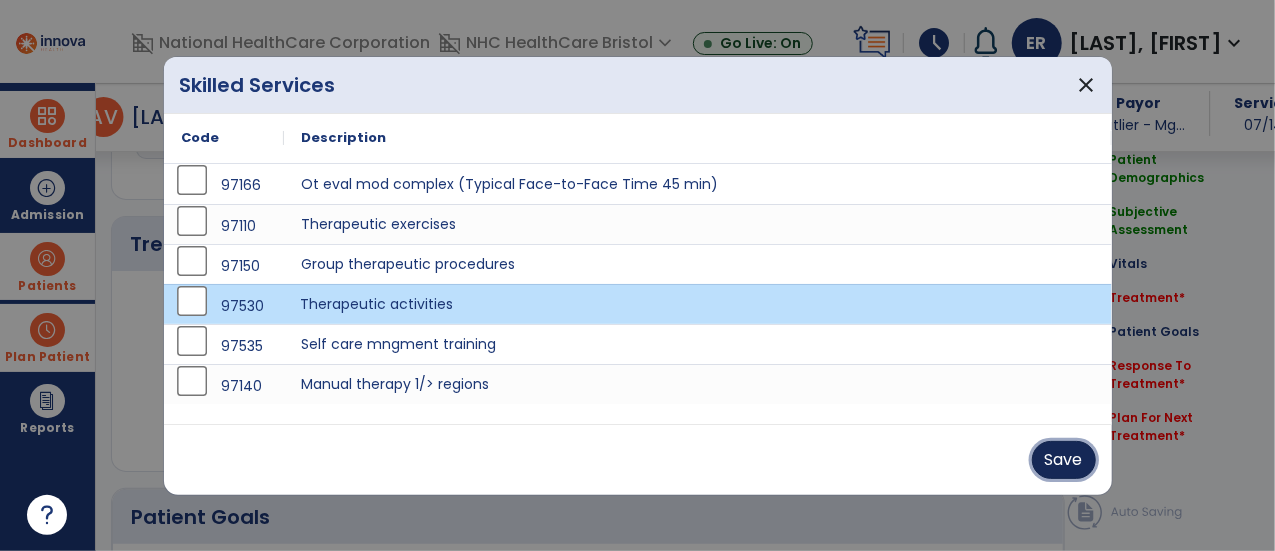 click on "Save" at bounding box center (1064, 460) 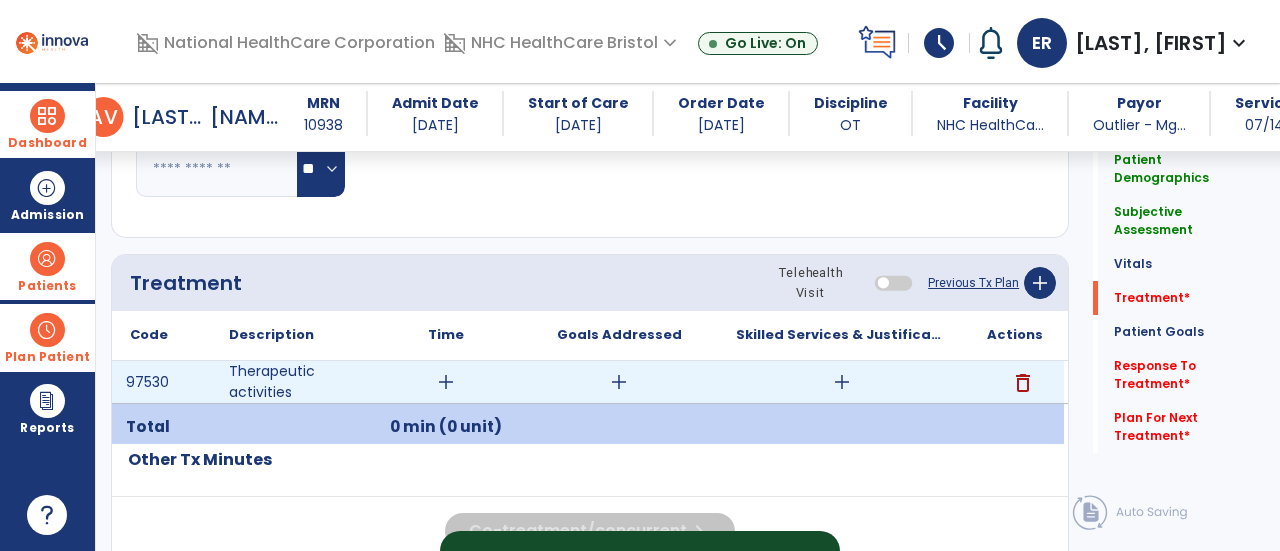 click on "add" at bounding box center [842, 382] 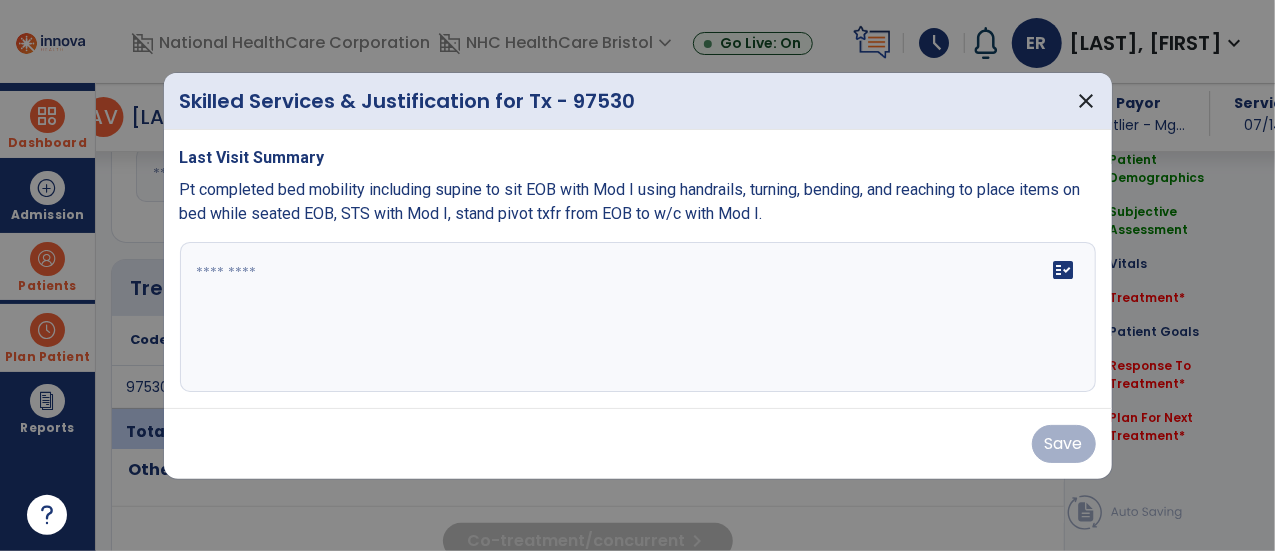 scroll, scrollTop: 995, scrollLeft: 0, axis: vertical 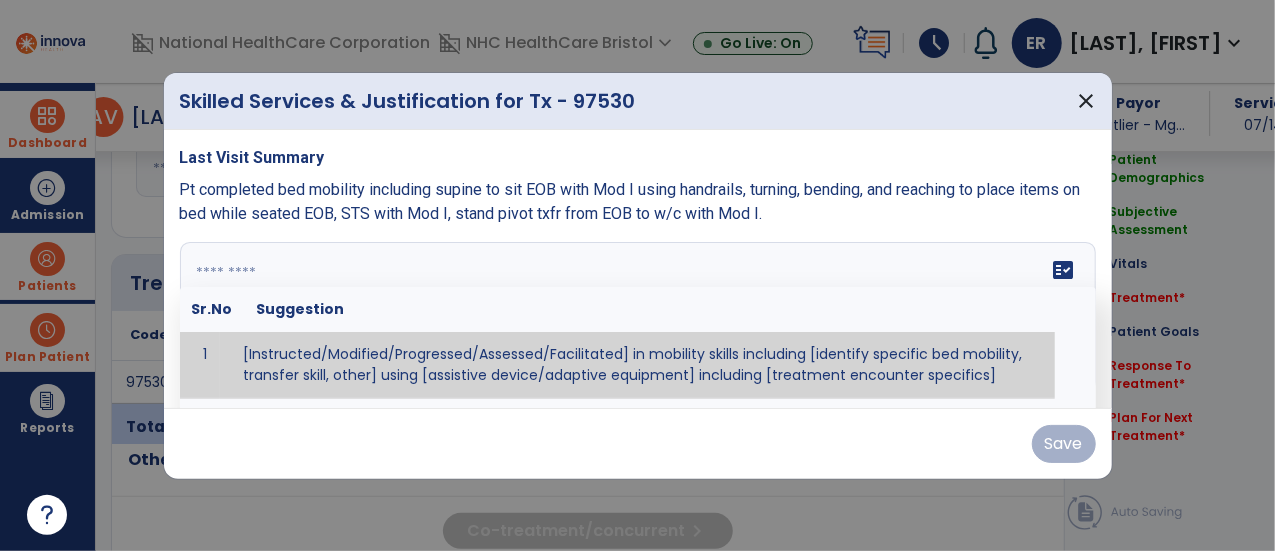 click at bounding box center [638, 317] 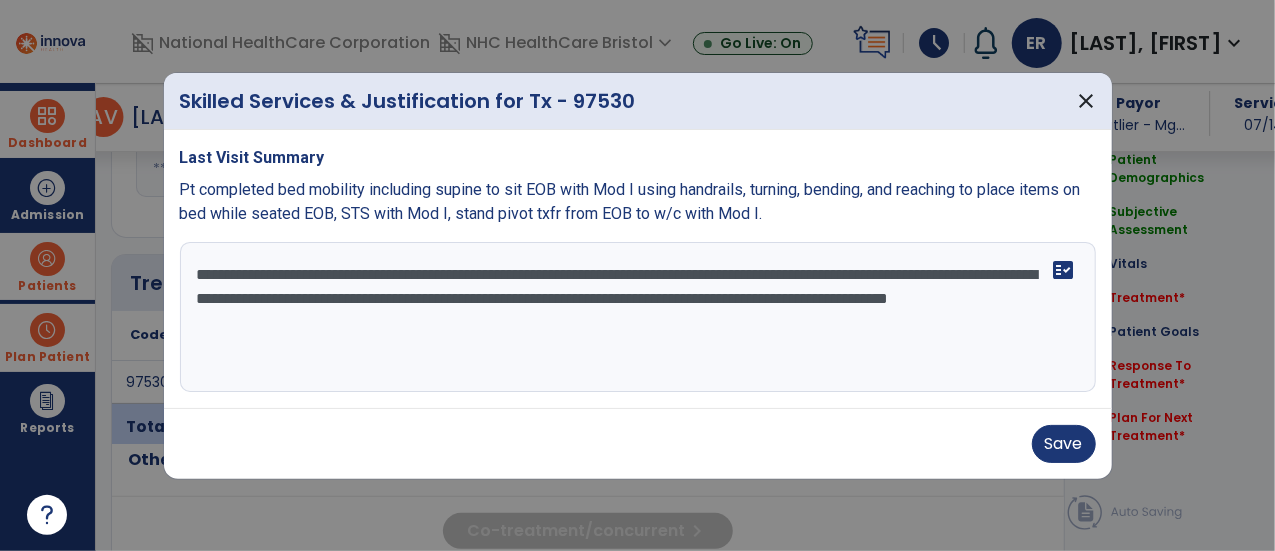 click on "**********" at bounding box center (638, 317) 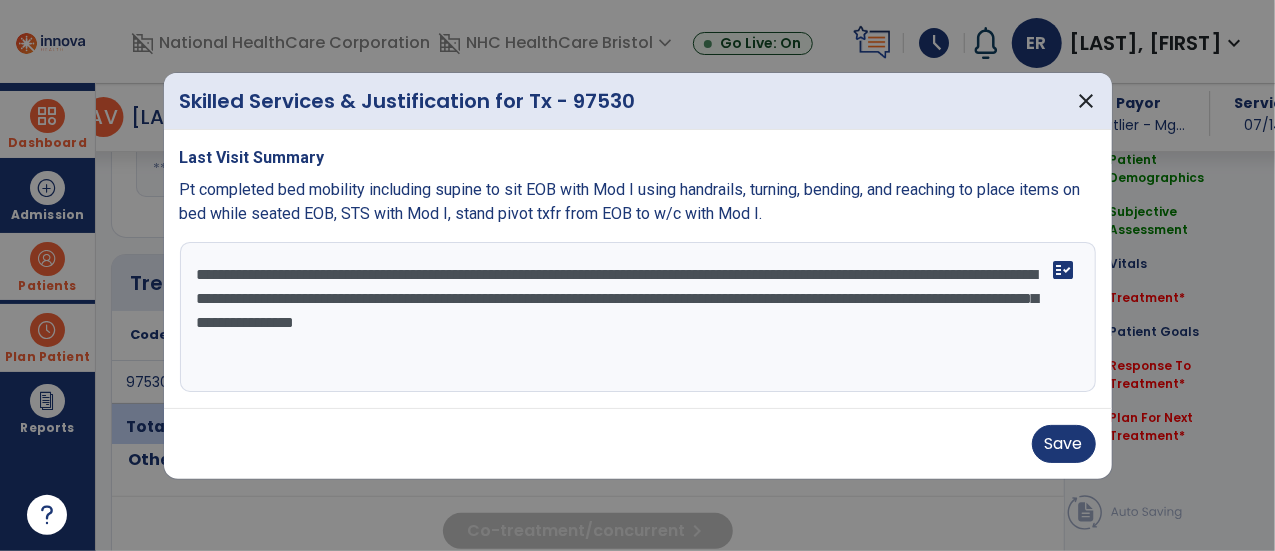 click on "**********" at bounding box center [638, 317] 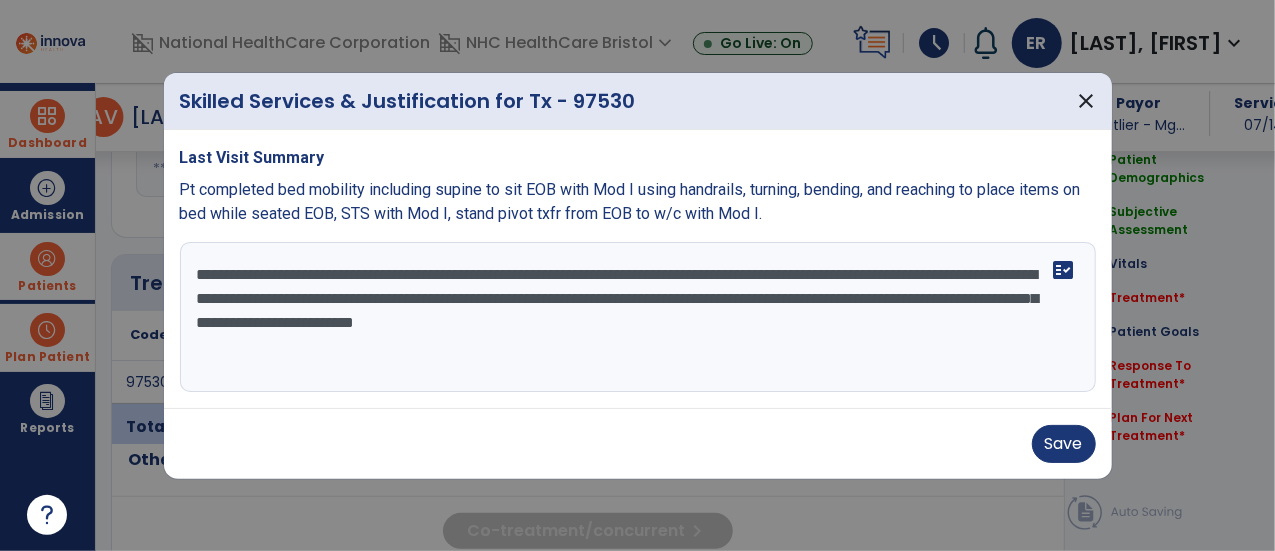 click on "**********" at bounding box center (638, 317) 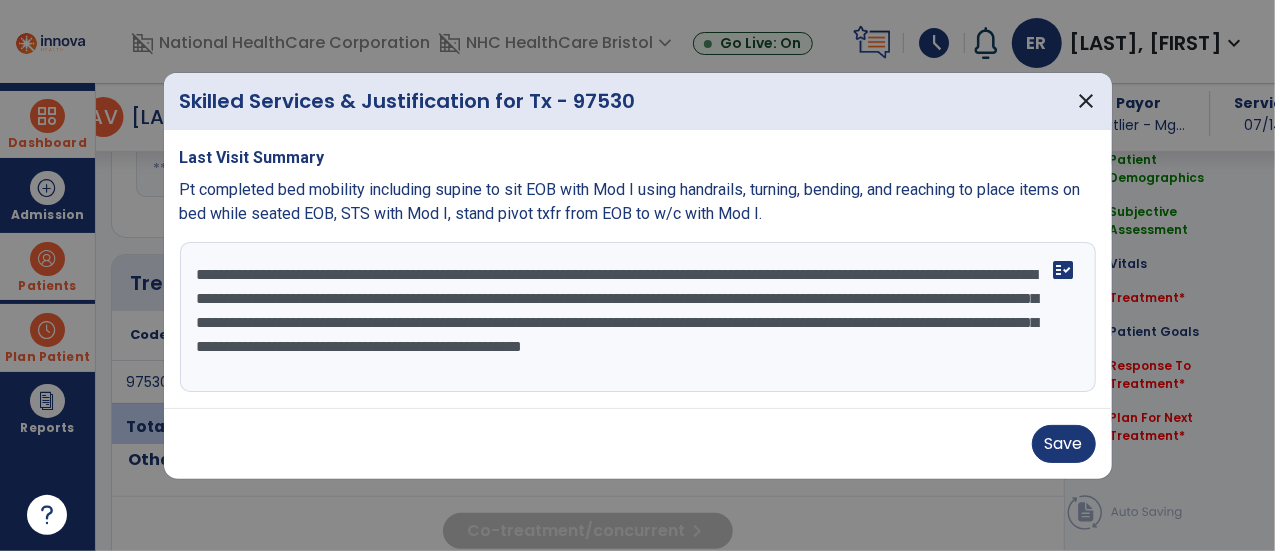 click on "**********" at bounding box center [638, 317] 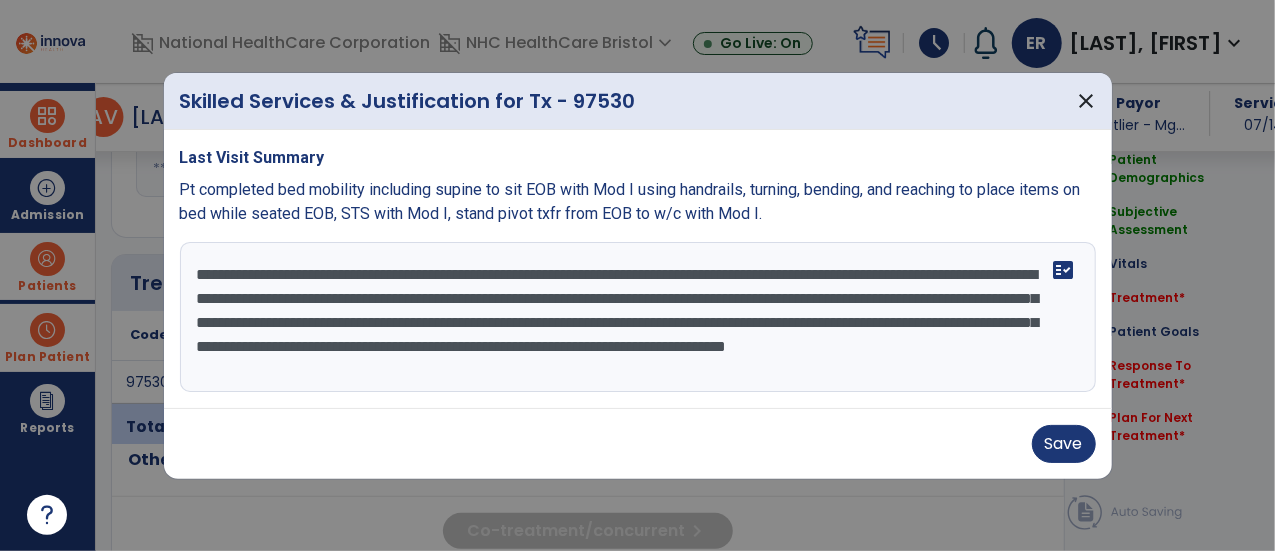 click on "**********" at bounding box center [638, 317] 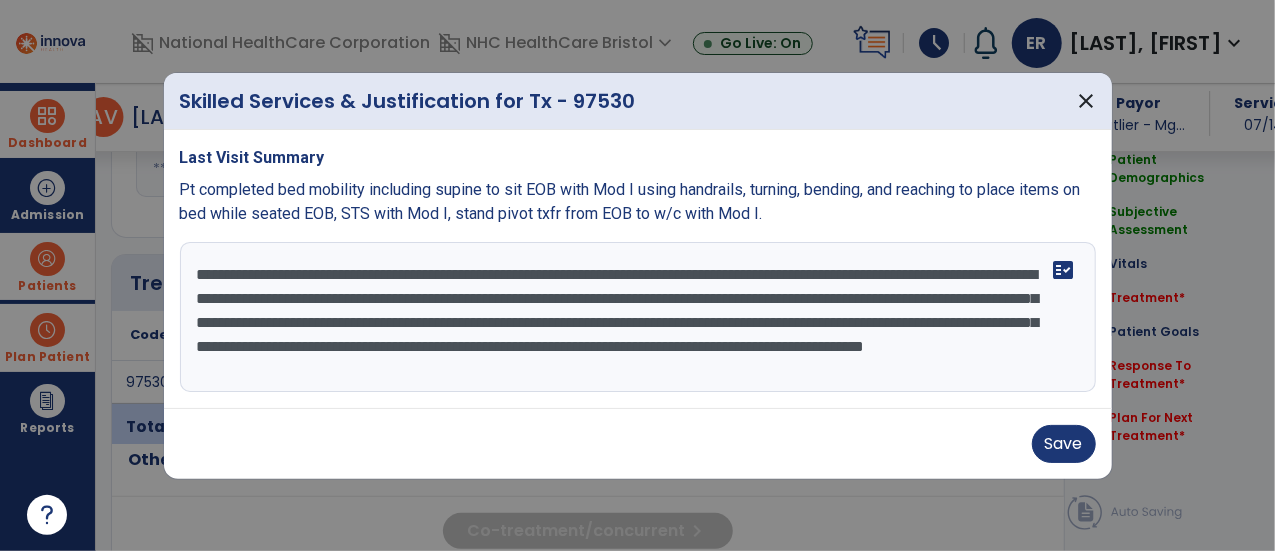 scroll, scrollTop: 14, scrollLeft: 0, axis: vertical 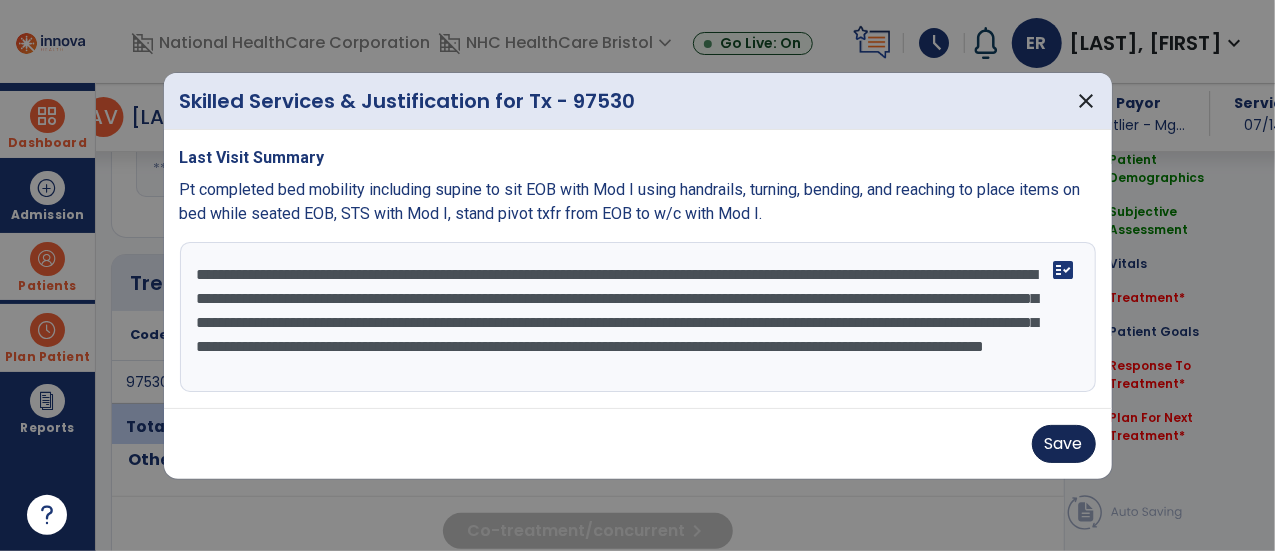 type on "**********" 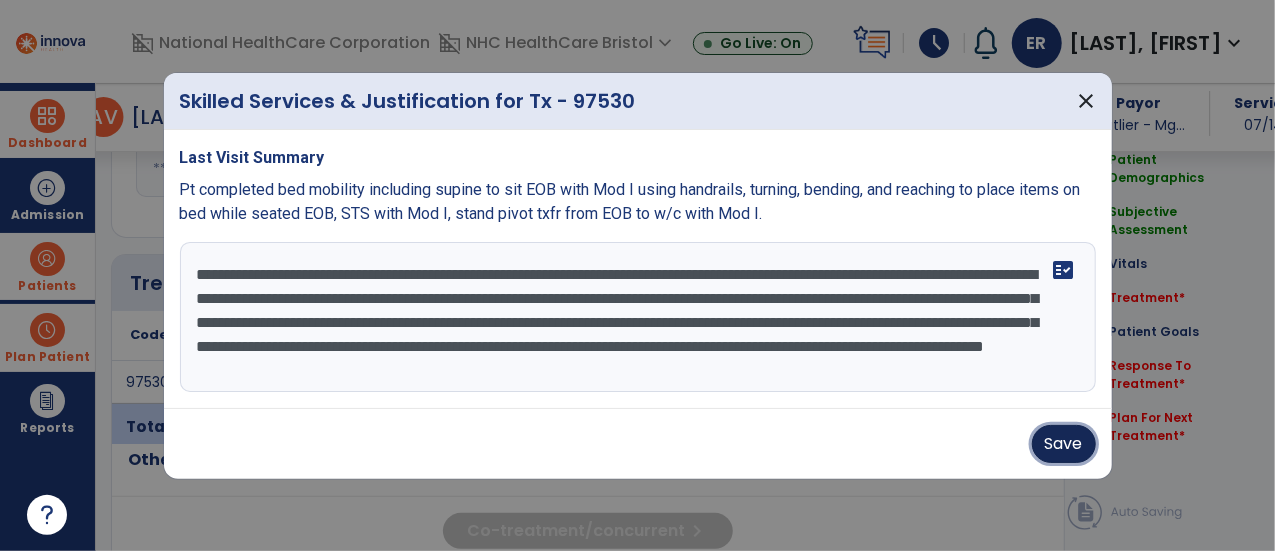 click on "Save" at bounding box center (1064, 444) 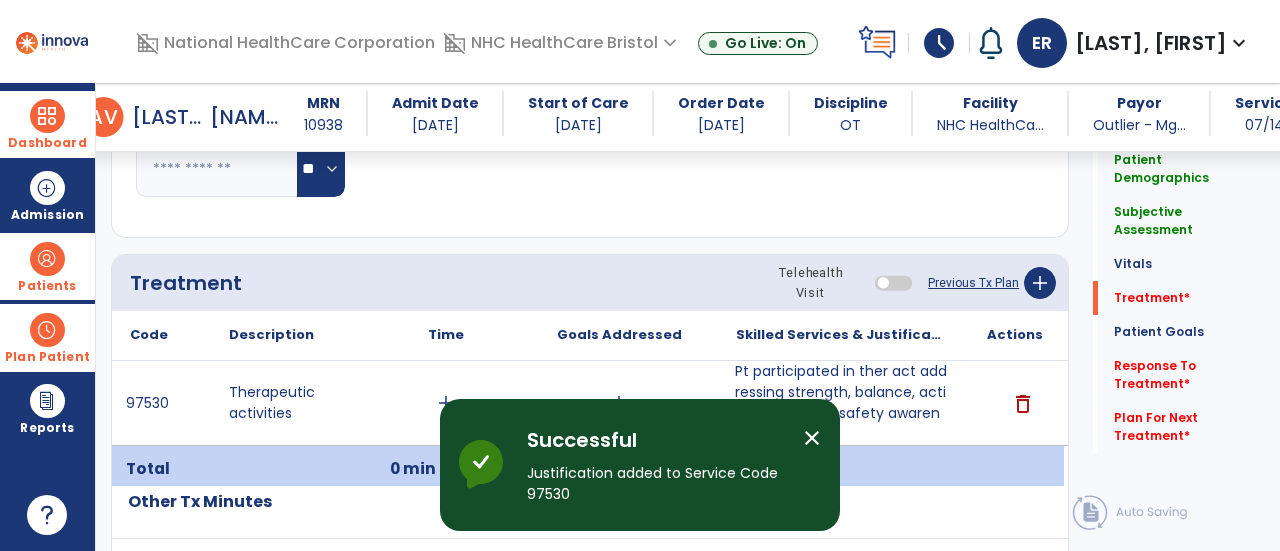 click on "Skilled Services & Justification for Tx" at bounding box center [841, 335] 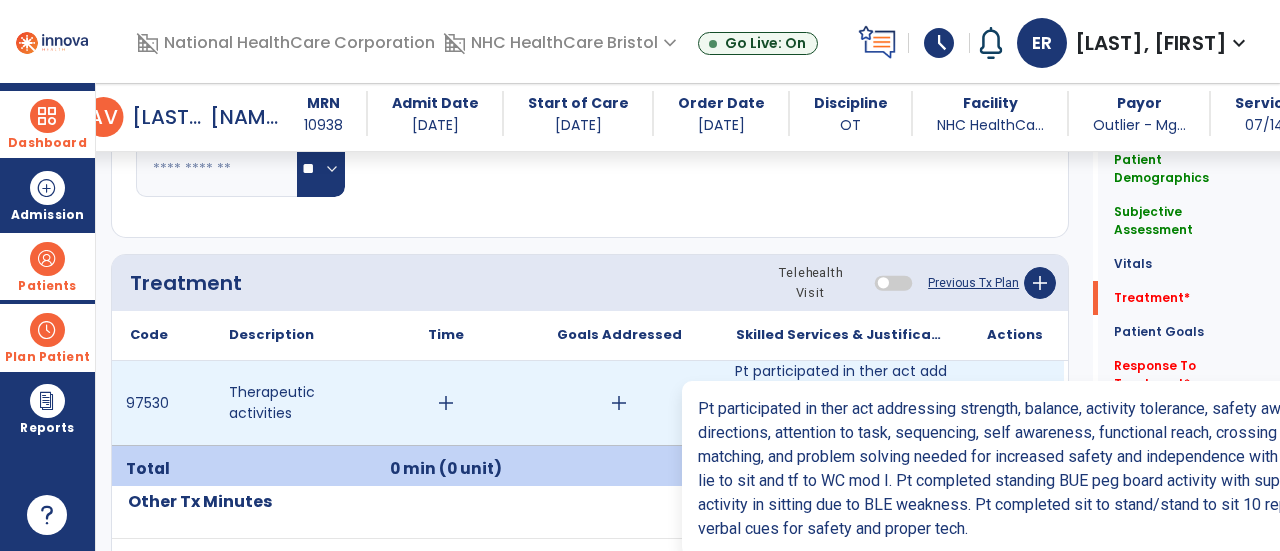 click on "Pt participated in ther act addressing strength, balance, activity tolerance, safety awareness, foll..." at bounding box center (841, 403) 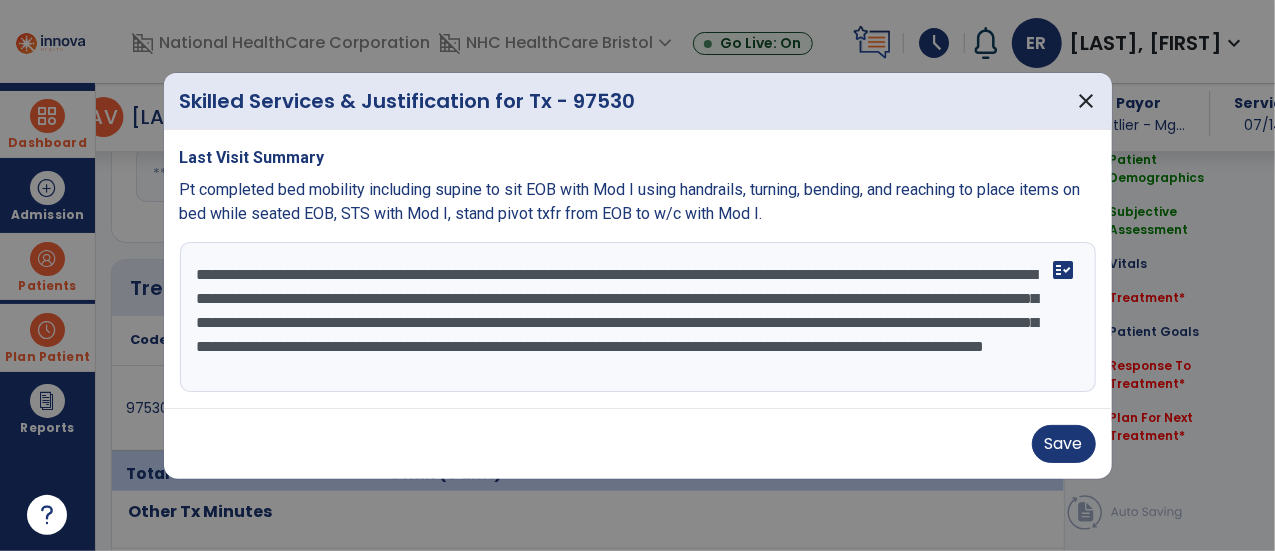 scroll, scrollTop: 995, scrollLeft: 0, axis: vertical 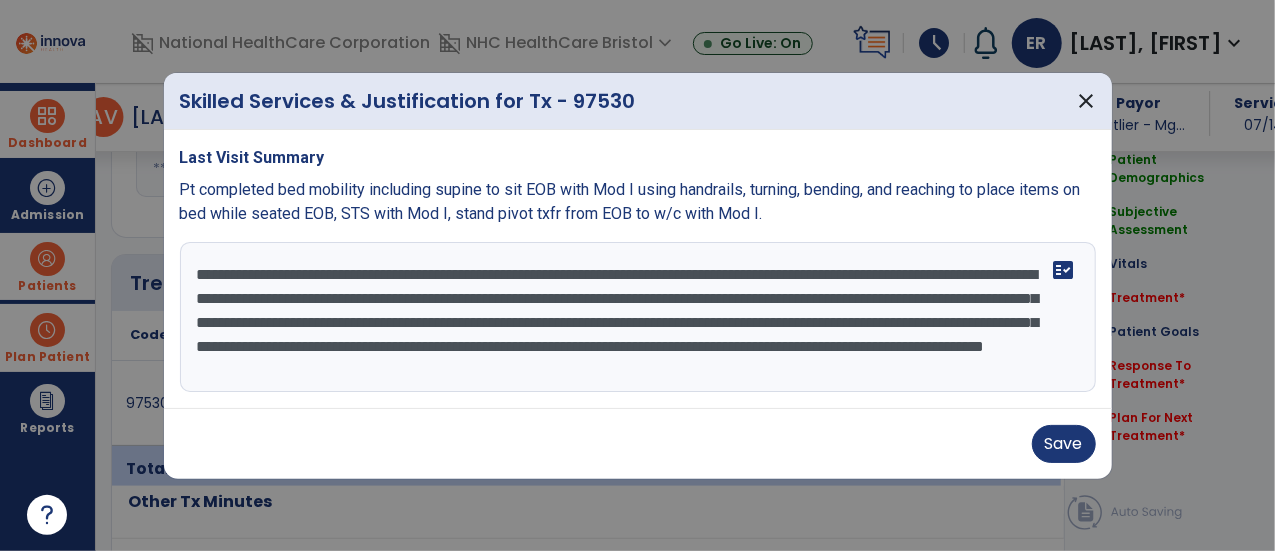 click on "**********" at bounding box center (638, 317) 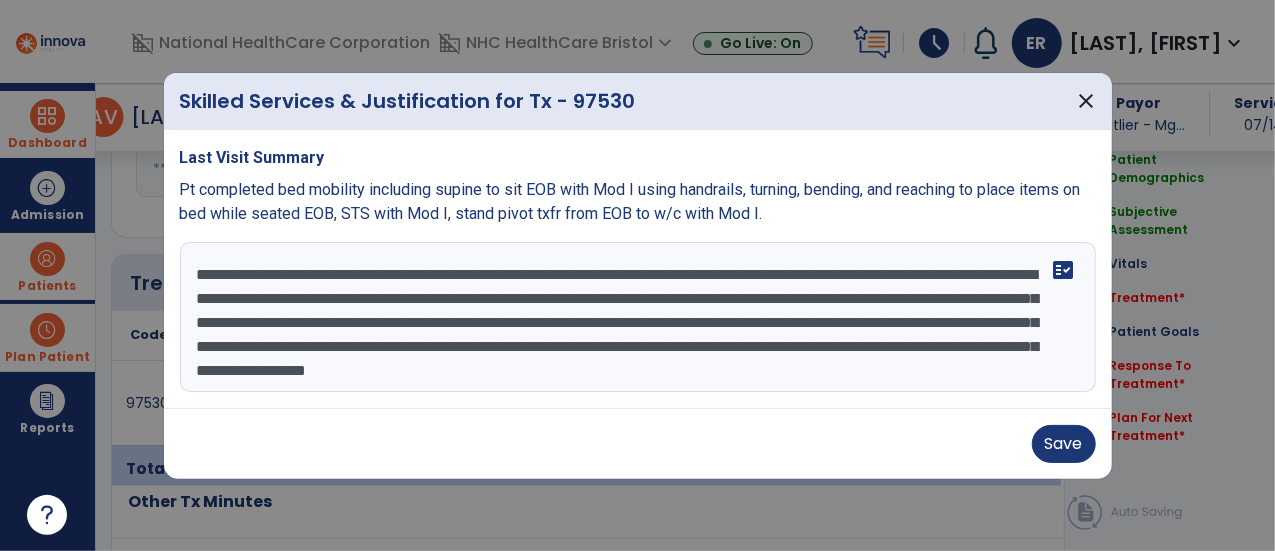 click on "**********" at bounding box center (638, 317) 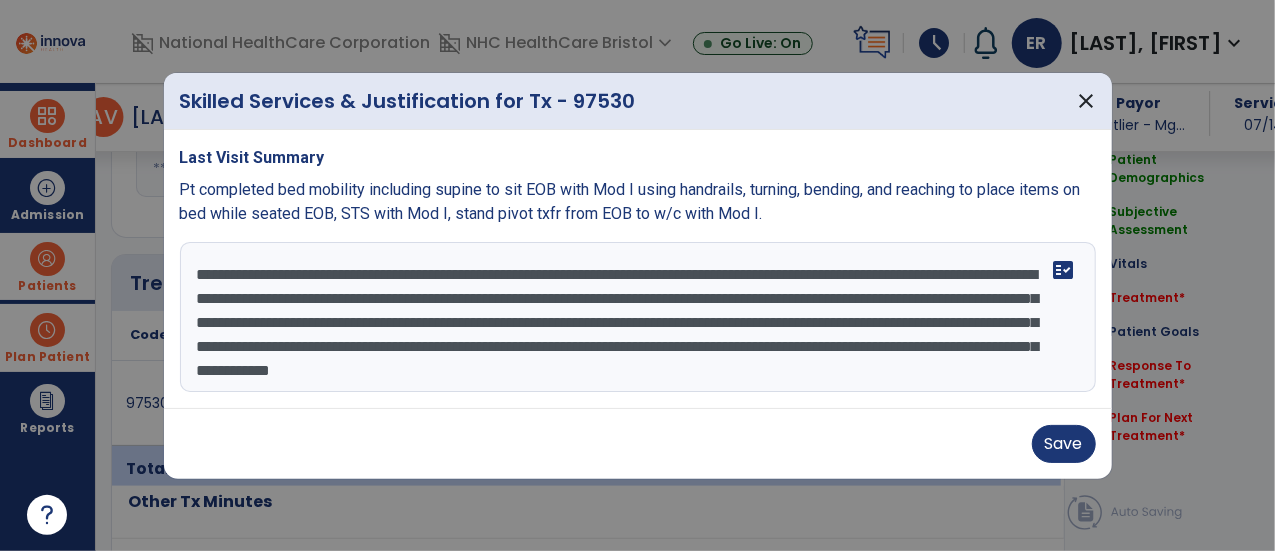 click on "**********" at bounding box center (638, 317) 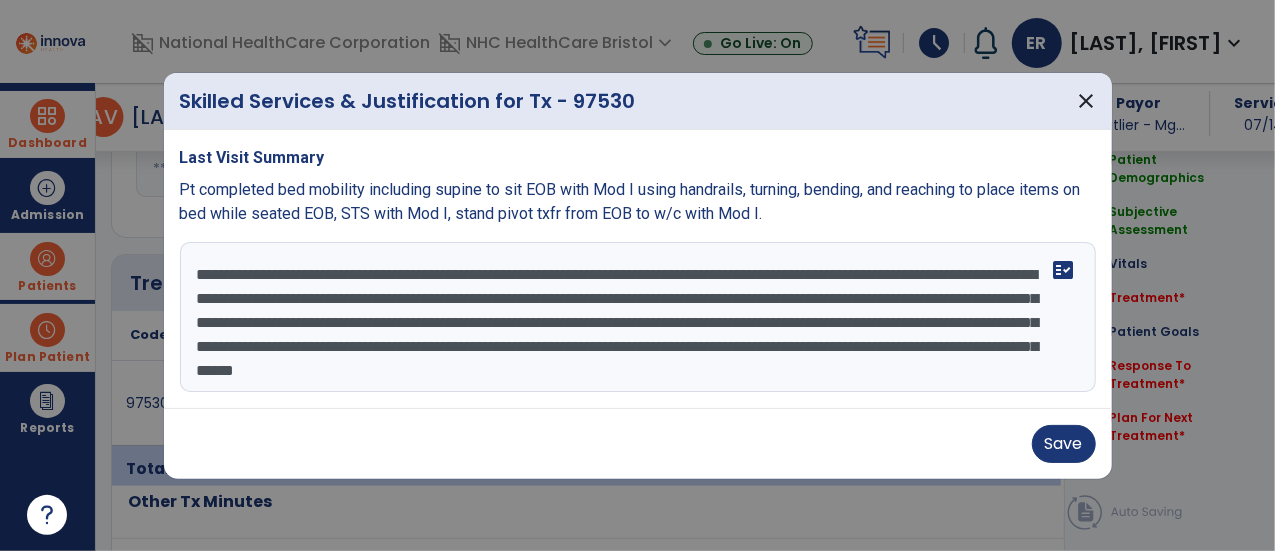 click on "**********" at bounding box center [638, 317] 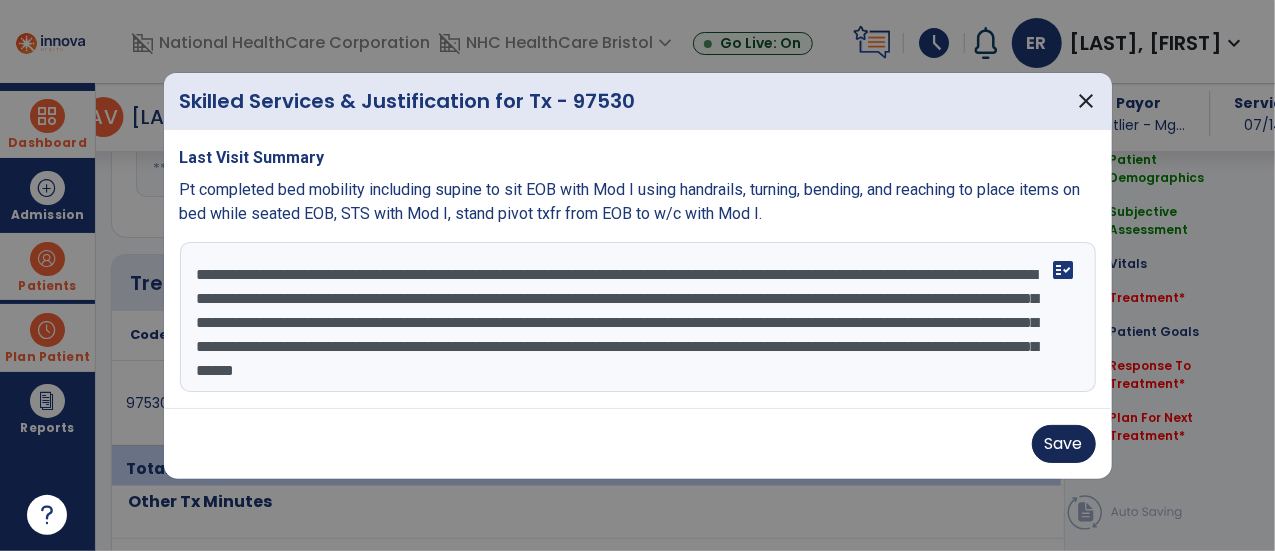 type on "**********" 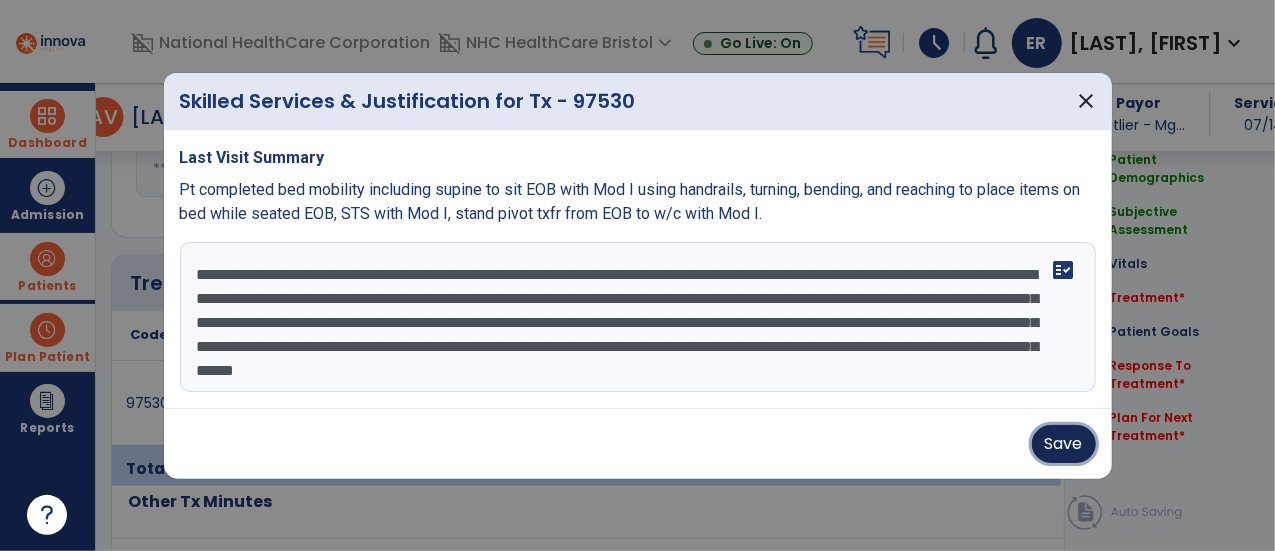 click on "Save" at bounding box center (1064, 444) 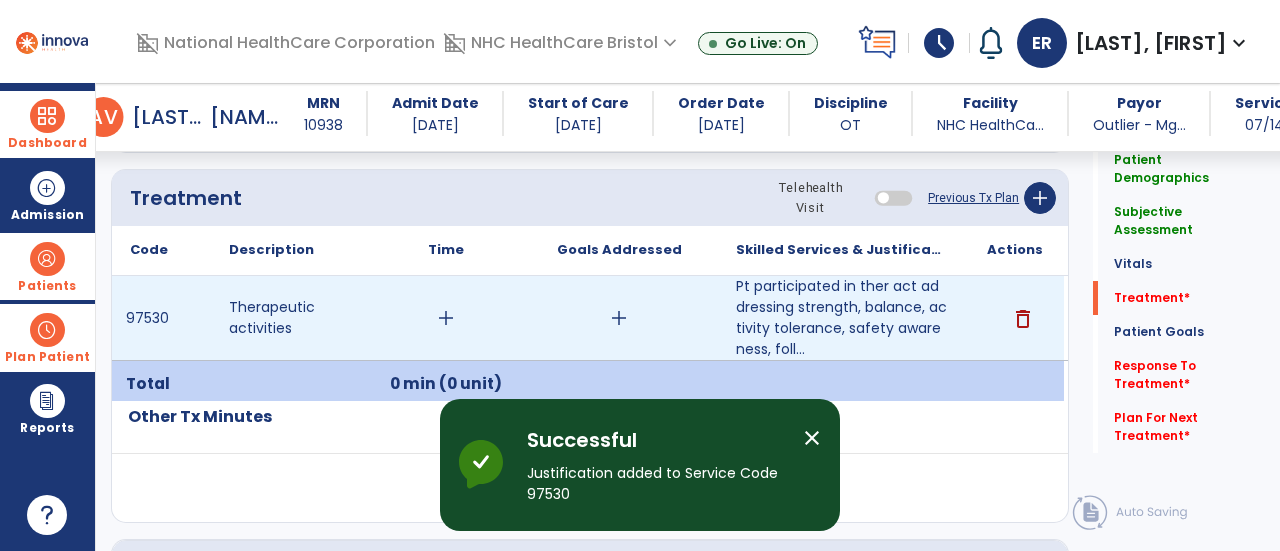 click on "add" at bounding box center (619, 318) 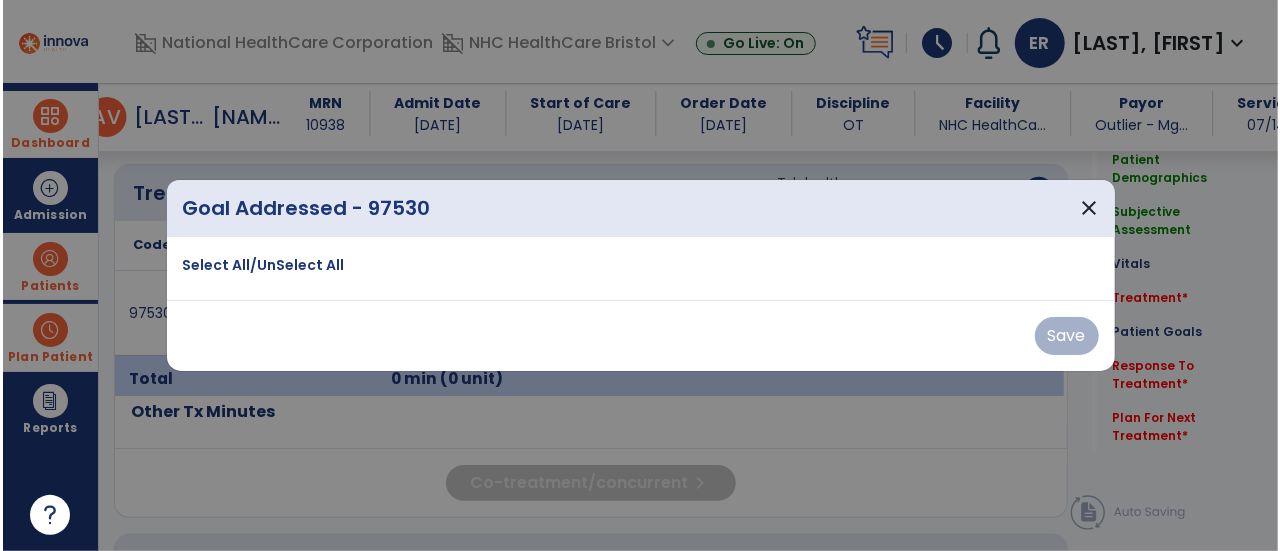 scroll, scrollTop: 1080, scrollLeft: 0, axis: vertical 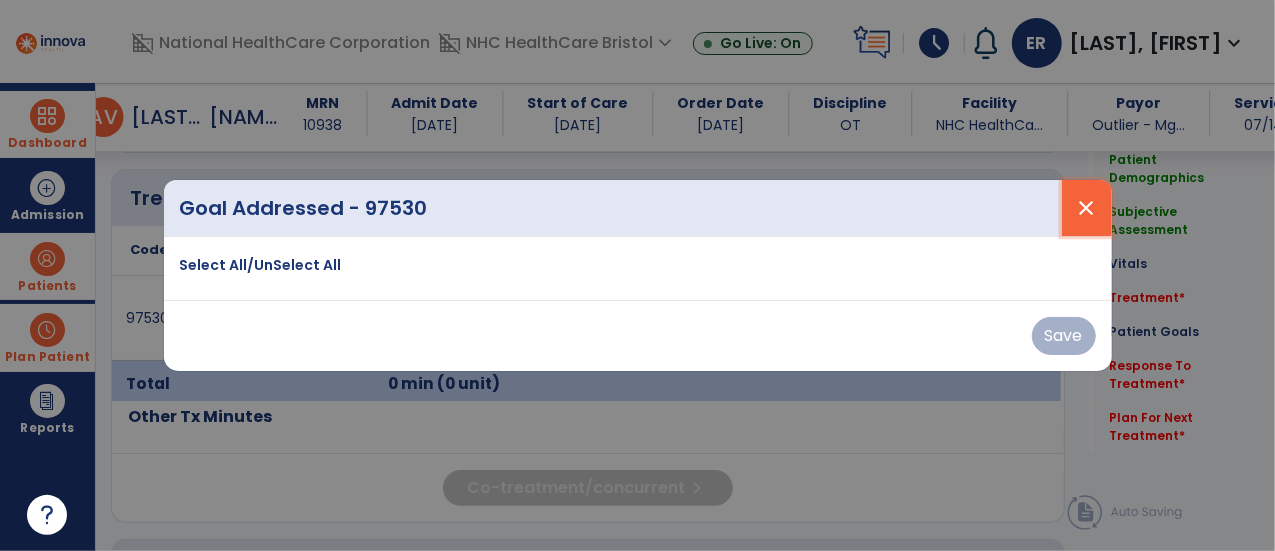 click on "close" at bounding box center [1087, 208] 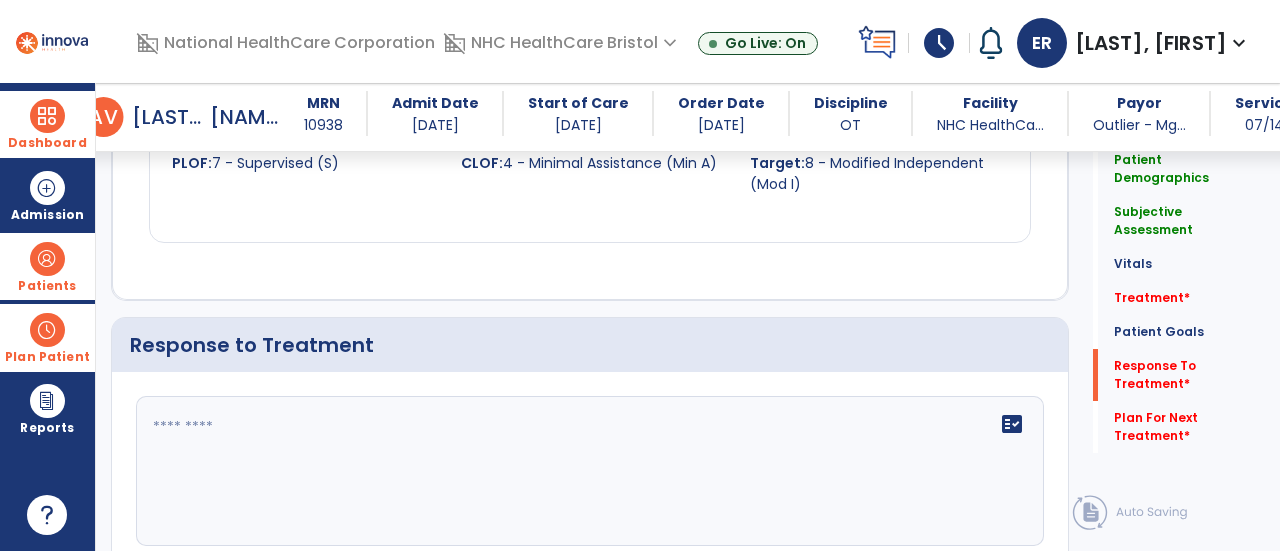 scroll, scrollTop: 2293, scrollLeft: 0, axis: vertical 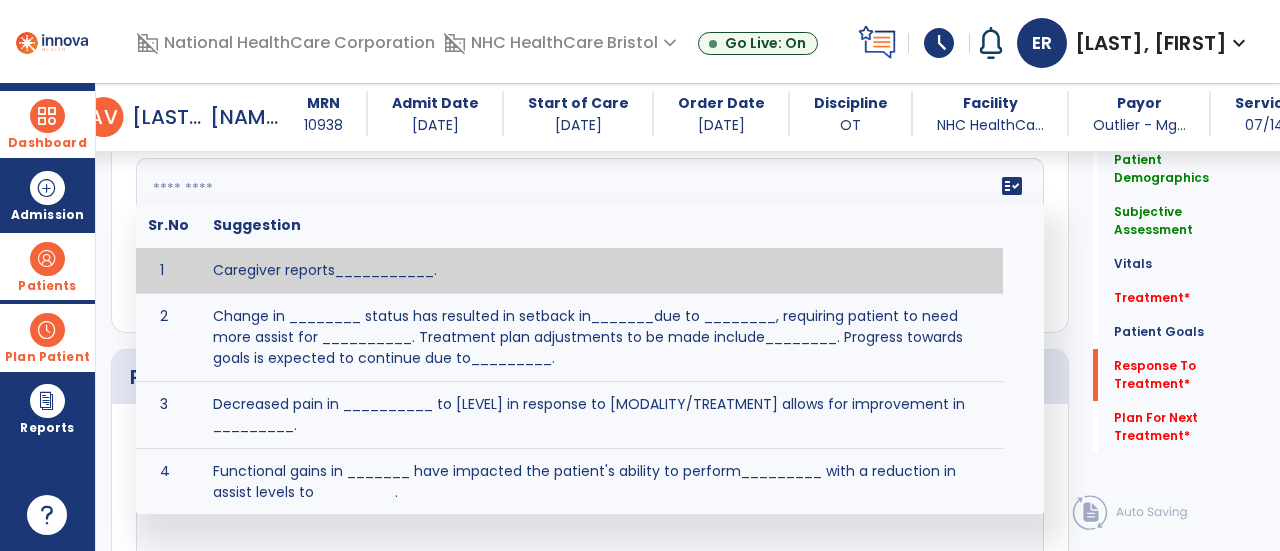 click on "fact_check  Sr.No Suggestion 1 Caregiver reports___________. 2 Change in ________ status has resulted in setback in_______due to ________, requiring patient to need more assist for __________.   Treatment plan adjustments to be made include________.  Progress towards goals is expected to continue due to_________. 3 Decreased pain in __________ to [LEVEL] in response to [MODALITY/TREATMENT] allows for improvement in _________. 4 Functional gains in _______ have impacted the patient's ability to perform_________ with a reduction in assist levels to_________. 5 Functional progress this week has been significant due to__________. 6 Gains in ________ have improved the patient's ability to perform ______with decreased levels of assist to___________. 7 Improvement in ________allows patient to tolerate higher levels of challenges in_________. 8 Pain in [AREA] has decreased to [LEVEL] in response to [TREATMENT/MODALITY], allowing fore ease in completing__________. 9 10 11 12 13 14 15 16 17 18 19 20 21" 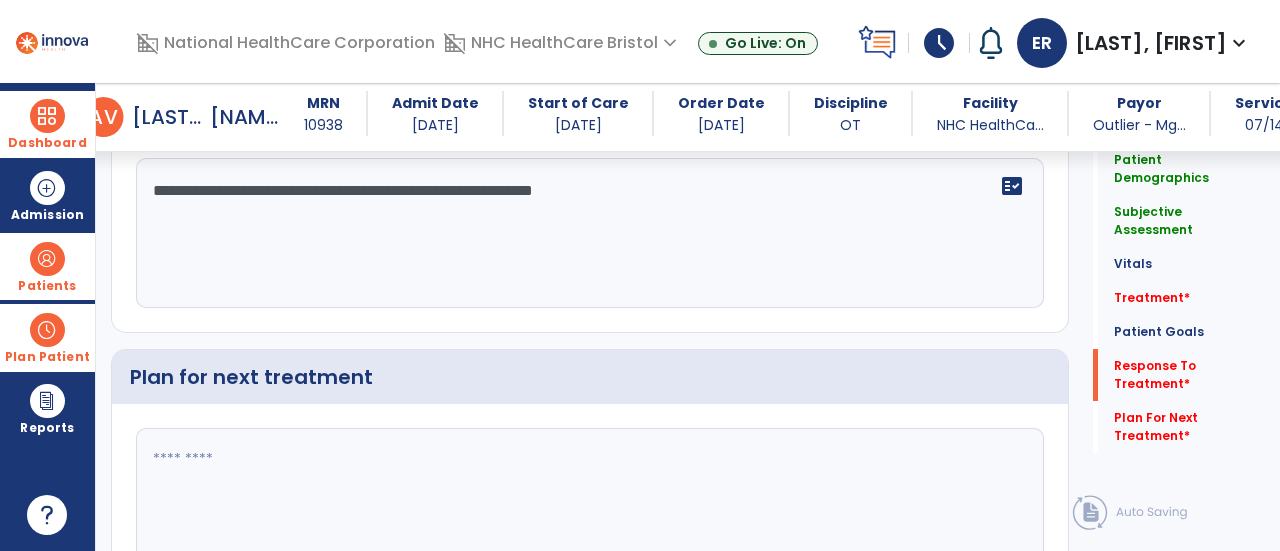 type on "**********" 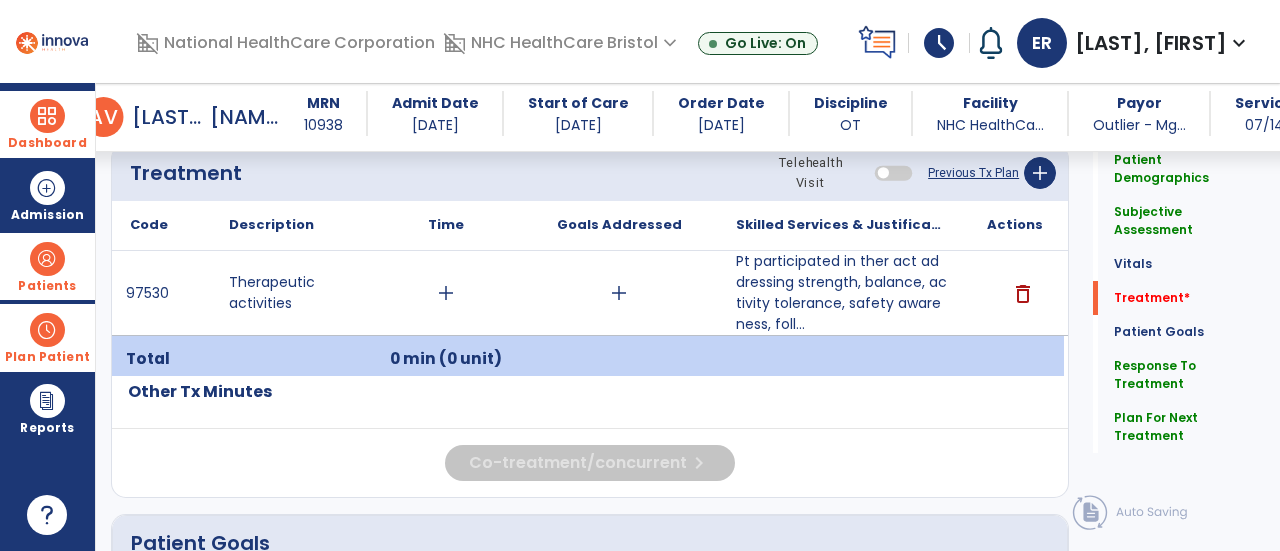 scroll, scrollTop: 1103, scrollLeft: 0, axis: vertical 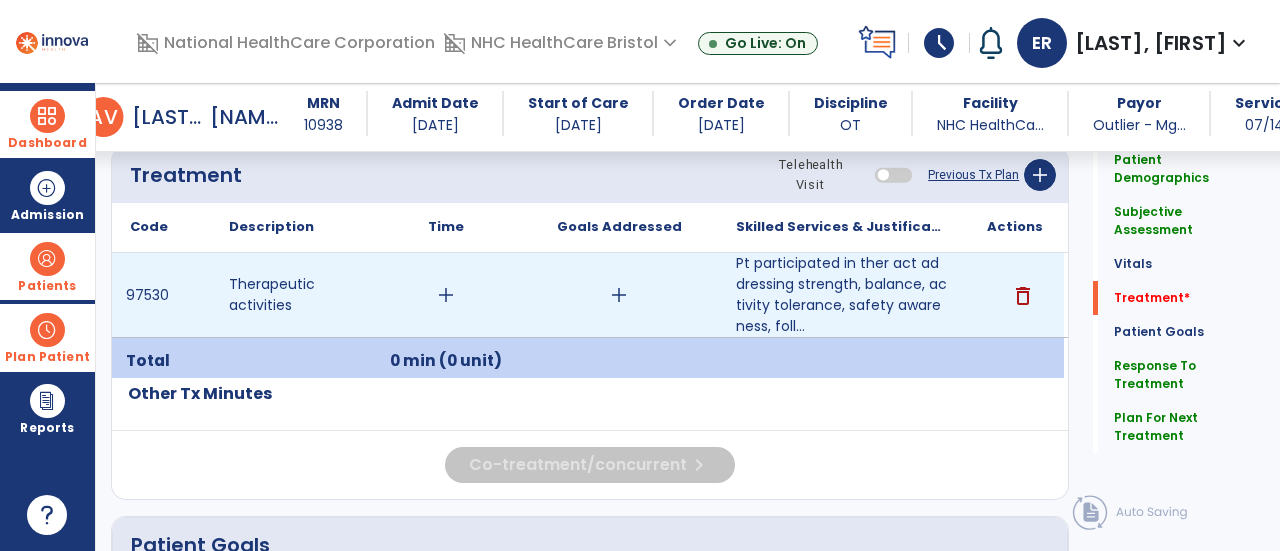 type on "**********" 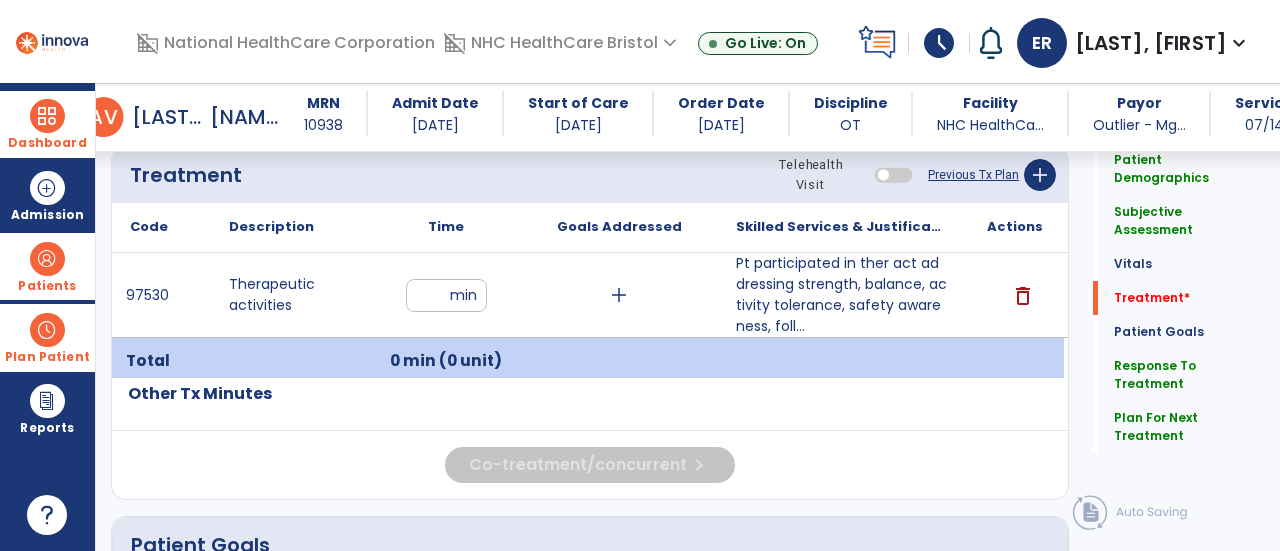 type on "*" 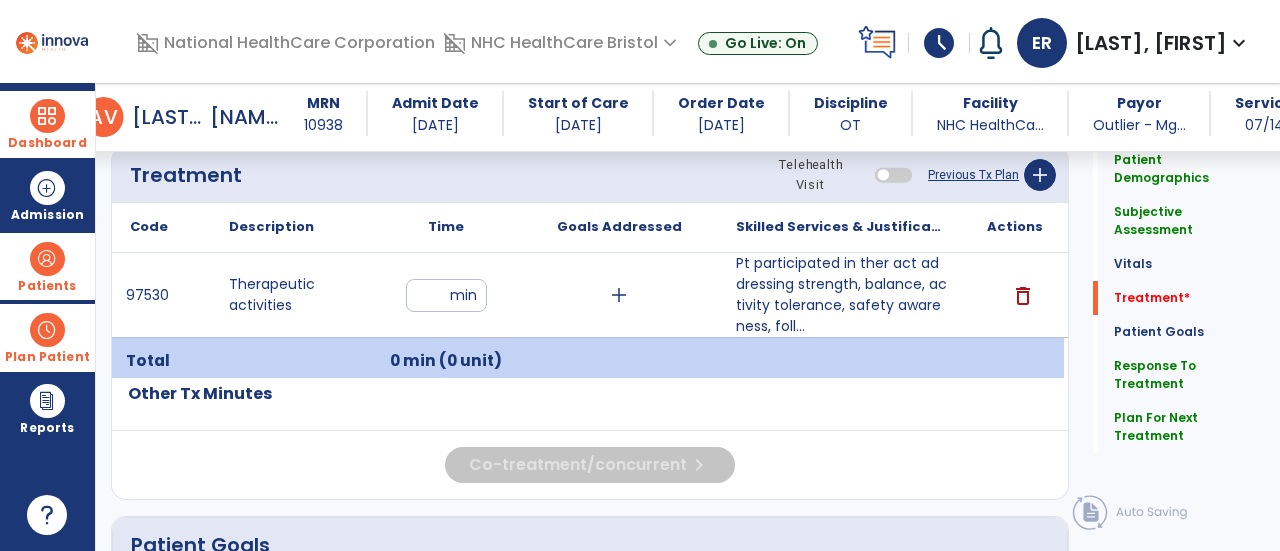 type on "**" 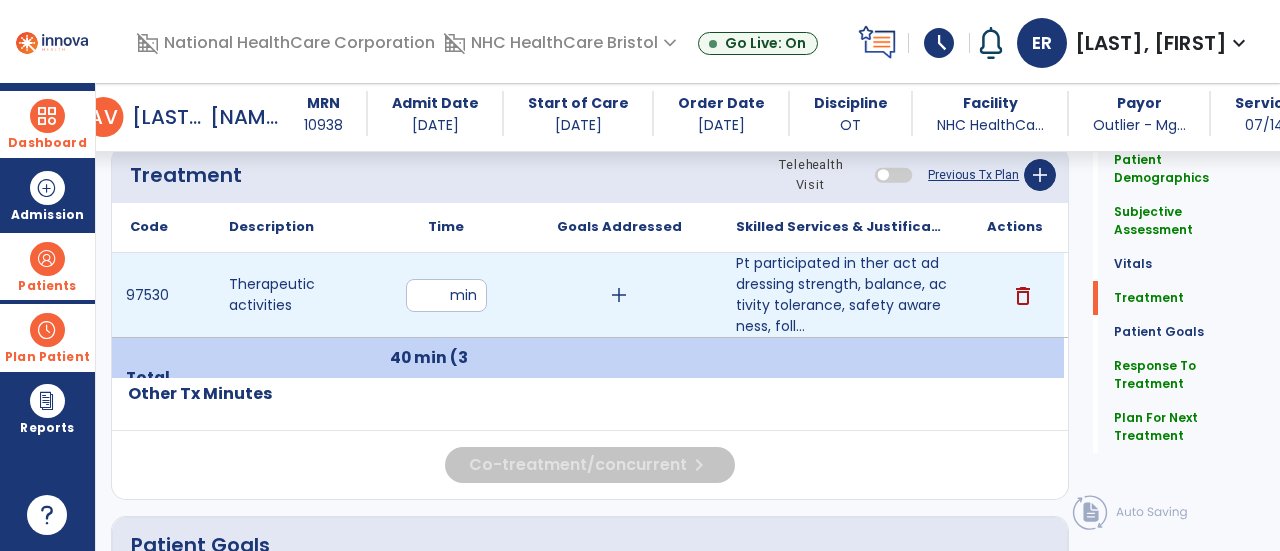 click on "**" at bounding box center (446, 295) 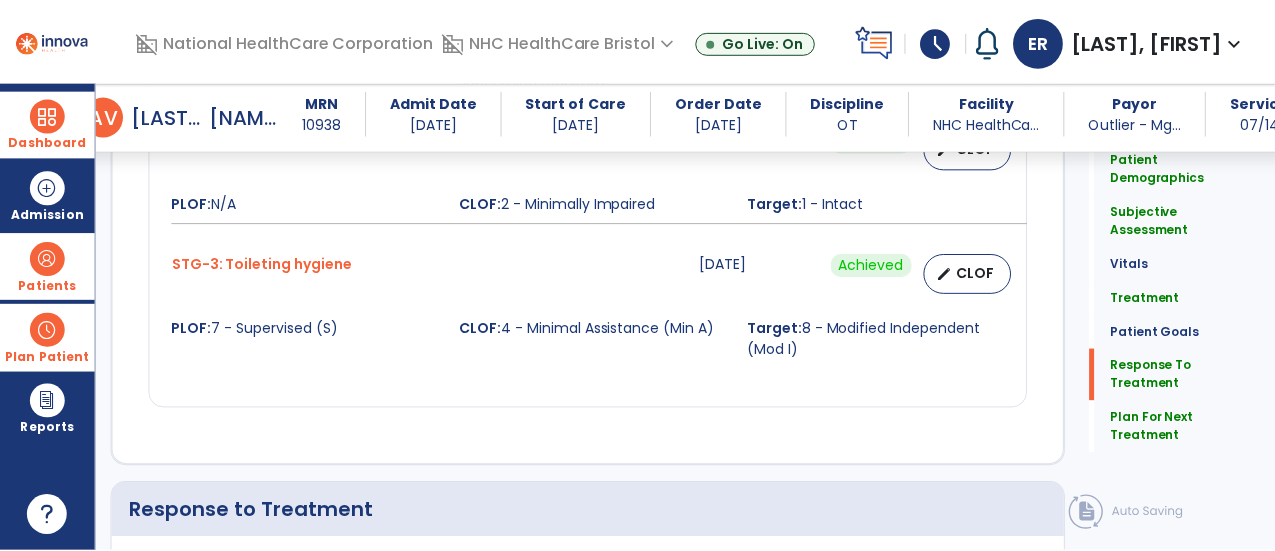 scroll, scrollTop: 2401, scrollLeft: 0, axis: vertical 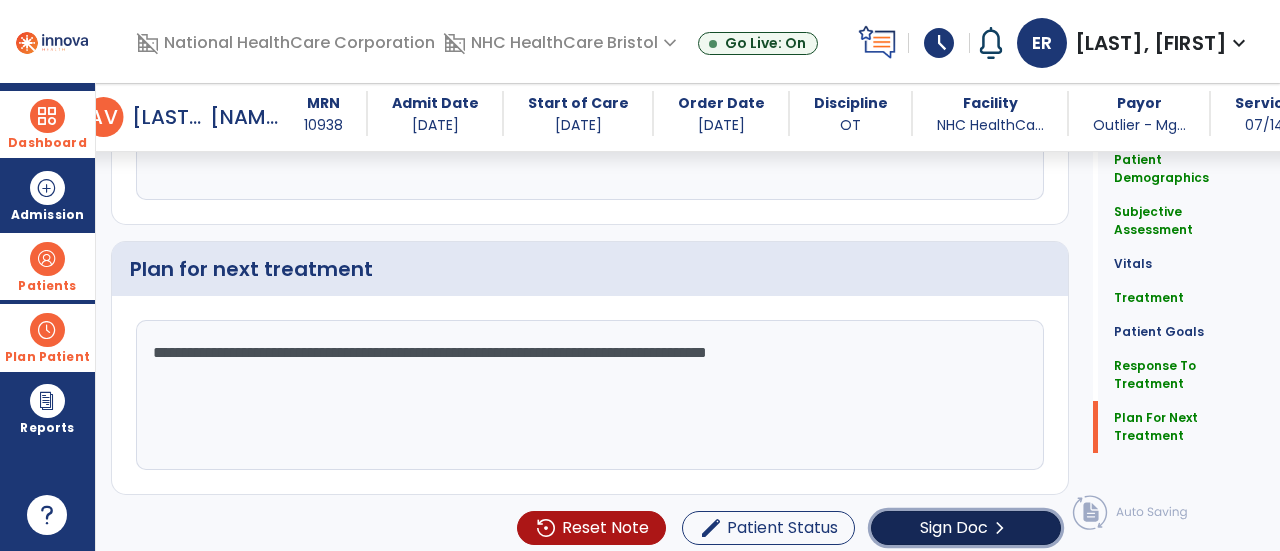 click on "Sign Doc" 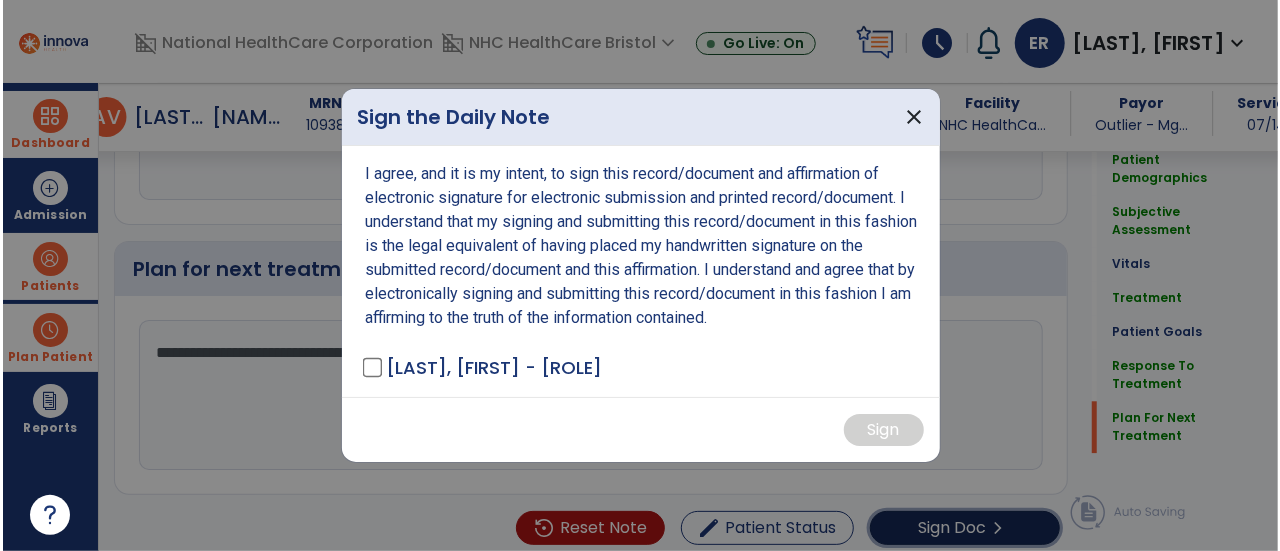 scroll, scrollTop: 2401, scrollLeft: 0, axis: vertical 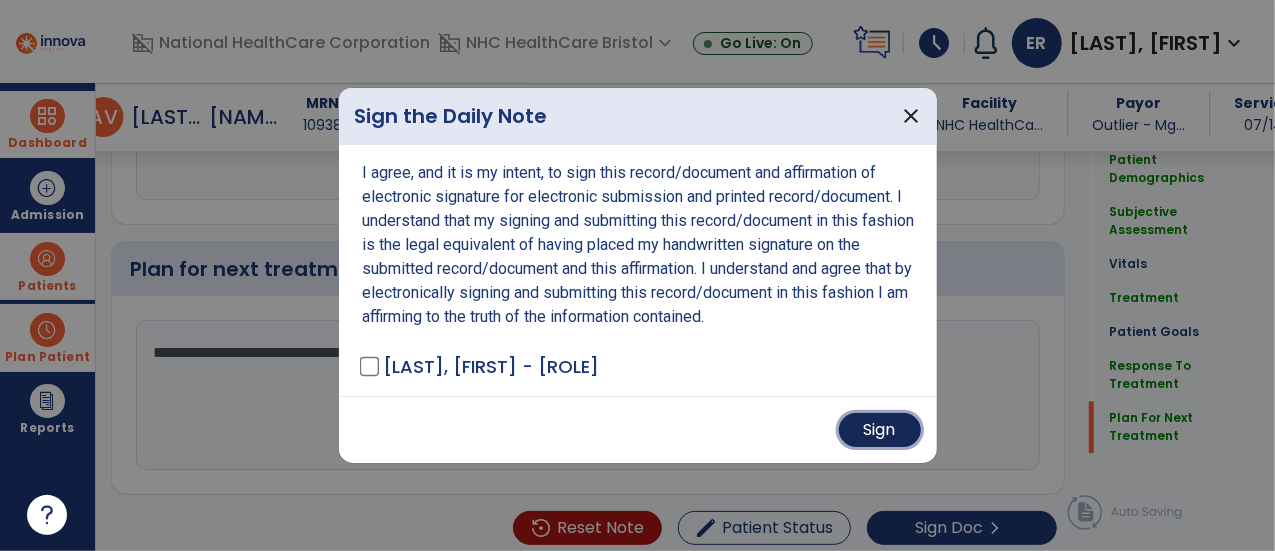 click on "Sign" at bounding box center [880, 430] 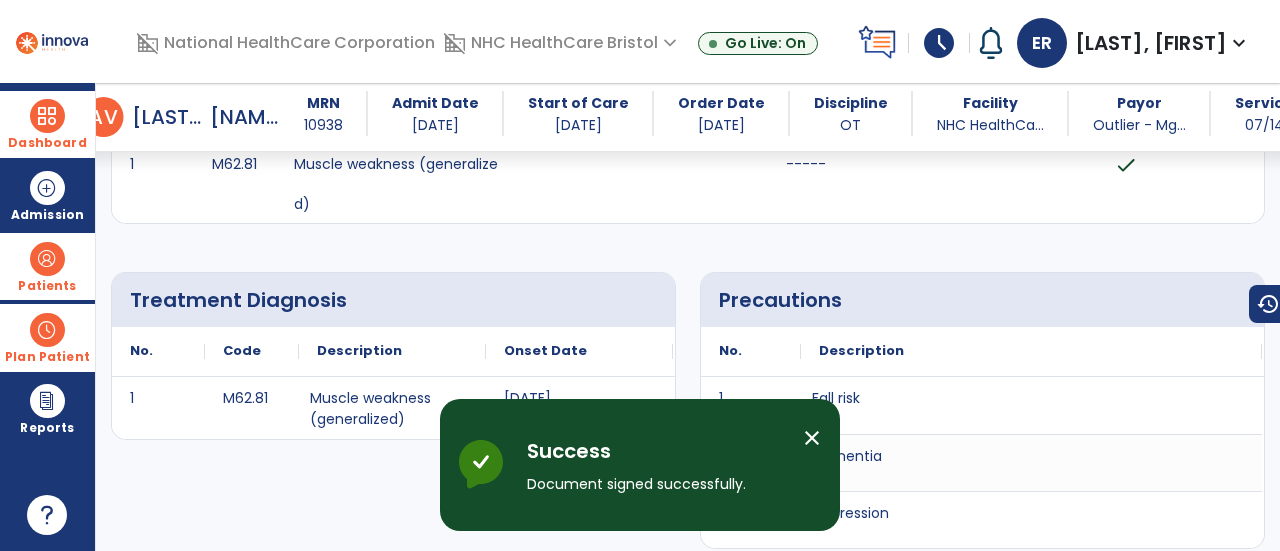 scroll, scrollTop: 0, scrollLeft: 0, axis: both 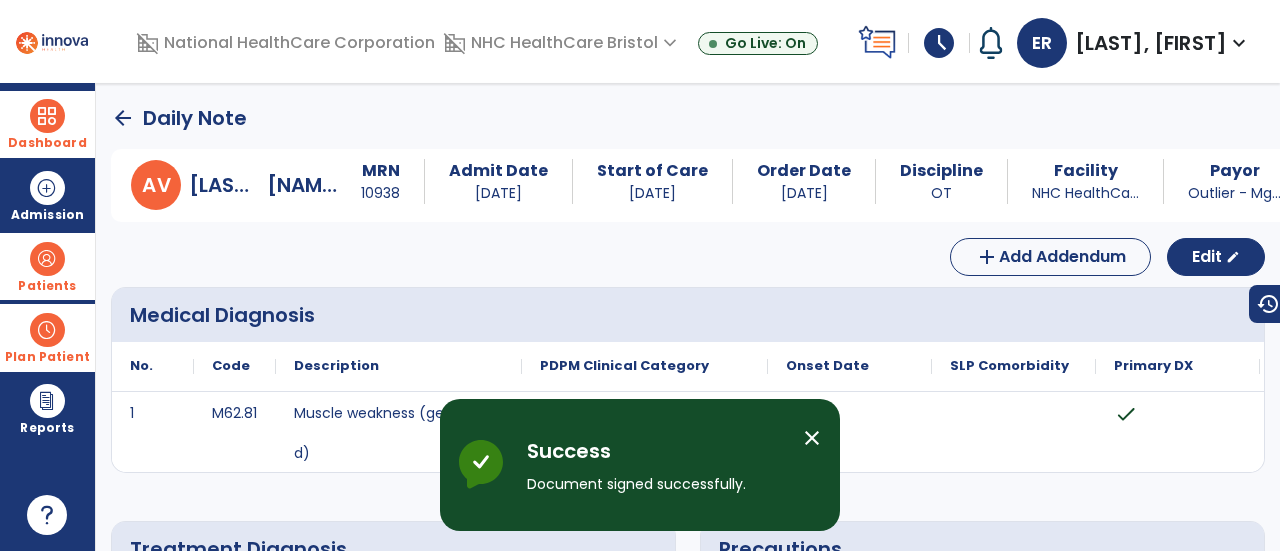 click on "arrow_back" 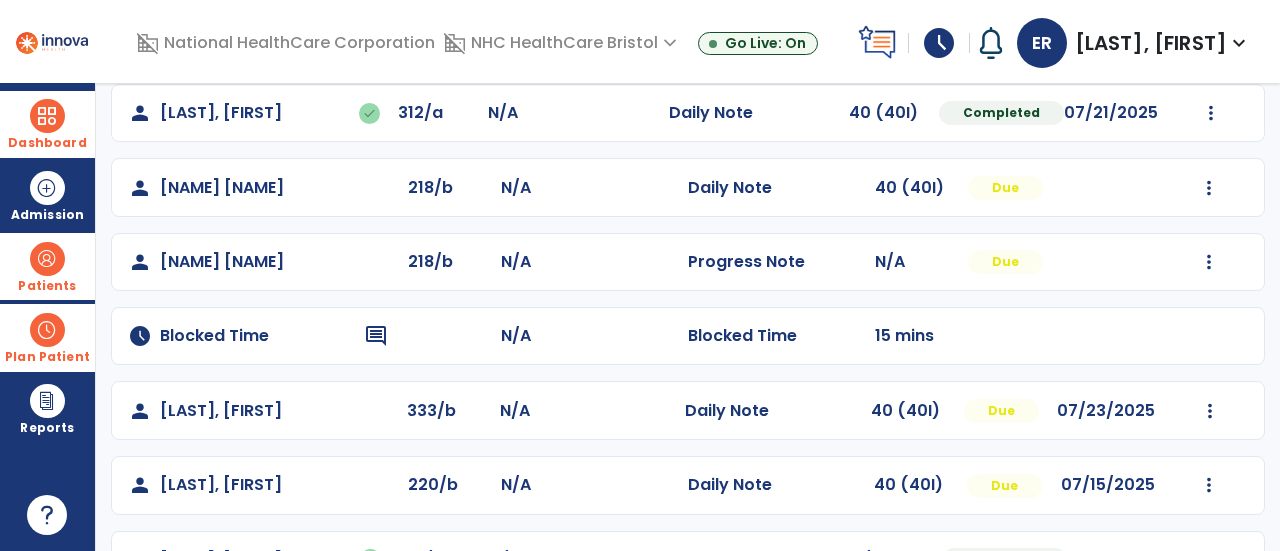 scroll, scrollTop: 406, scrollLeft: 0, axis: vertical 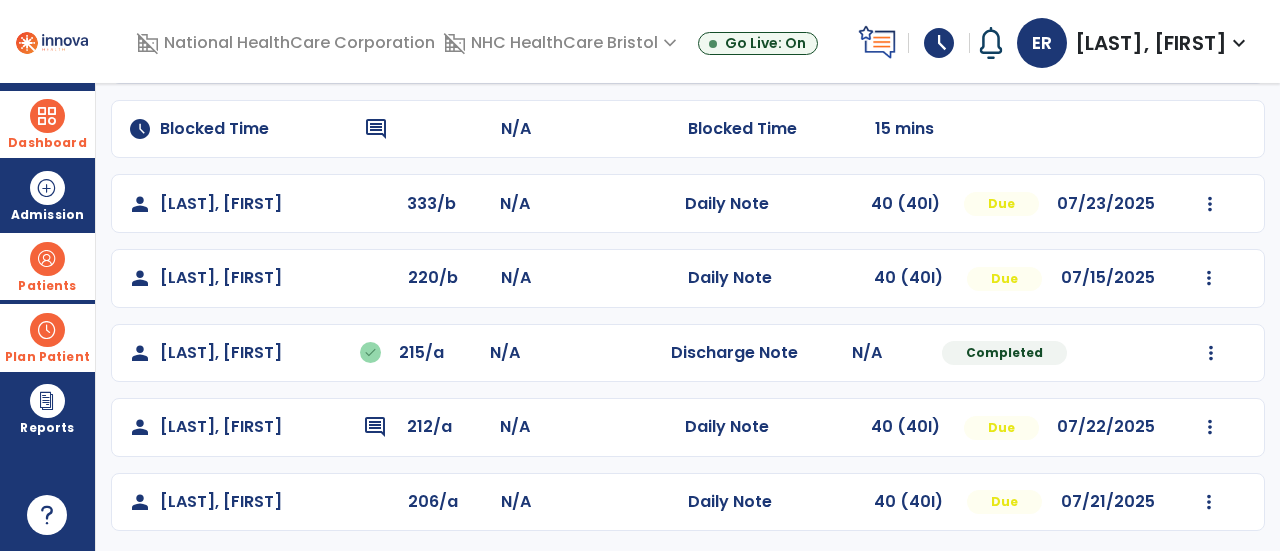 click on "Mark Visit As Complete   Reset Note   Open Document   G + C Mins" 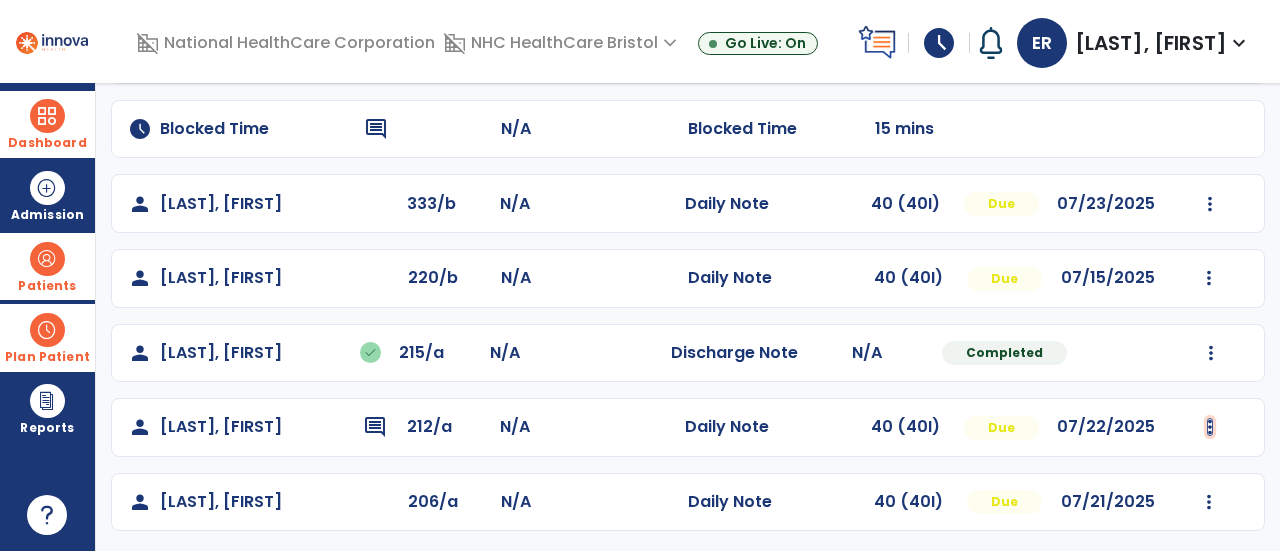 click at bounding box center (1211, -94) 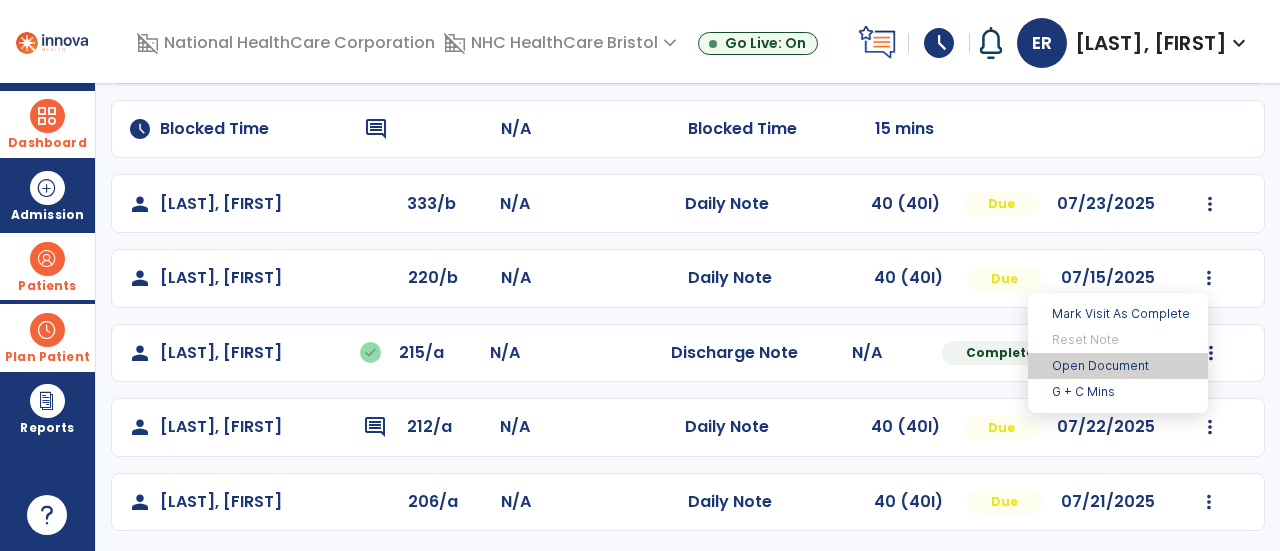 click on "Open Document" at bounding box center (1118, 366) 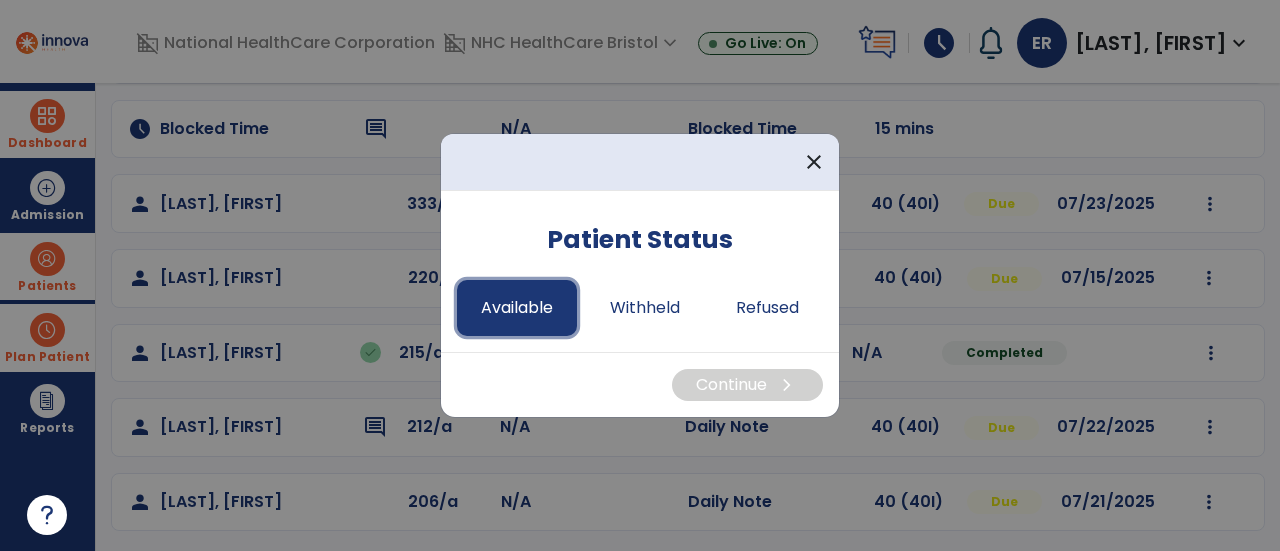 click on "Available" at bounding box center [517, 308] 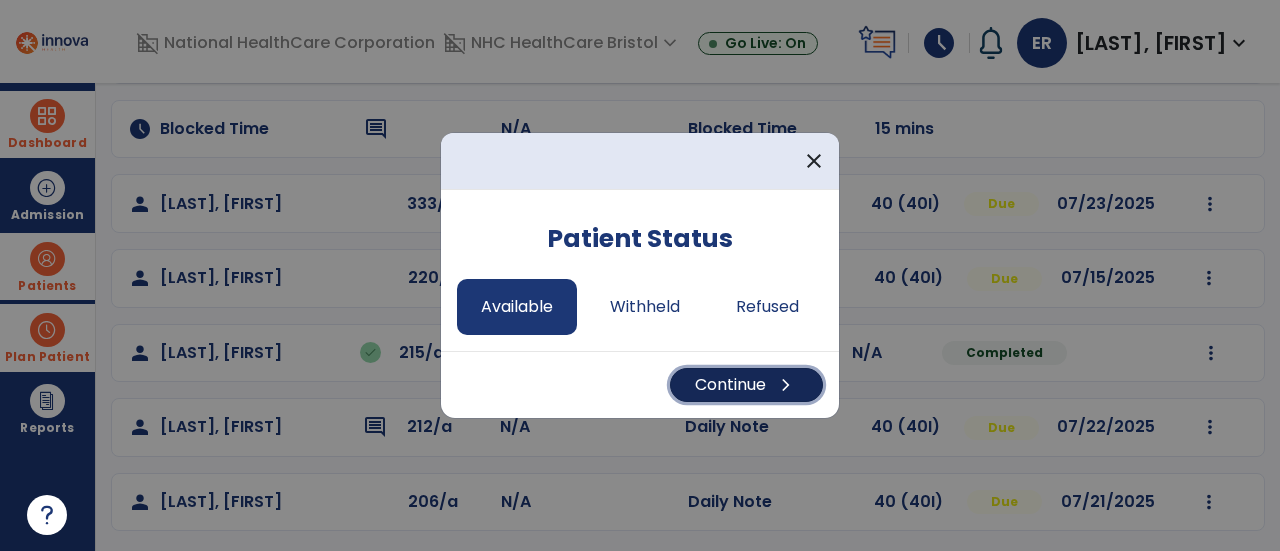 click on "Continue   chevron_right" at bounding box center (746, 385) 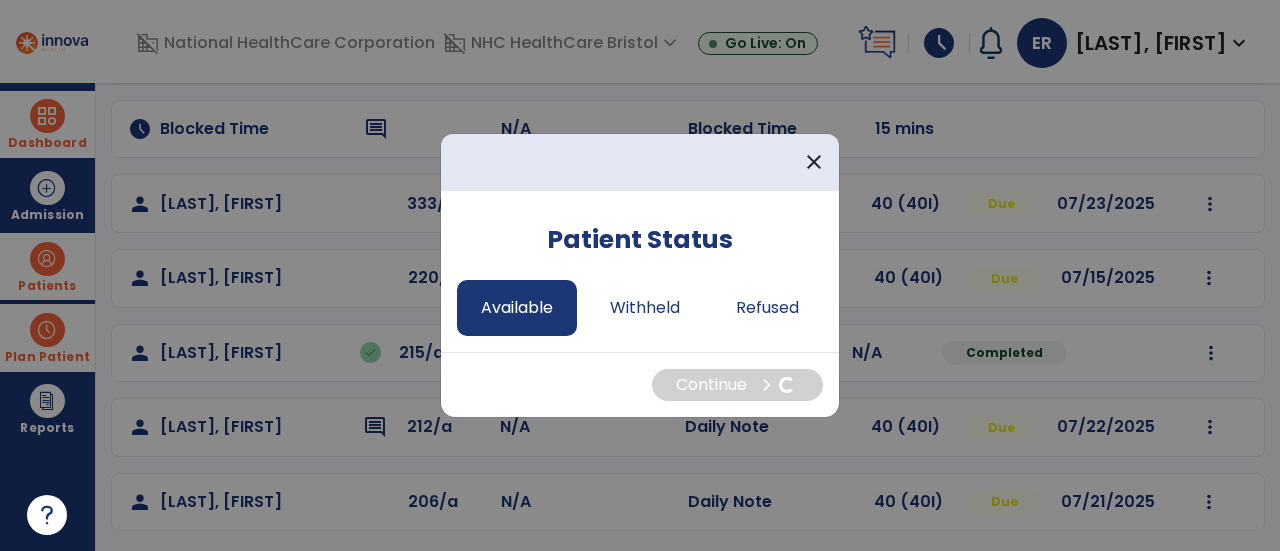 select on "*" 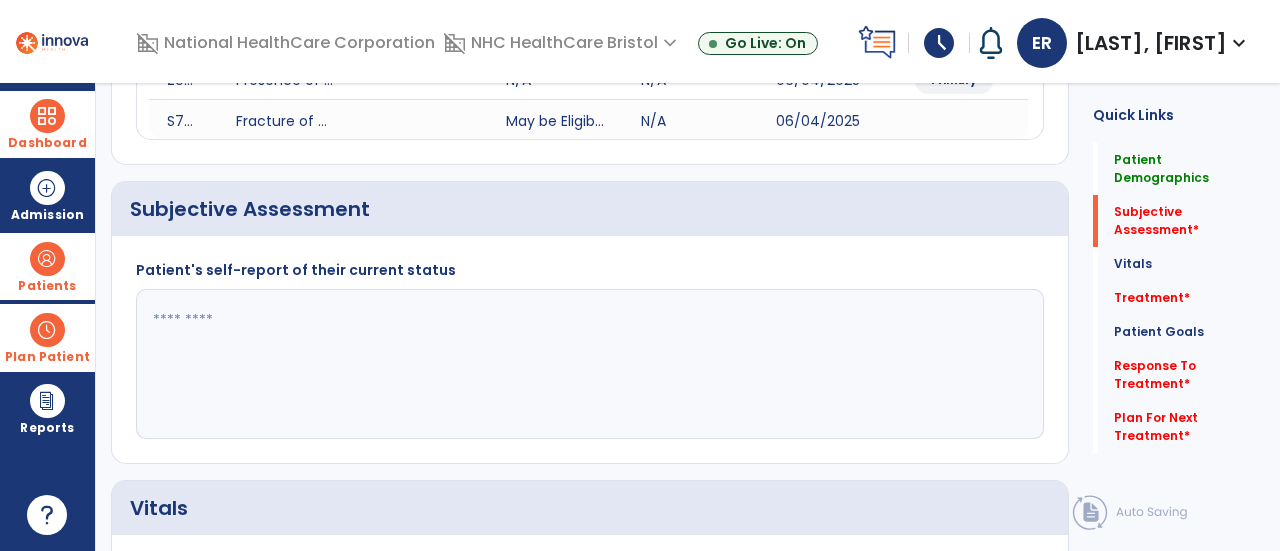 click 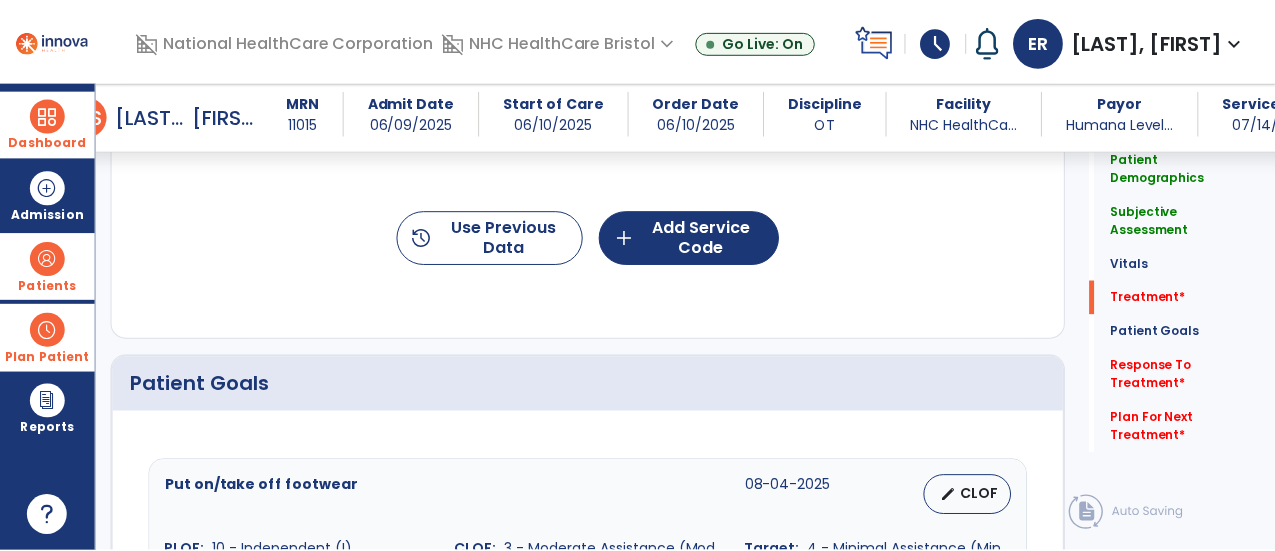 scroll, scrollTop: 1208, scrollLeft: 0, axis: vertical 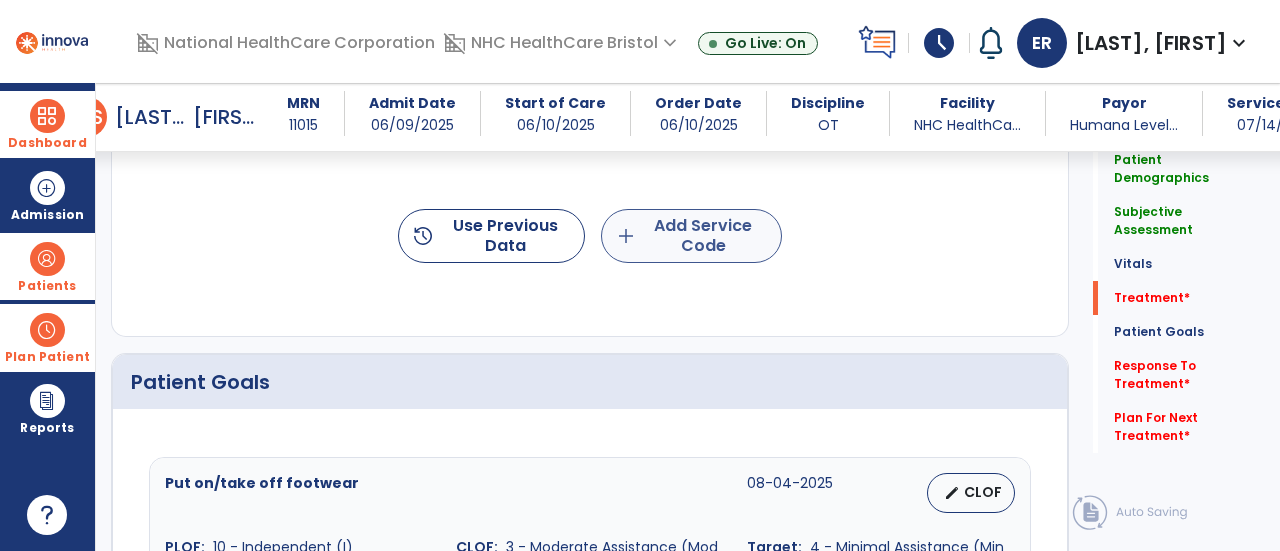 type on "**********" 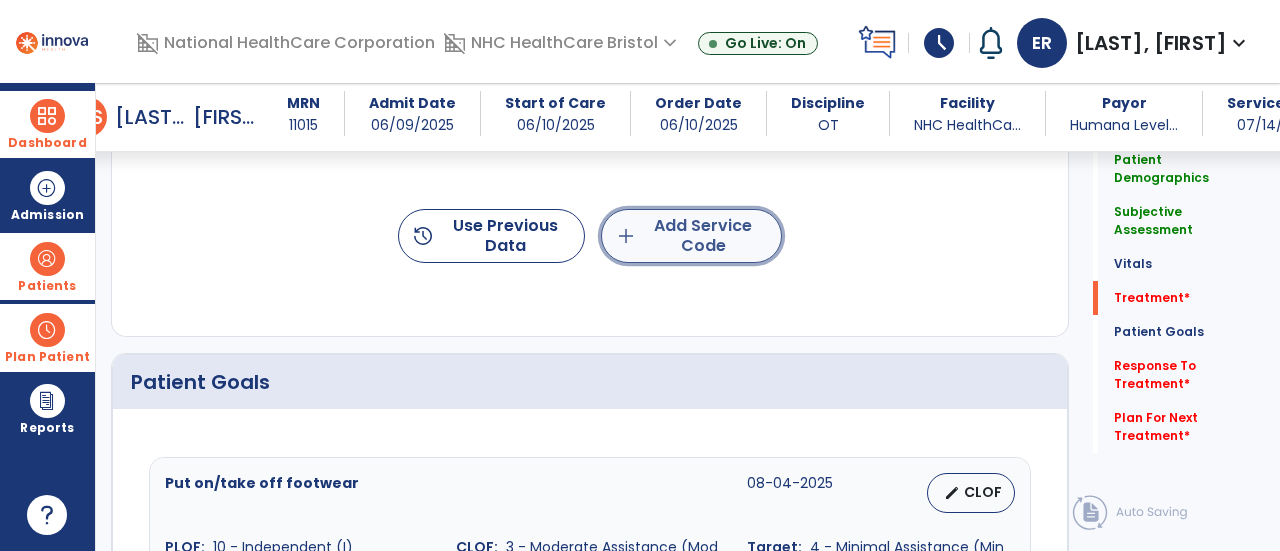click on "add  Add Service Code" 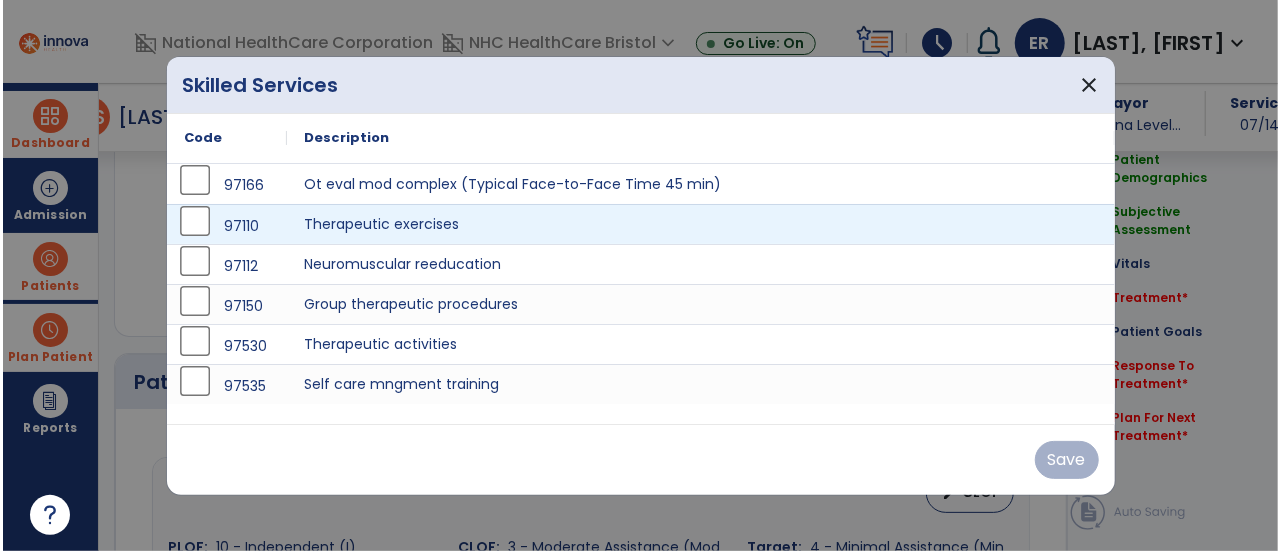 scroll, scrollTop: 1208, scrollLeft: 0, axis: vertical 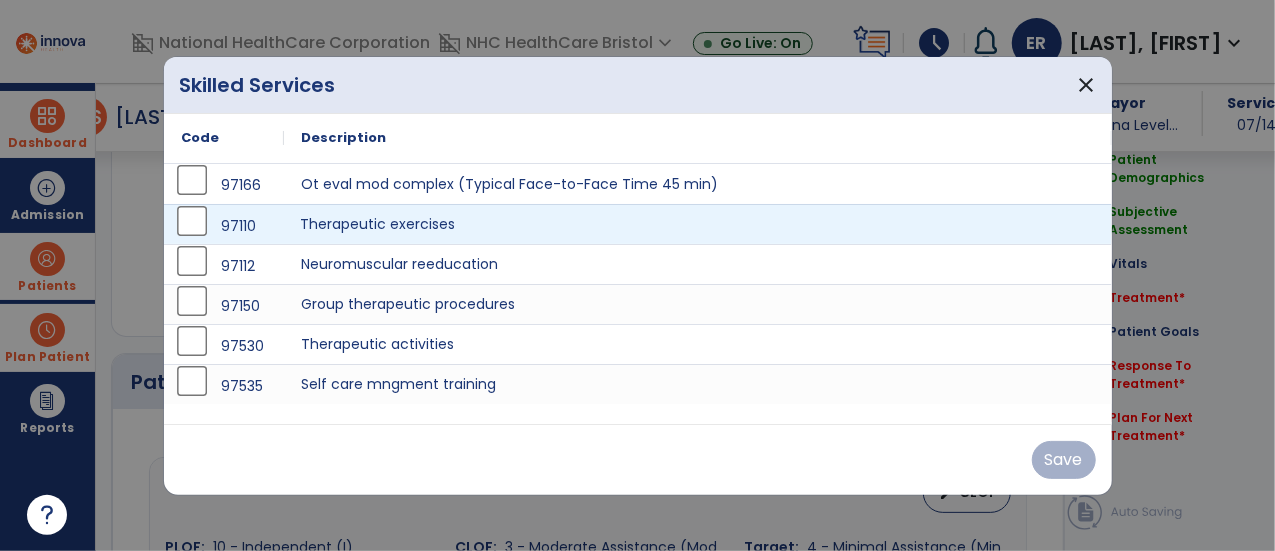 click on "Therapeutic exercises" at bounding box center (698, 224) 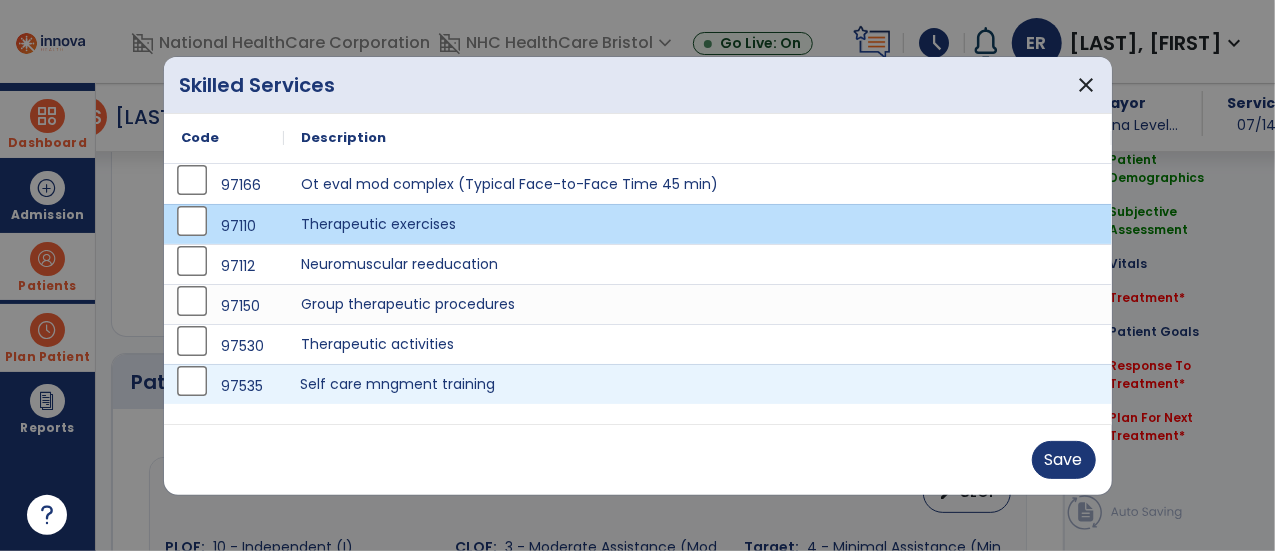 click on "Self care mngment training" at bounding box center (698, 384) 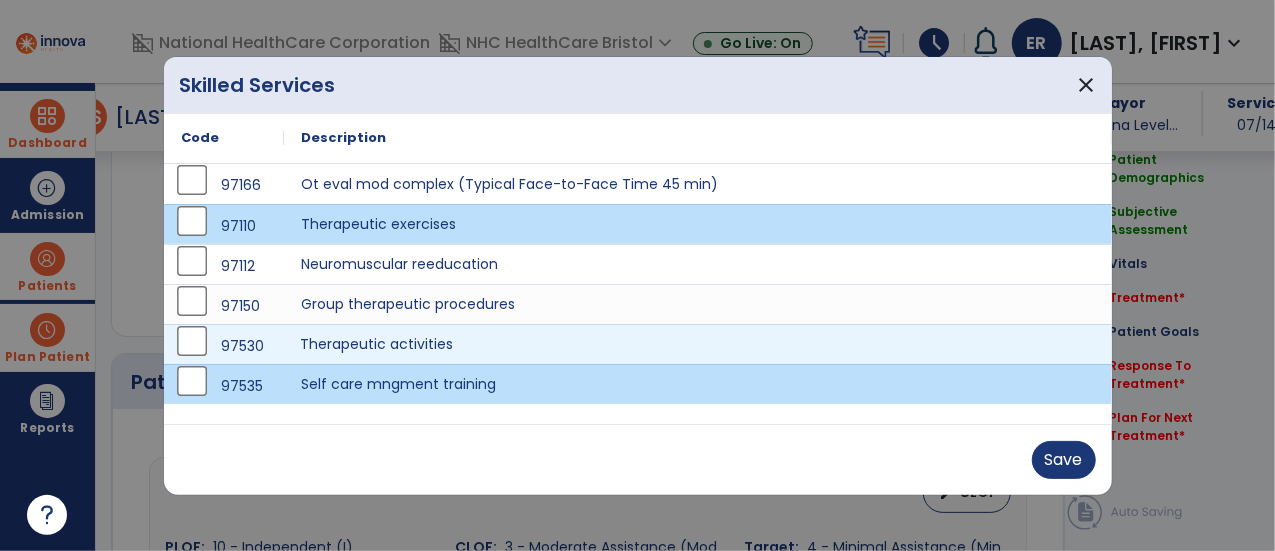 click on "Therapeutic activities" at bounding box center (698, 344) 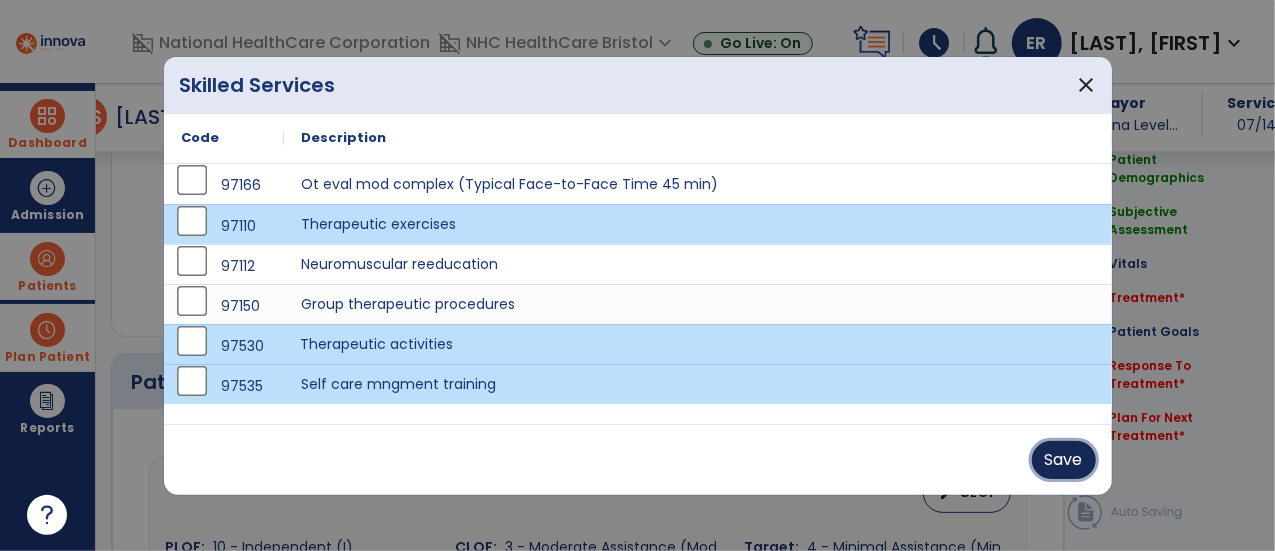 click on "Save" at bounding box center (1064, 460) 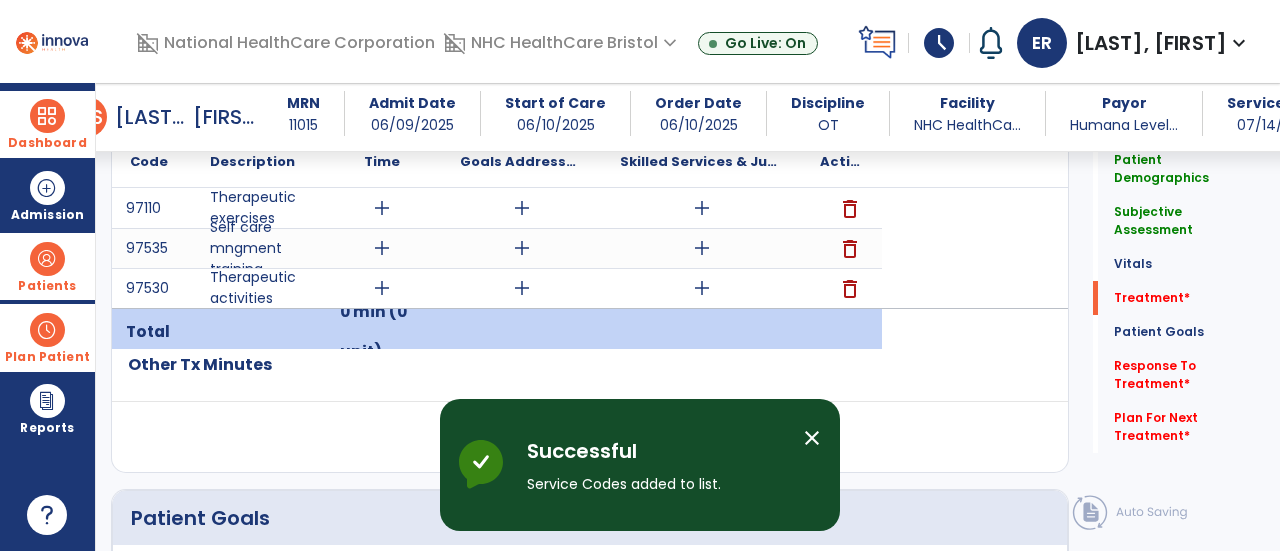 scroll, scrollTop: 1210, scrollLeft: 0, axis: vertical 